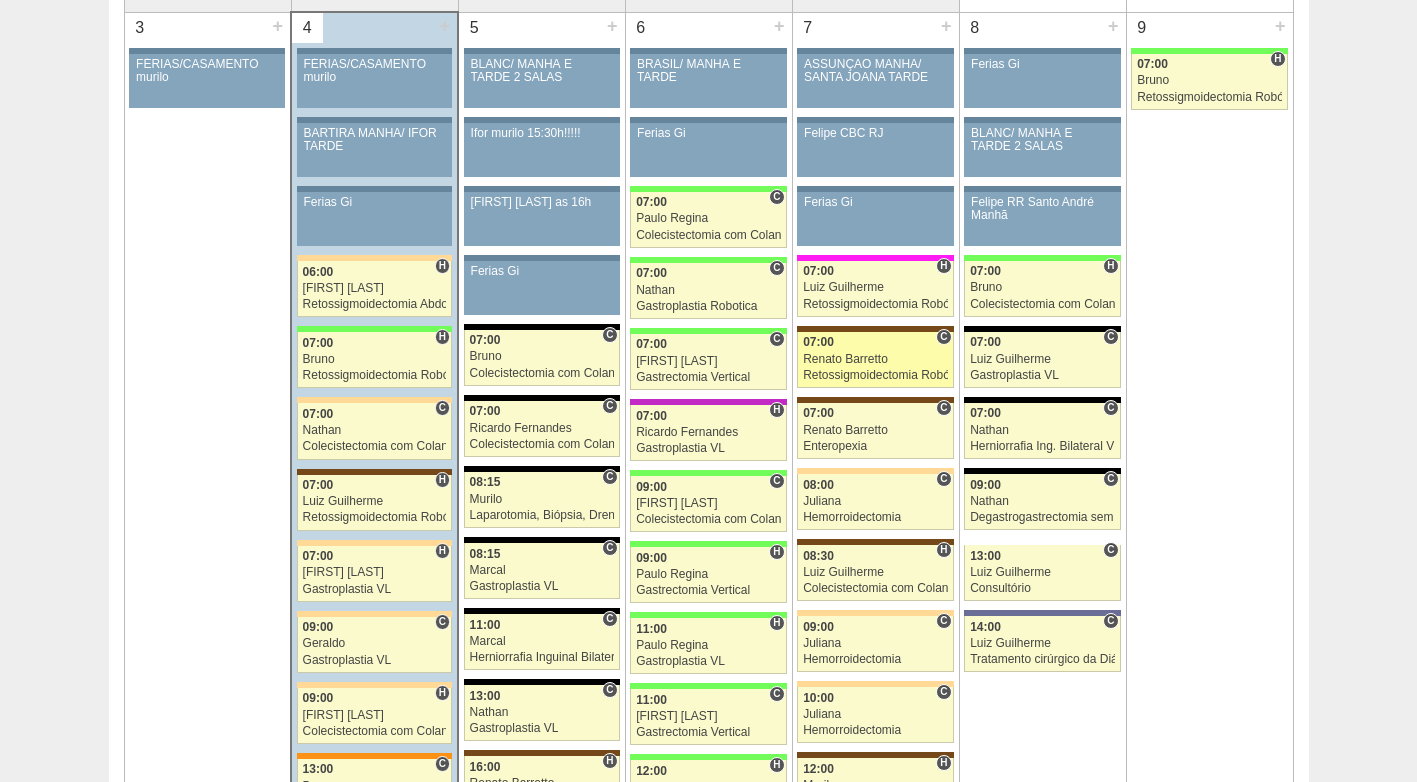 scroll, scrollTop: 1100, scrollLeft: 0, axis: vertical 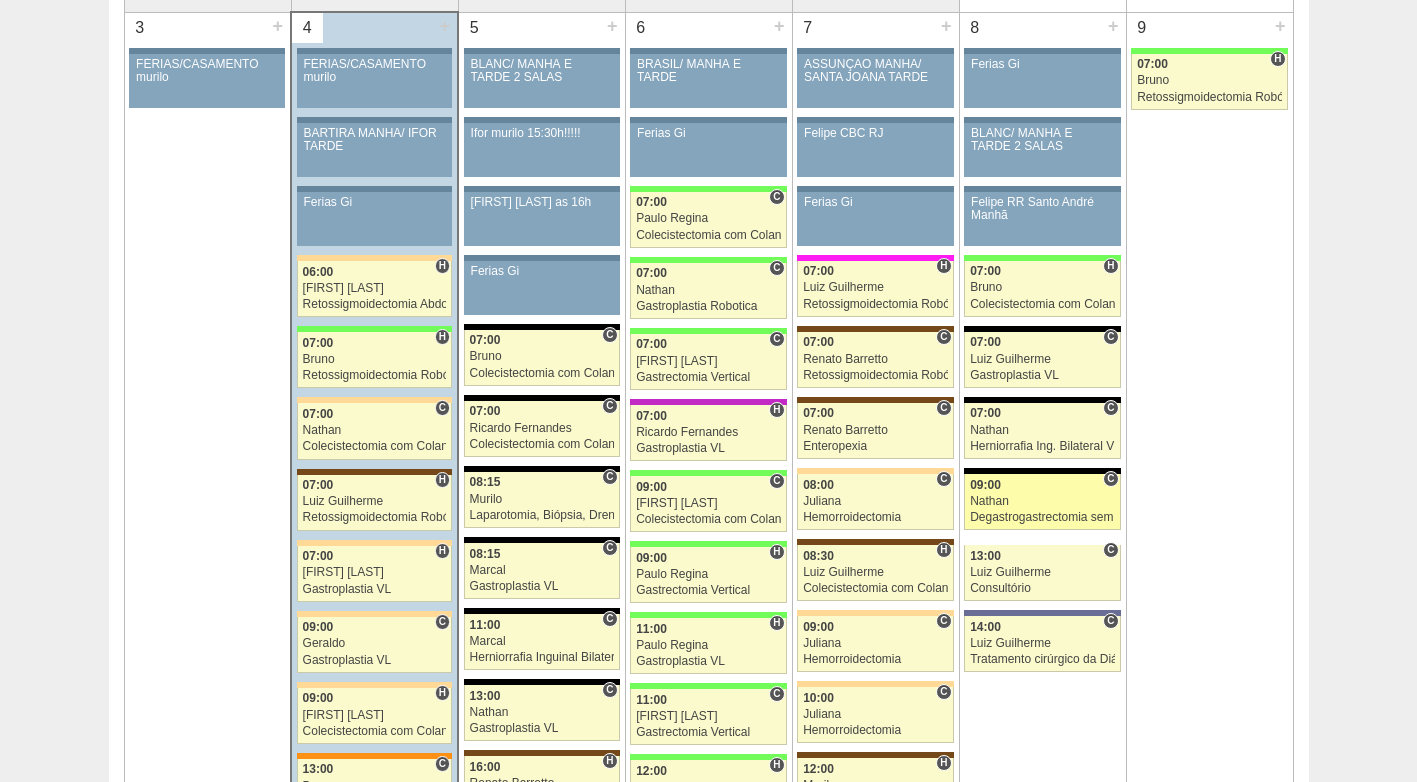 click on "Nathan" at bounding box center (1042, 501) 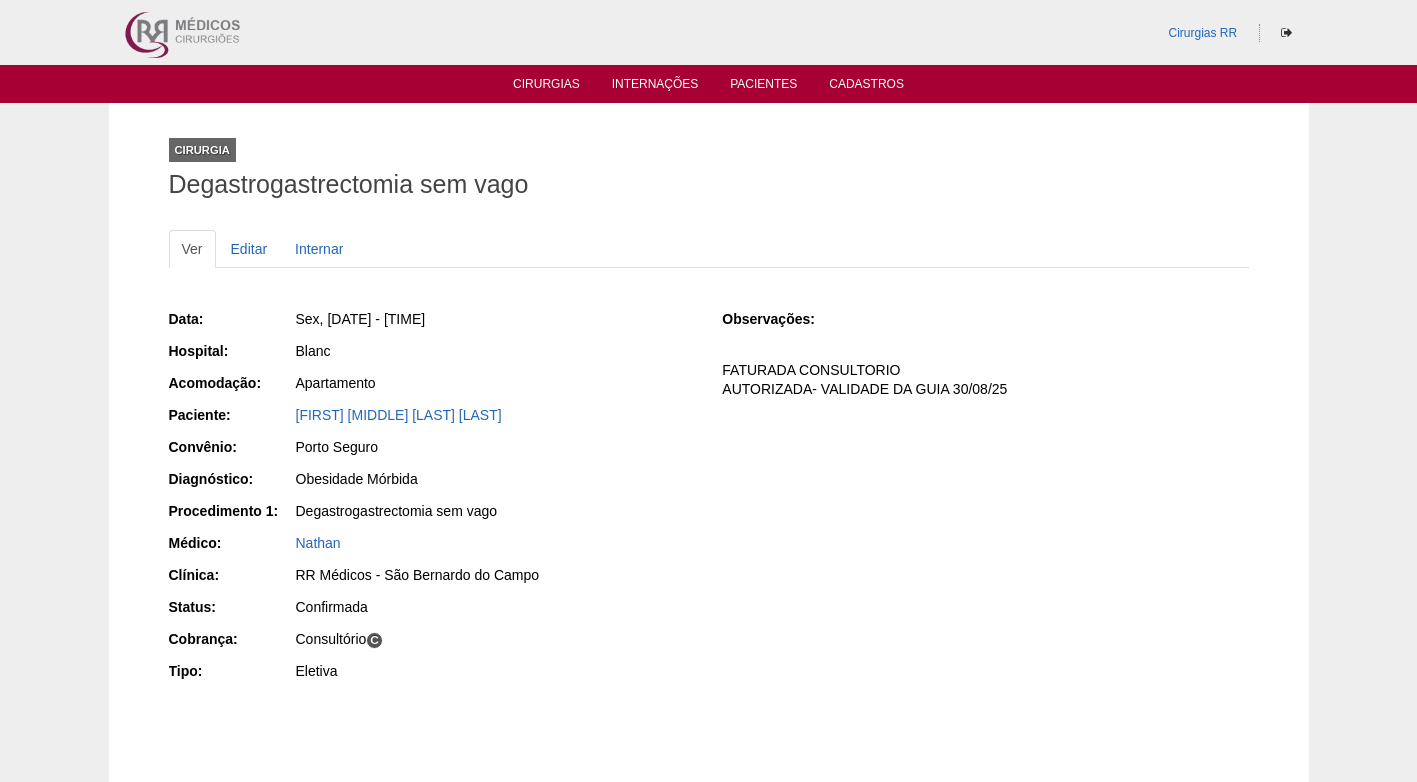 scroll, scrollTop: 0, scrollLeft: 0, axis: both 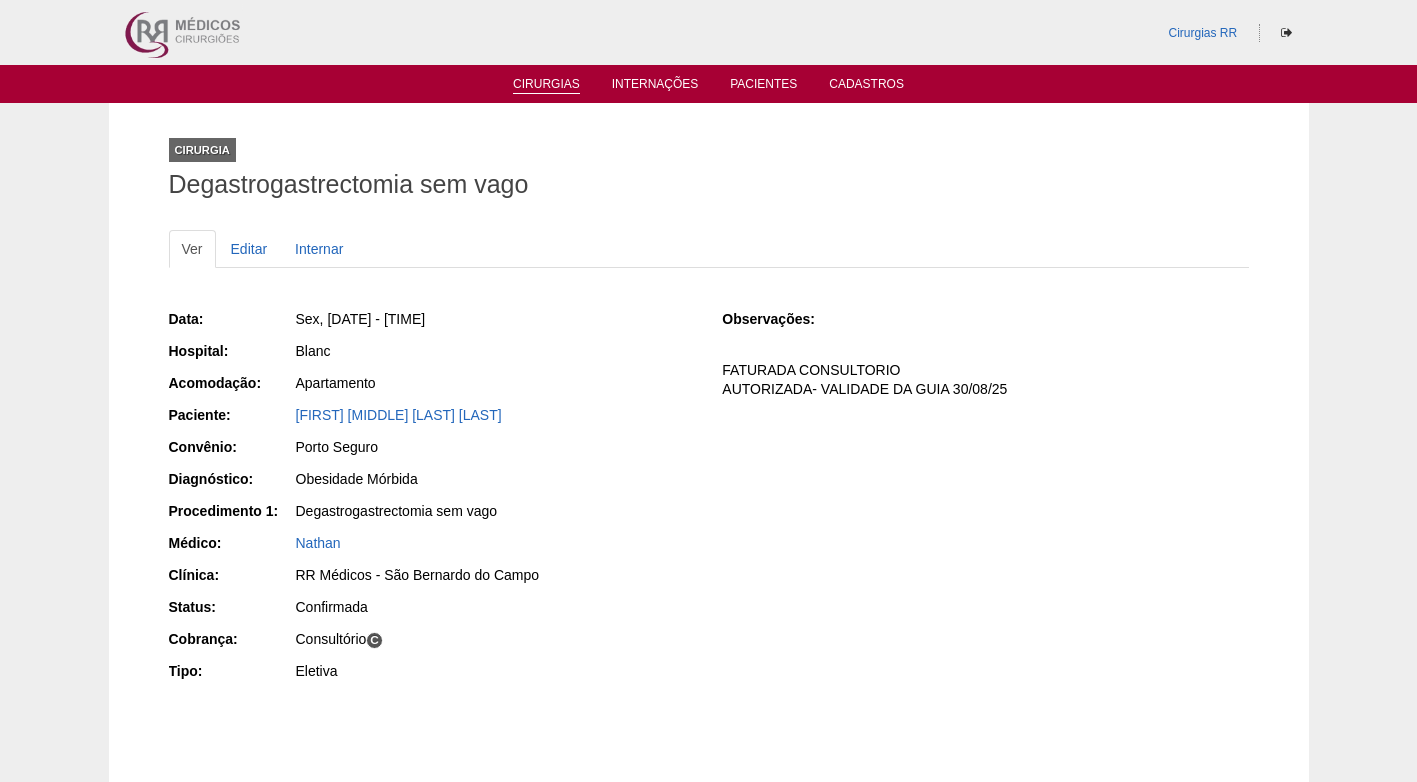 click on "Cirurgias" at bounding box center [546, 85] 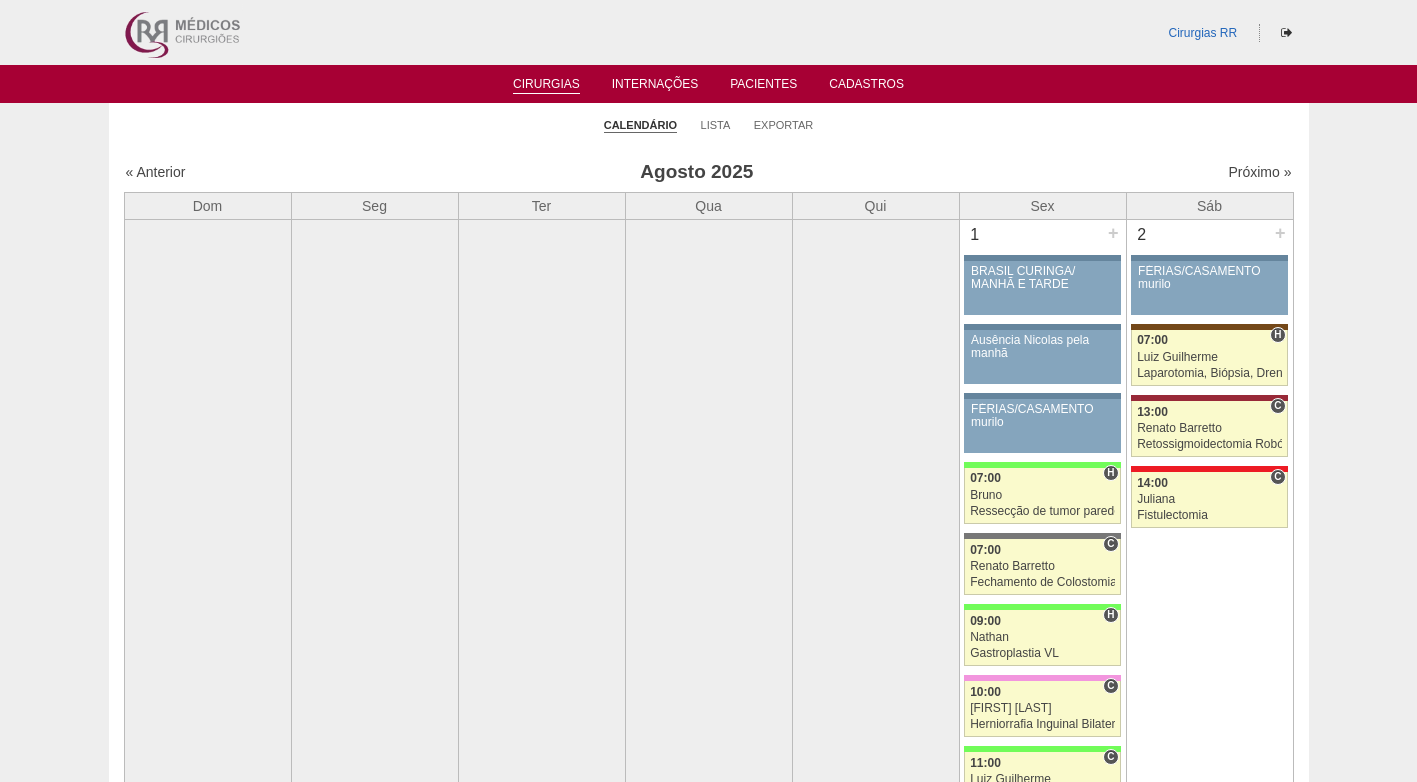 scroll, scrollTop: 0, scrollLeft: 0, axis: both 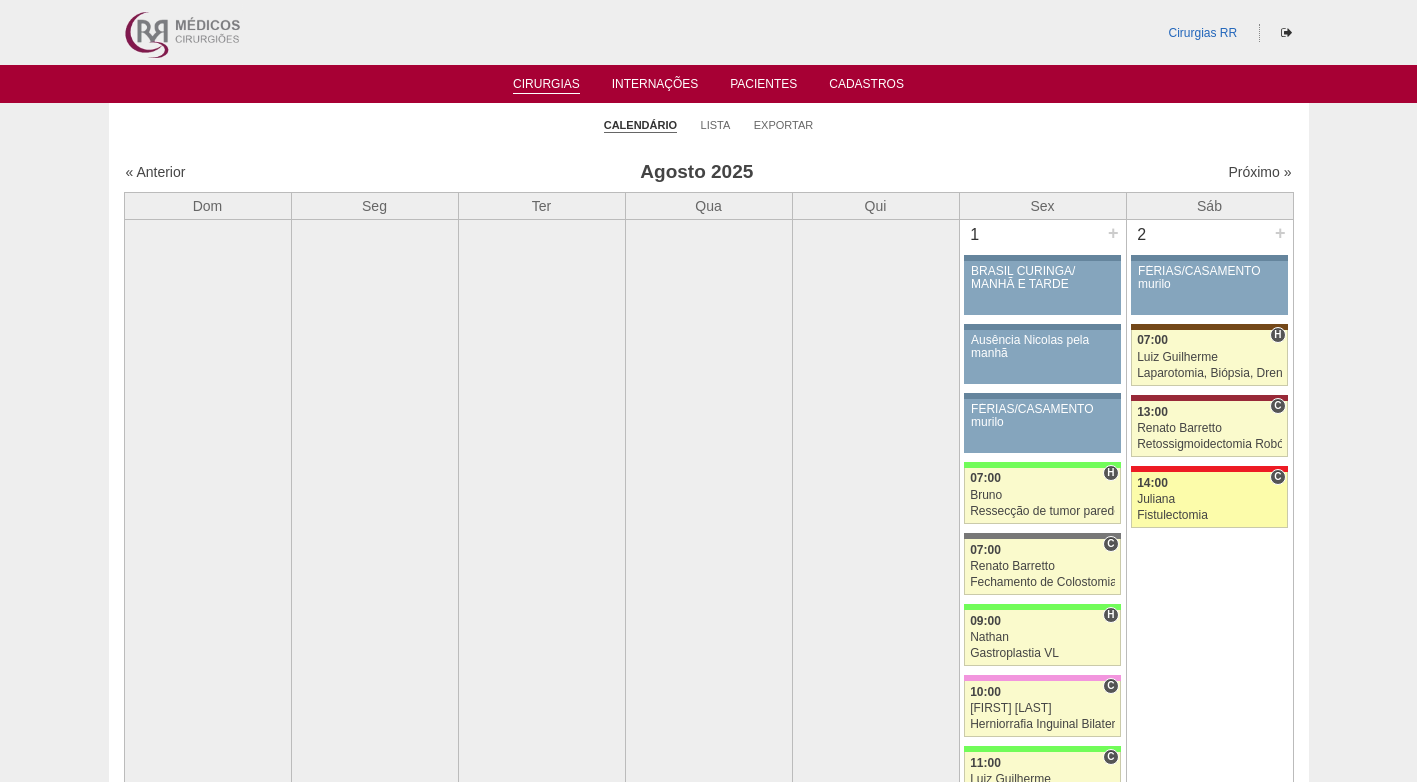 click on "Juliana" at bounding box center [1209, 499] 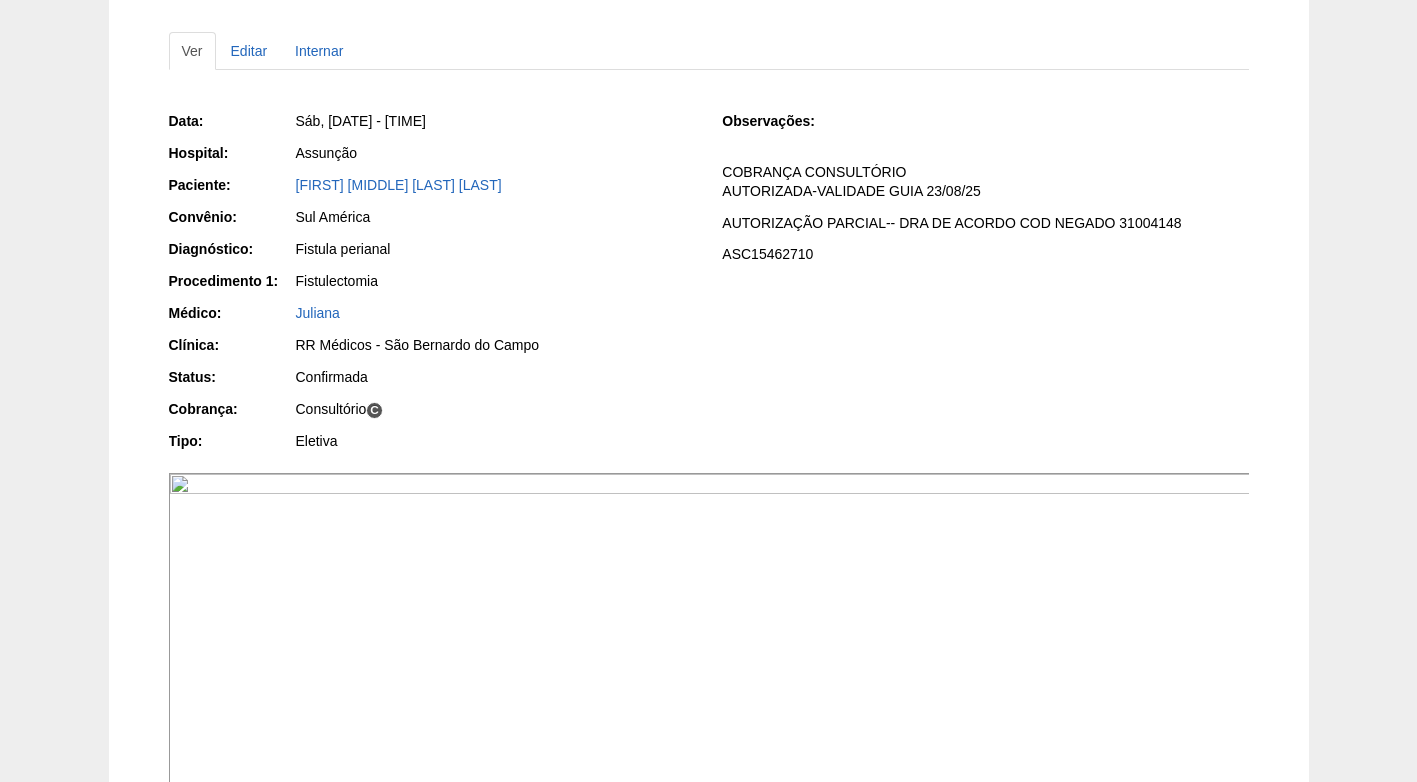 scroll, scrollTop: 200, scrollLeft: 0, axis: vertical 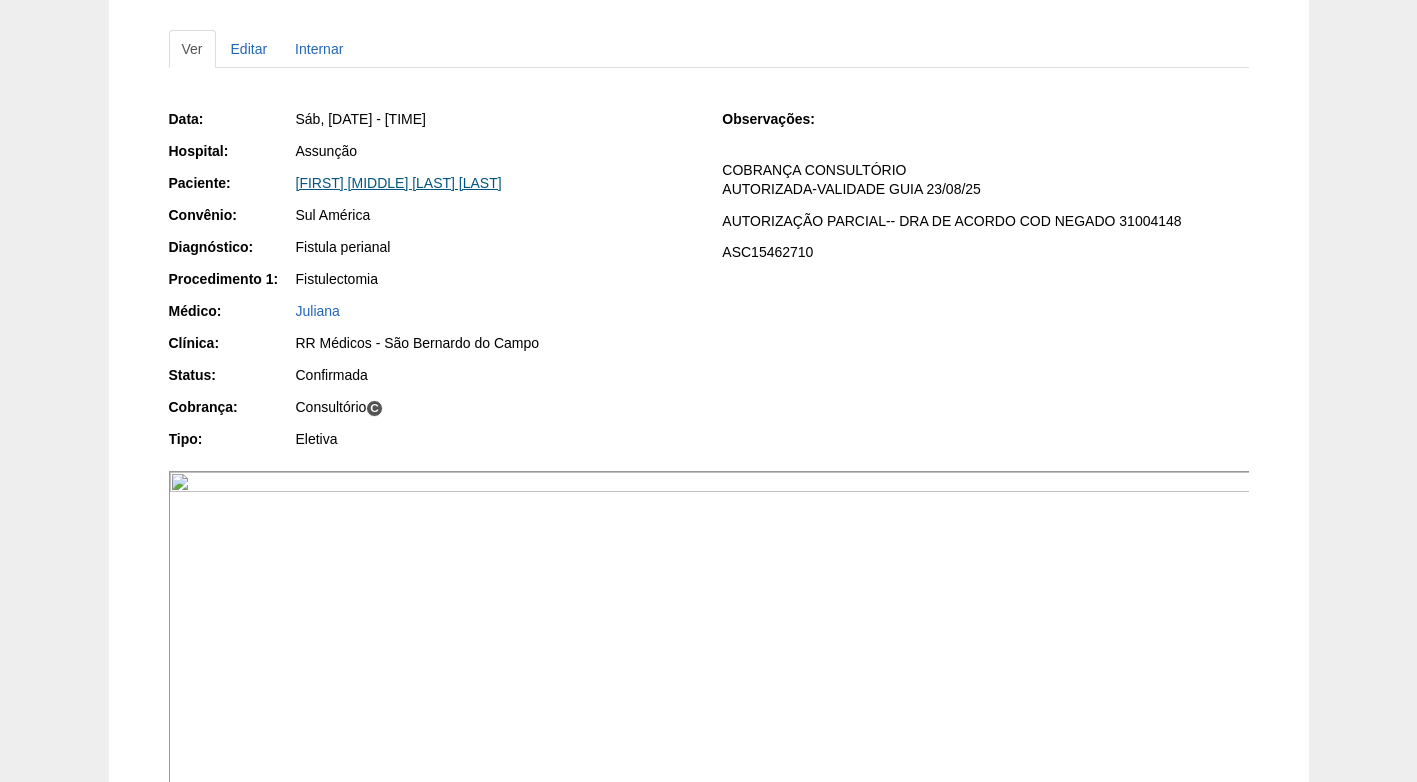 click on "Carlos Eduardo Soares da Silva" at bounding box center (399, 183) 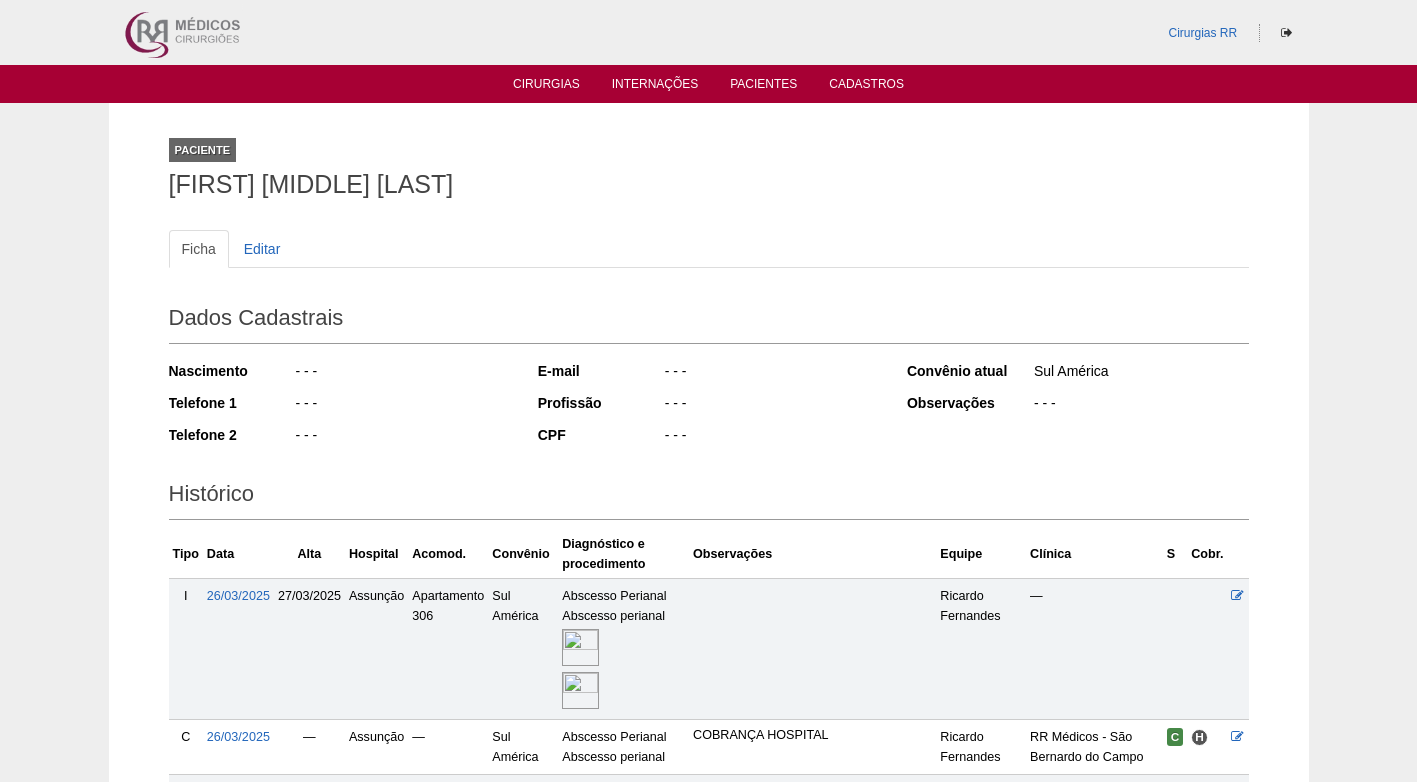 scroll, scrollTop: 305, scrollLeft: 0, axis: vertical 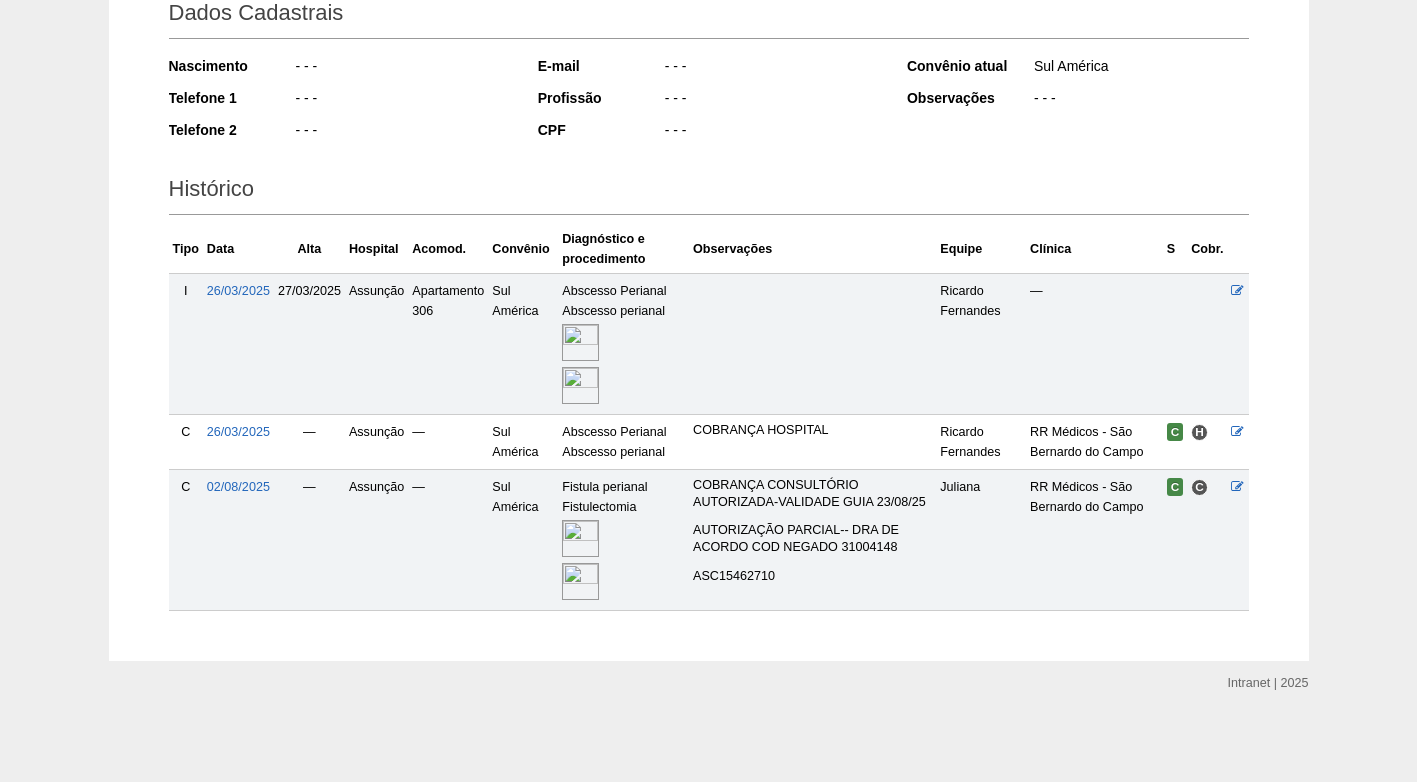 click at bounding box center [580, 581] 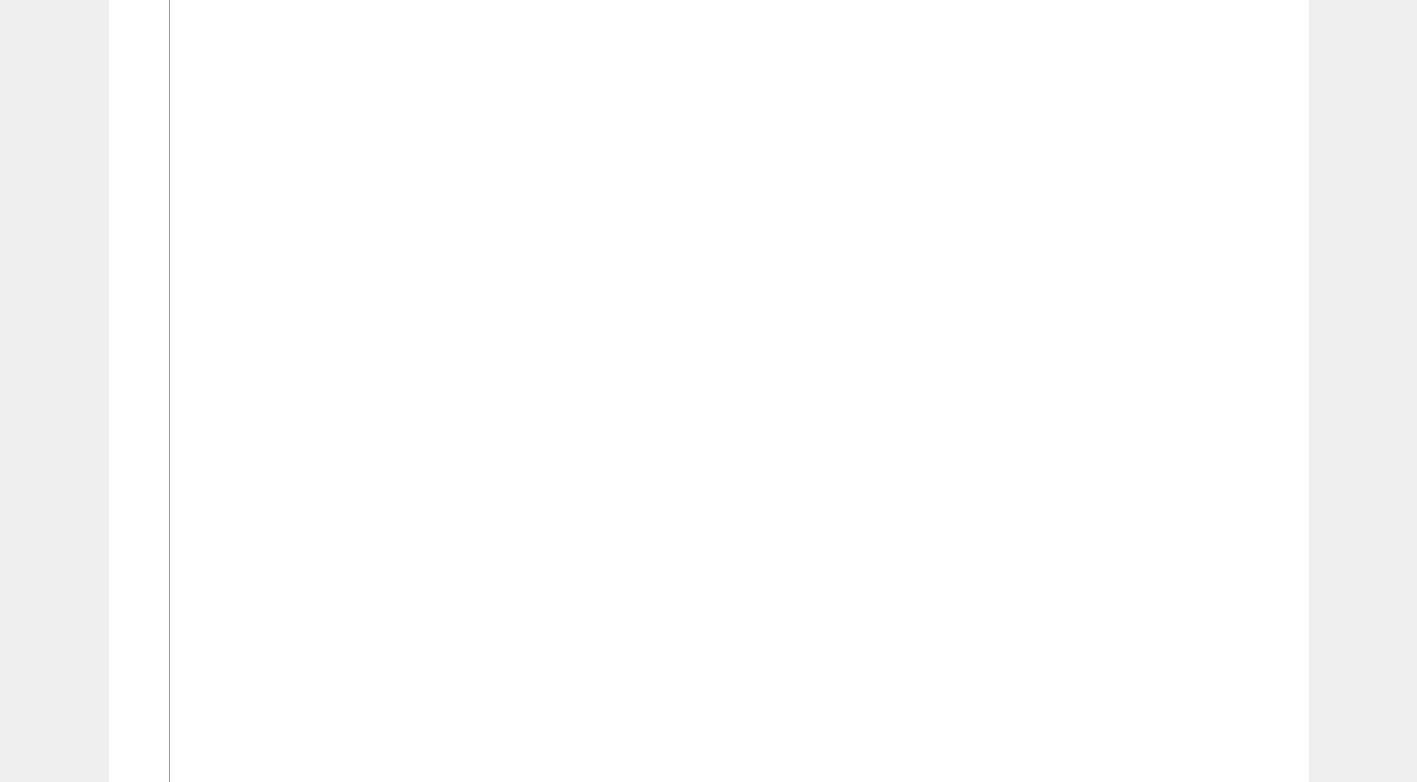 scroll, scrollTop: 1400, scrollLeft: 0, axis: vertical 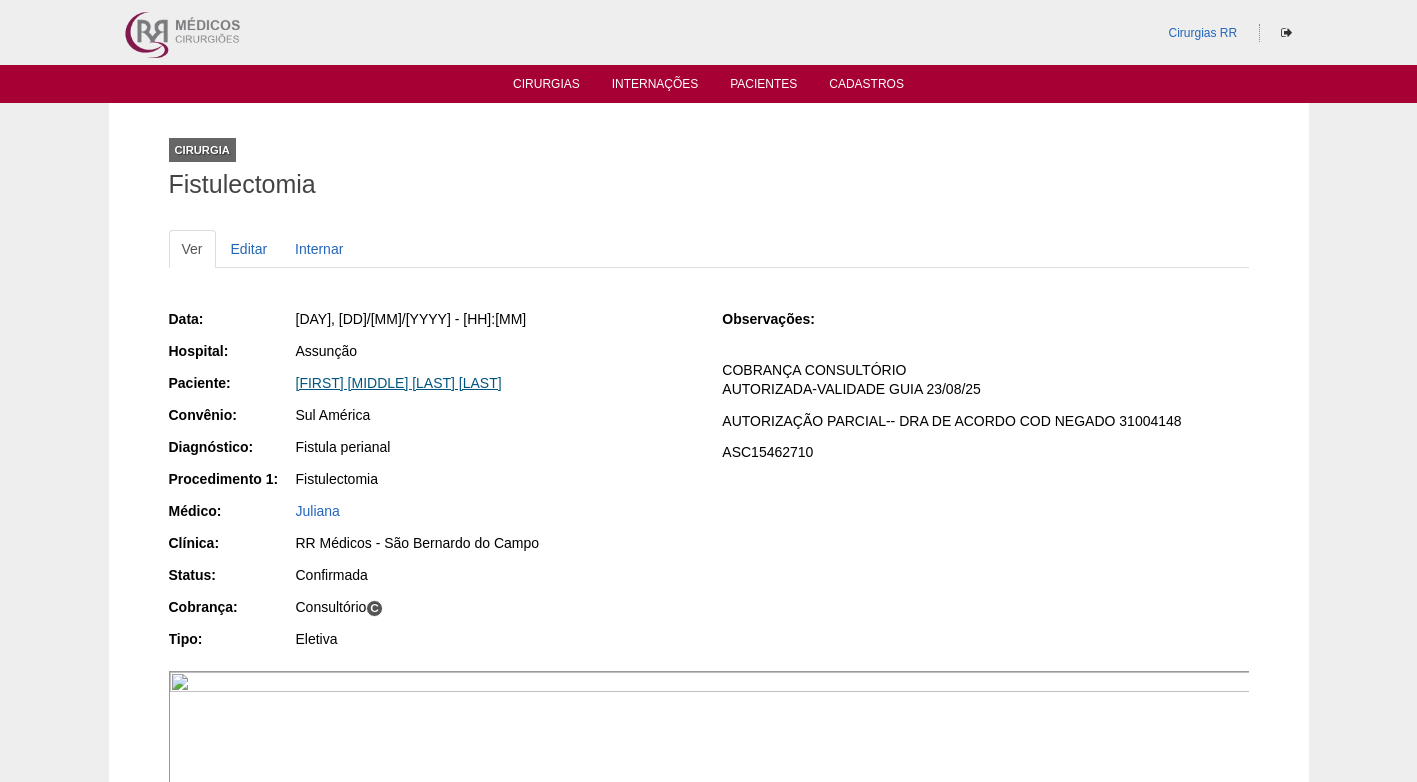 click on "[FIRST] [MIDDLE] [LAST] [LAST]" at bounding box center (399, 383) 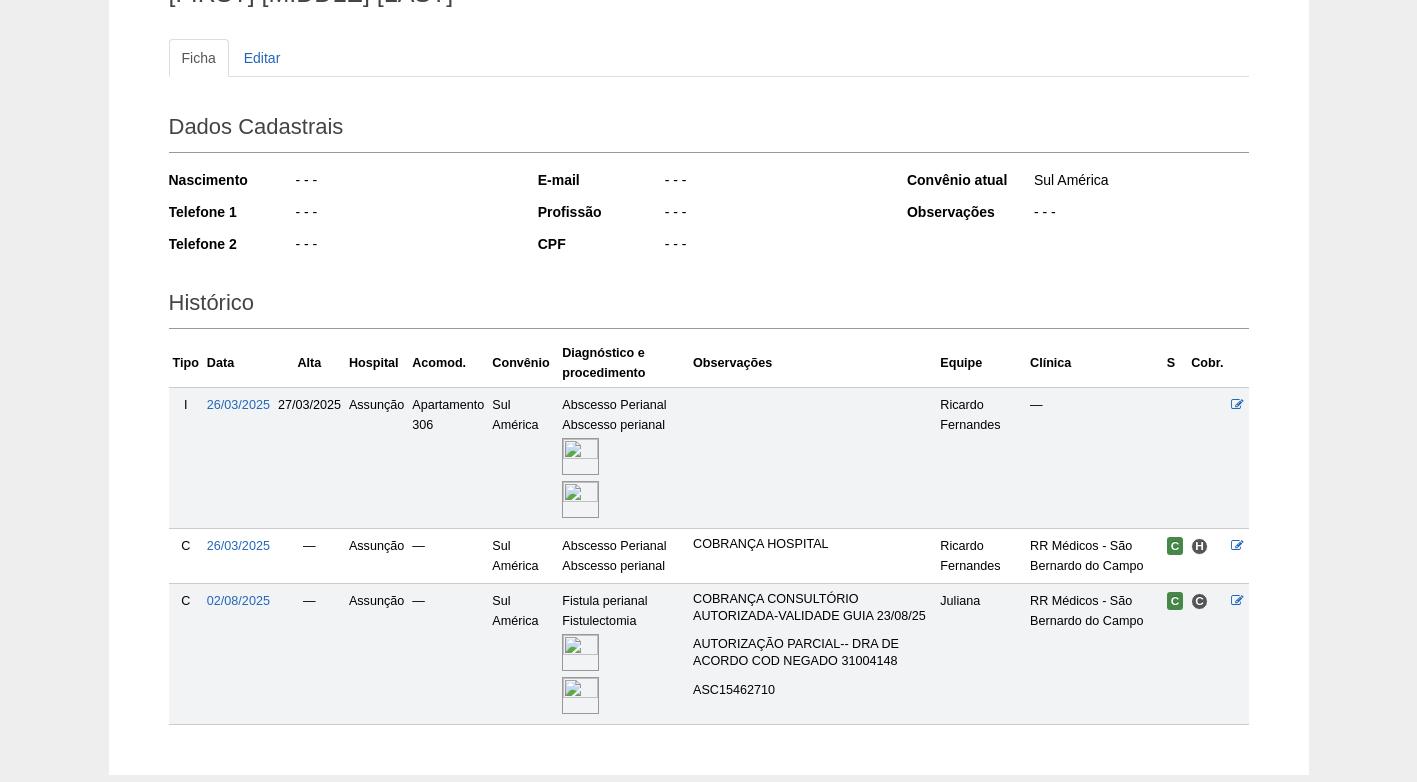 scroll, scrollTop: 300, scrollLeft: 0, axis: vertical 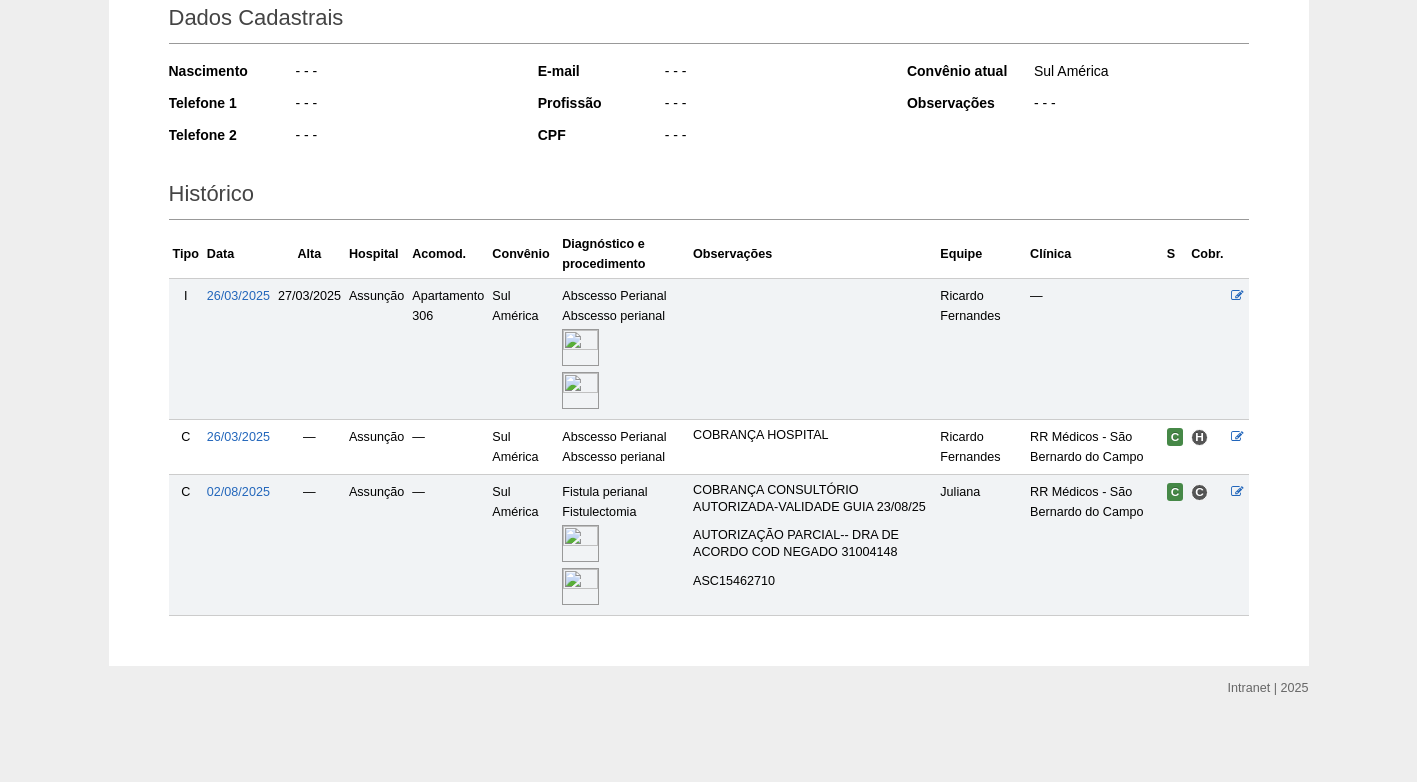 click at bounding box center (580, 543) 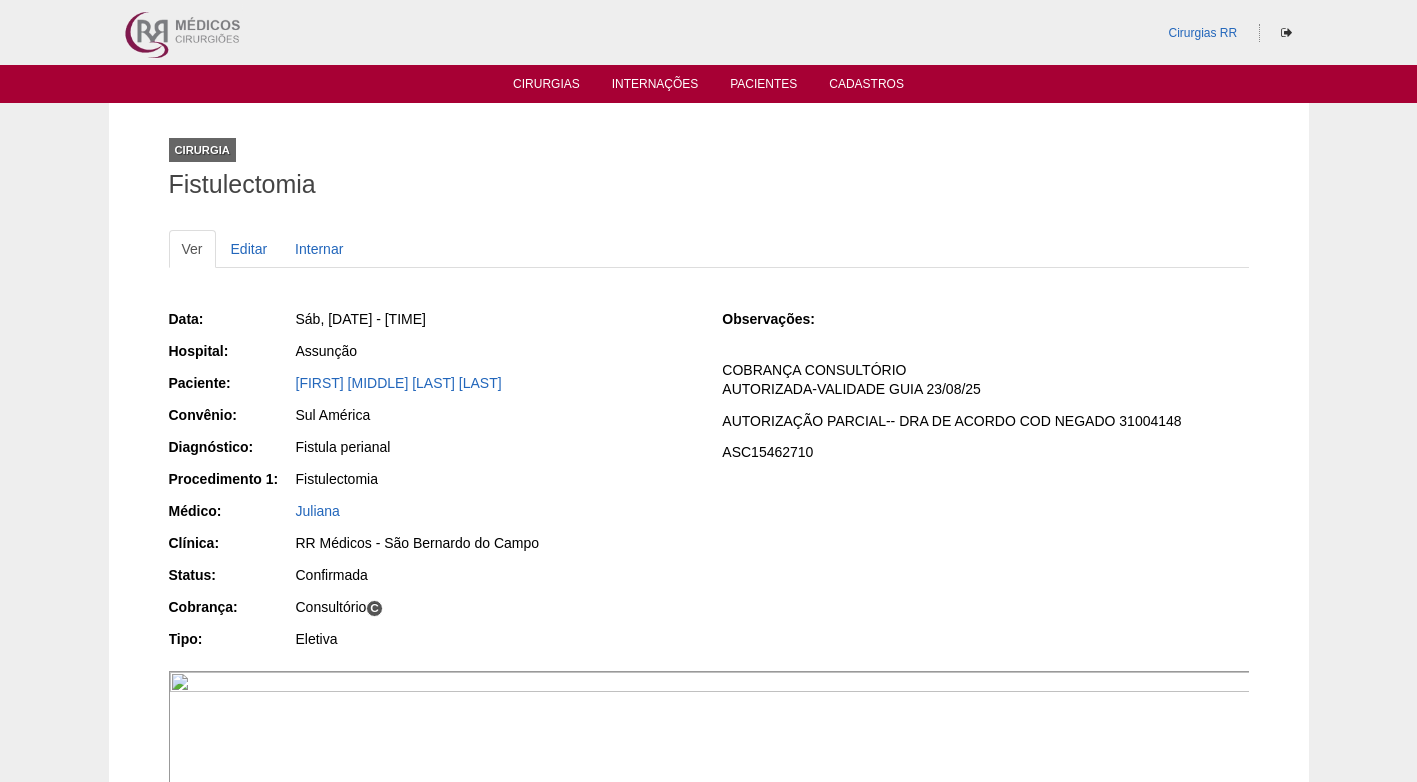 scroll, scrollTop: 0, scrollLeft: 0, axis: both 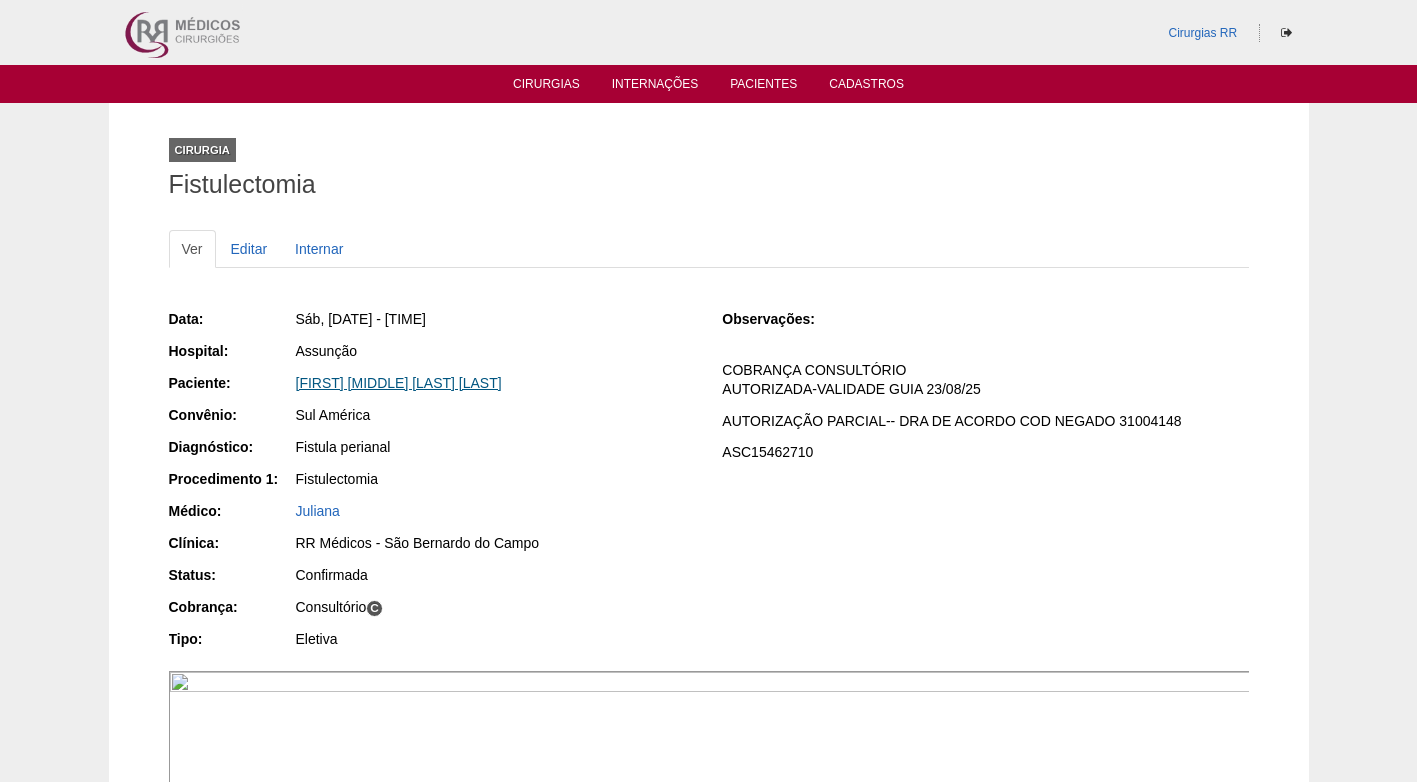 click on "[FIRST] [MIDDLE] [LAST] [LAST]" at bounding box center (399, 383) 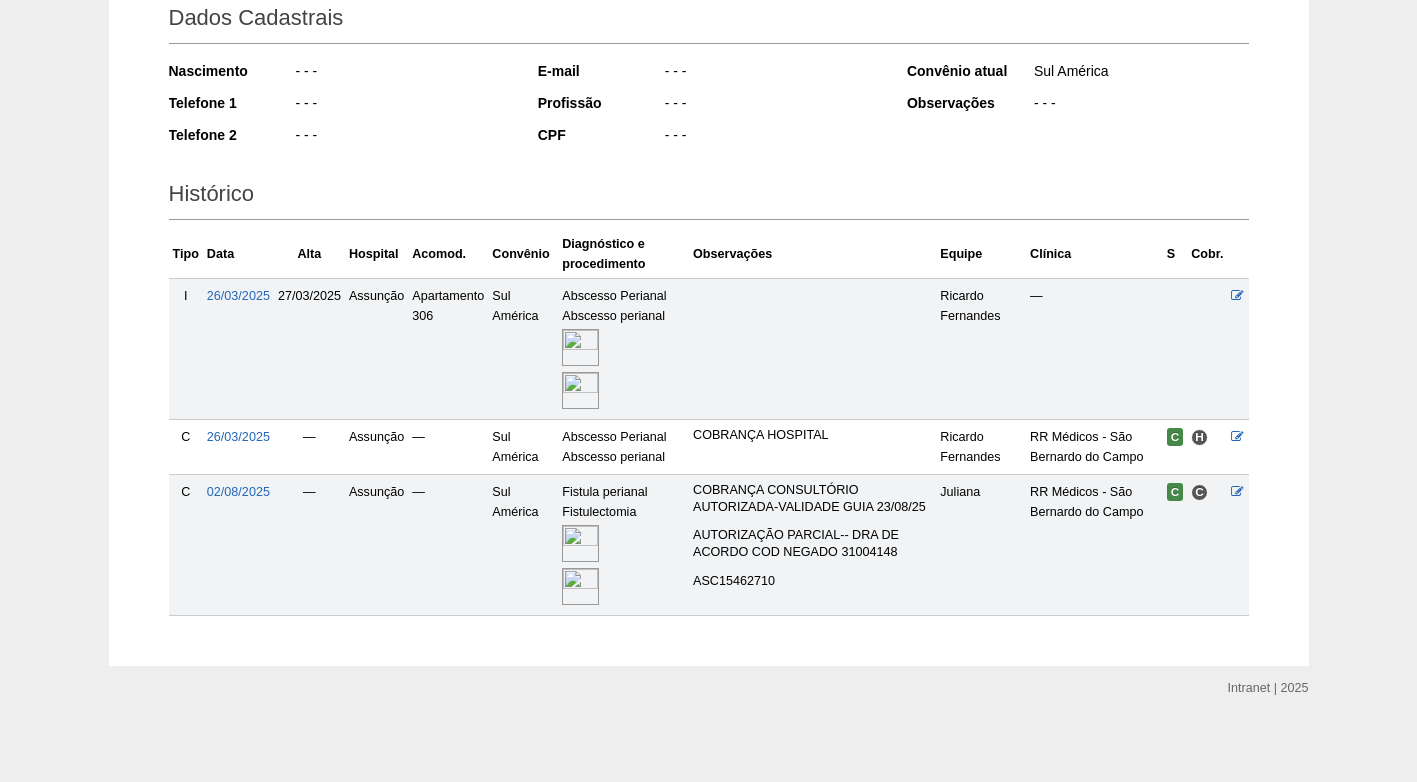 scroll, scrollTop: 305, scrollLeft: 0, axis: vertical 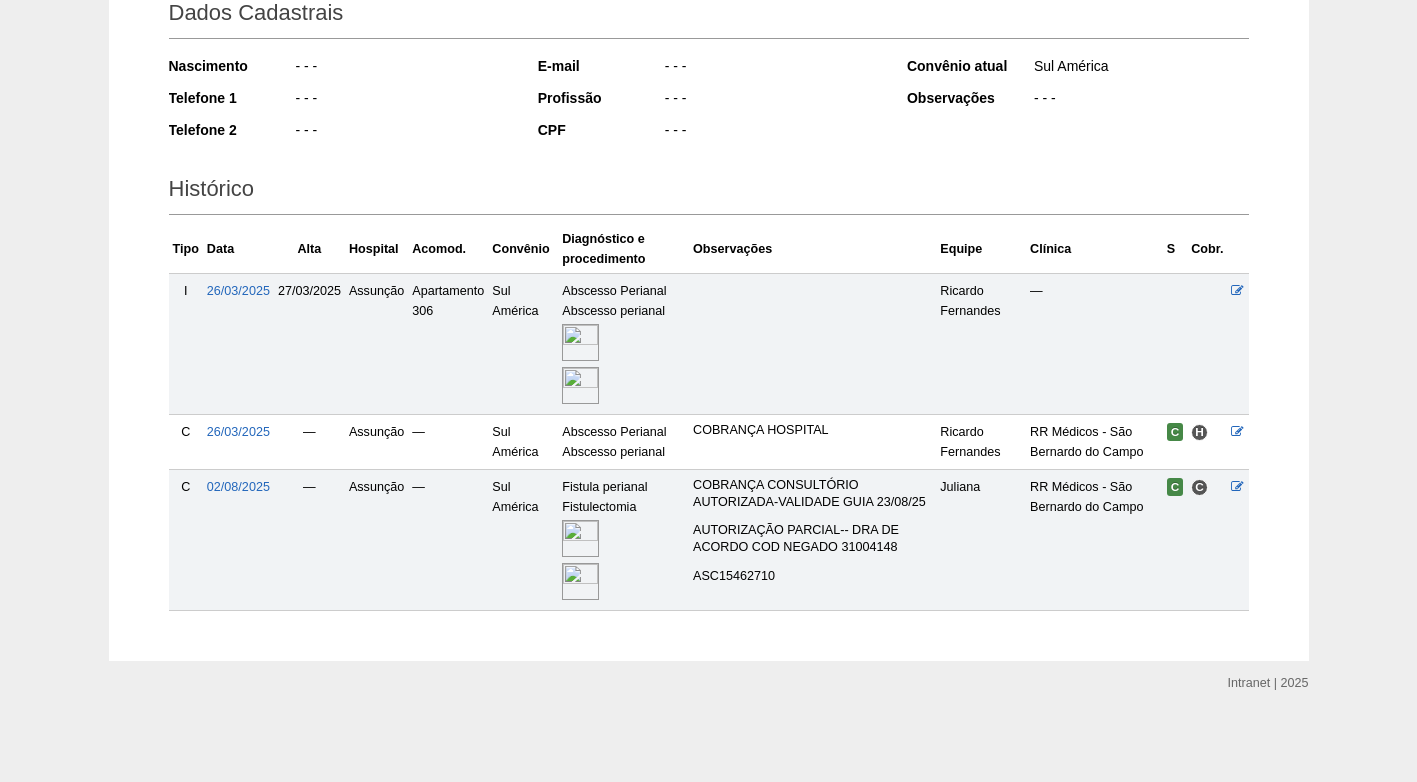 click at bounding box center (580, 538) 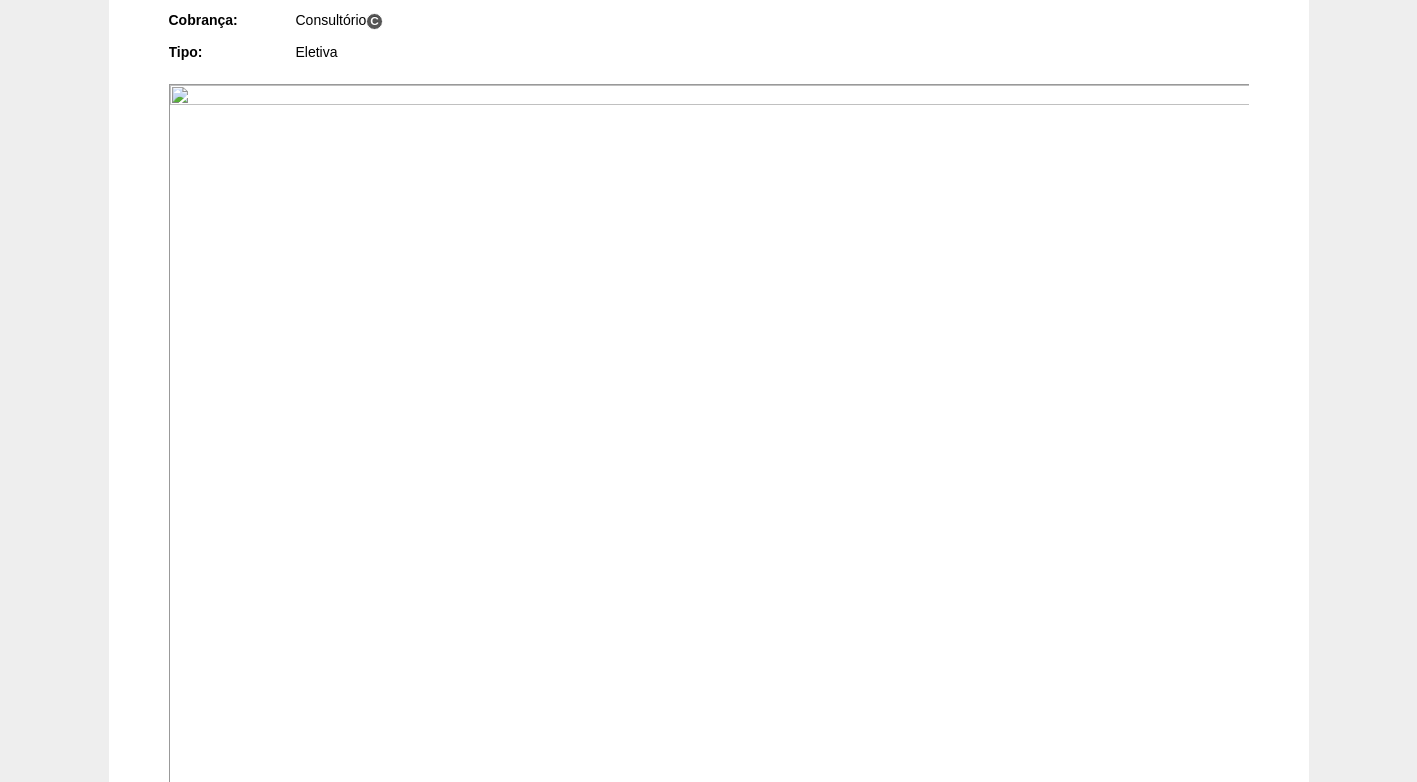 scroll, scrollTop: 600, scrollLeft: 0, axis: vertical 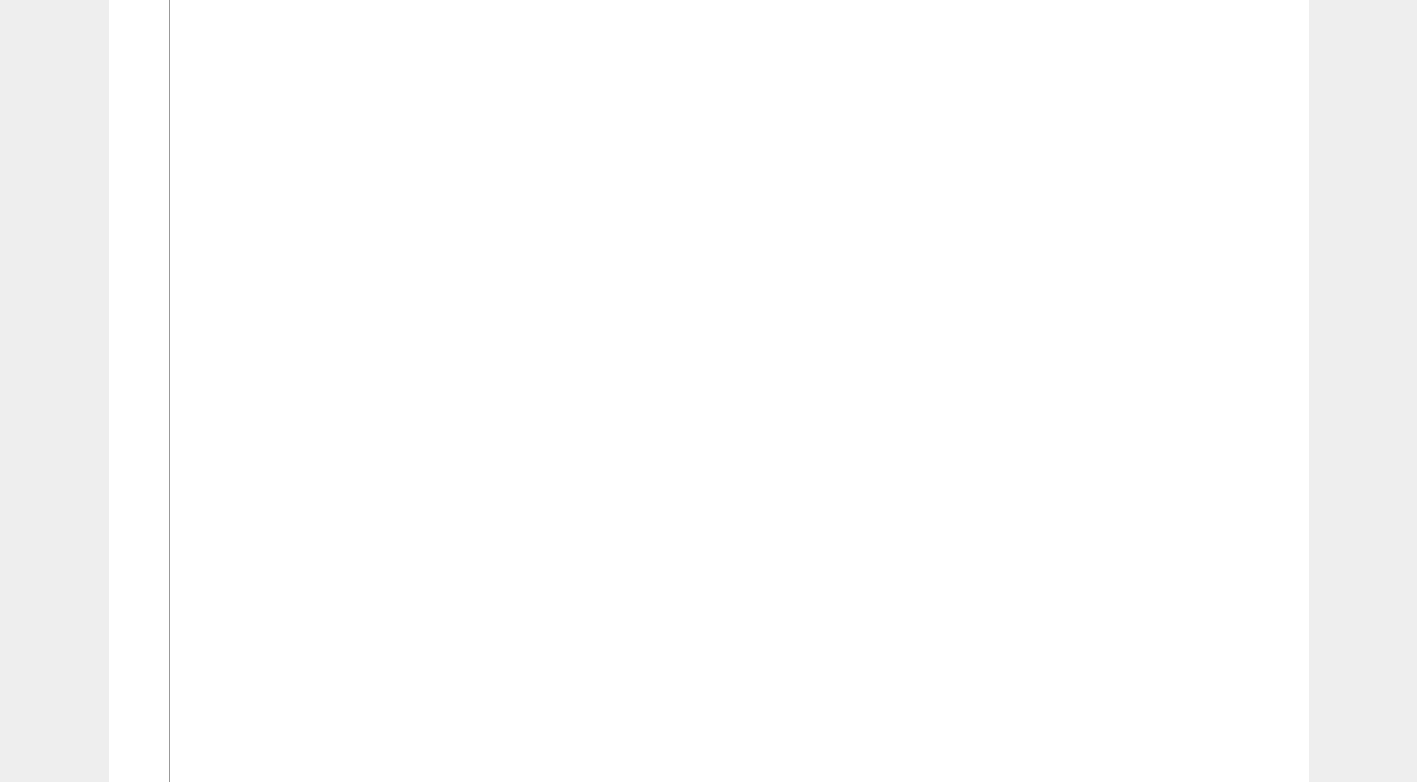 drag, startPoint x: 211, startPoint y: 46, endPoint x: 498, endPoint y: 84, distance: 289.50476 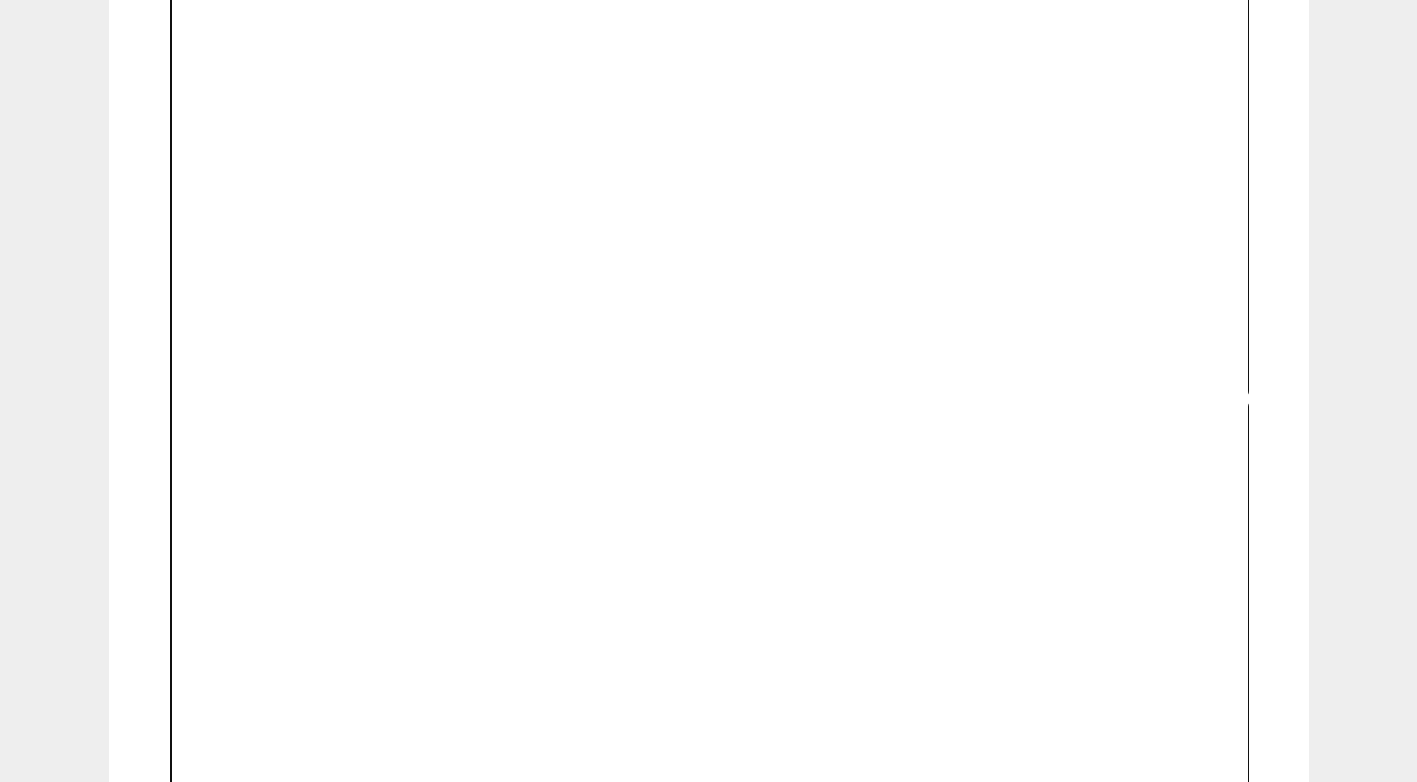 scroll, scrollTop: 2301, scrollLeft: 0, axis: vertical 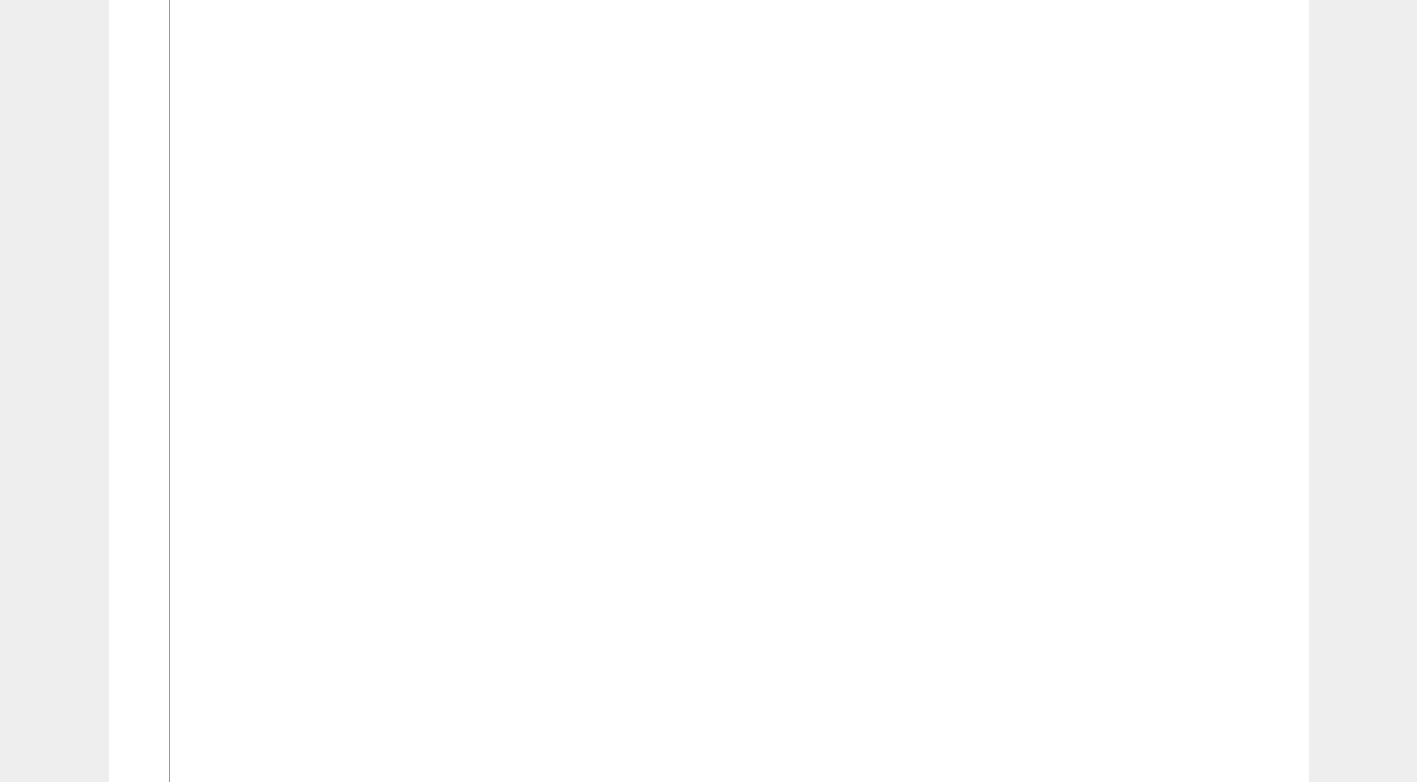 drag, startPoint x: 382, startPoint y: 142, endPoint x: 386, endPoint y: 91, distance: 51.156624 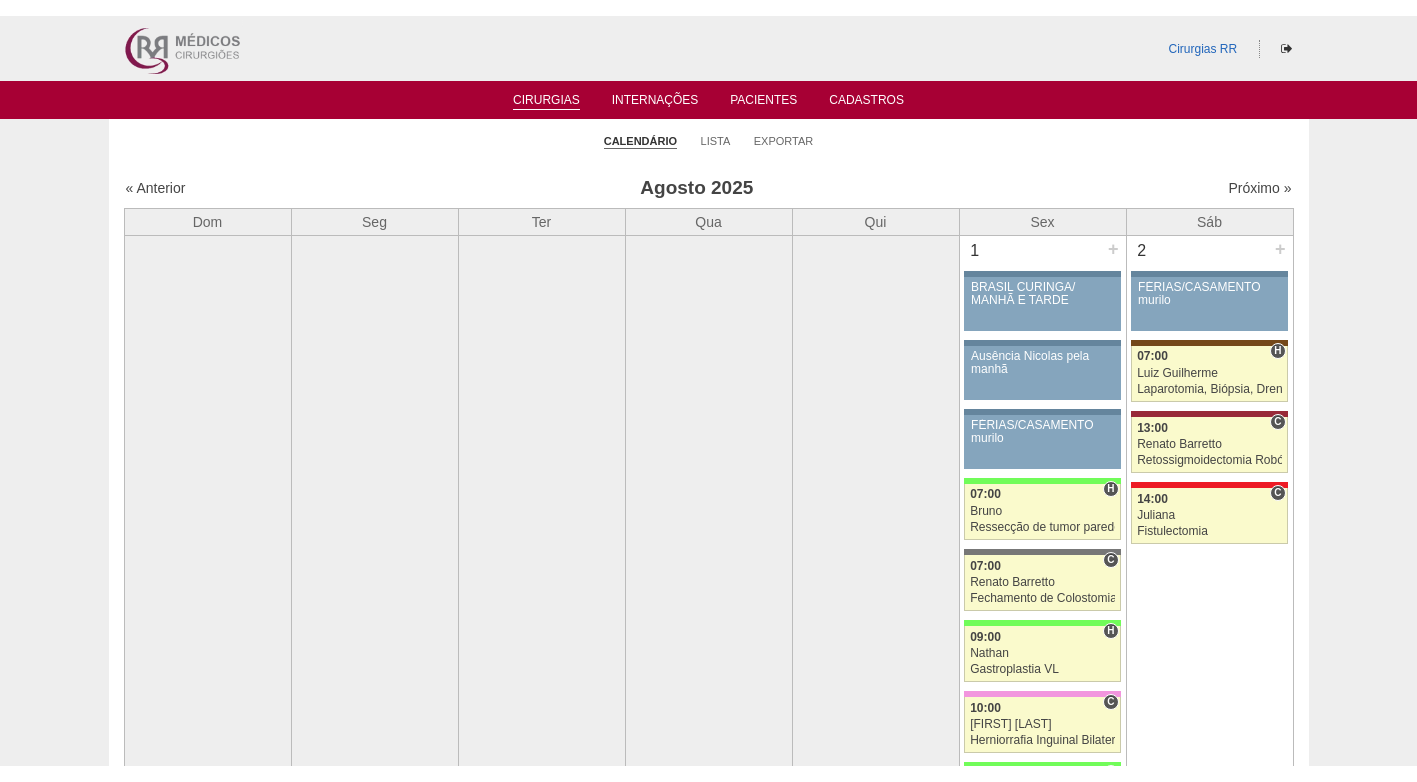scroll, scrollTop: 0, scrollLeft: 0, axis: both 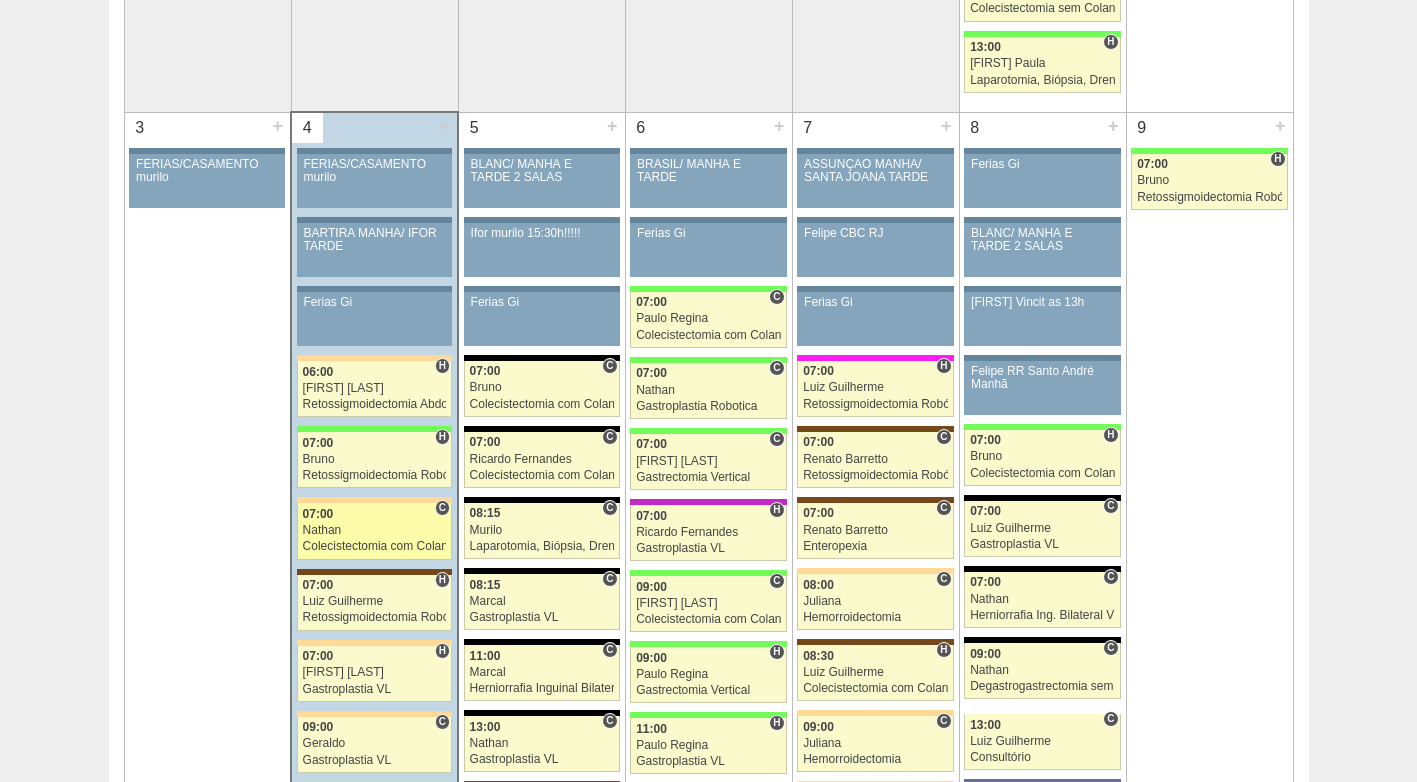 click on "Nathan" at bounding box center (375, 530) 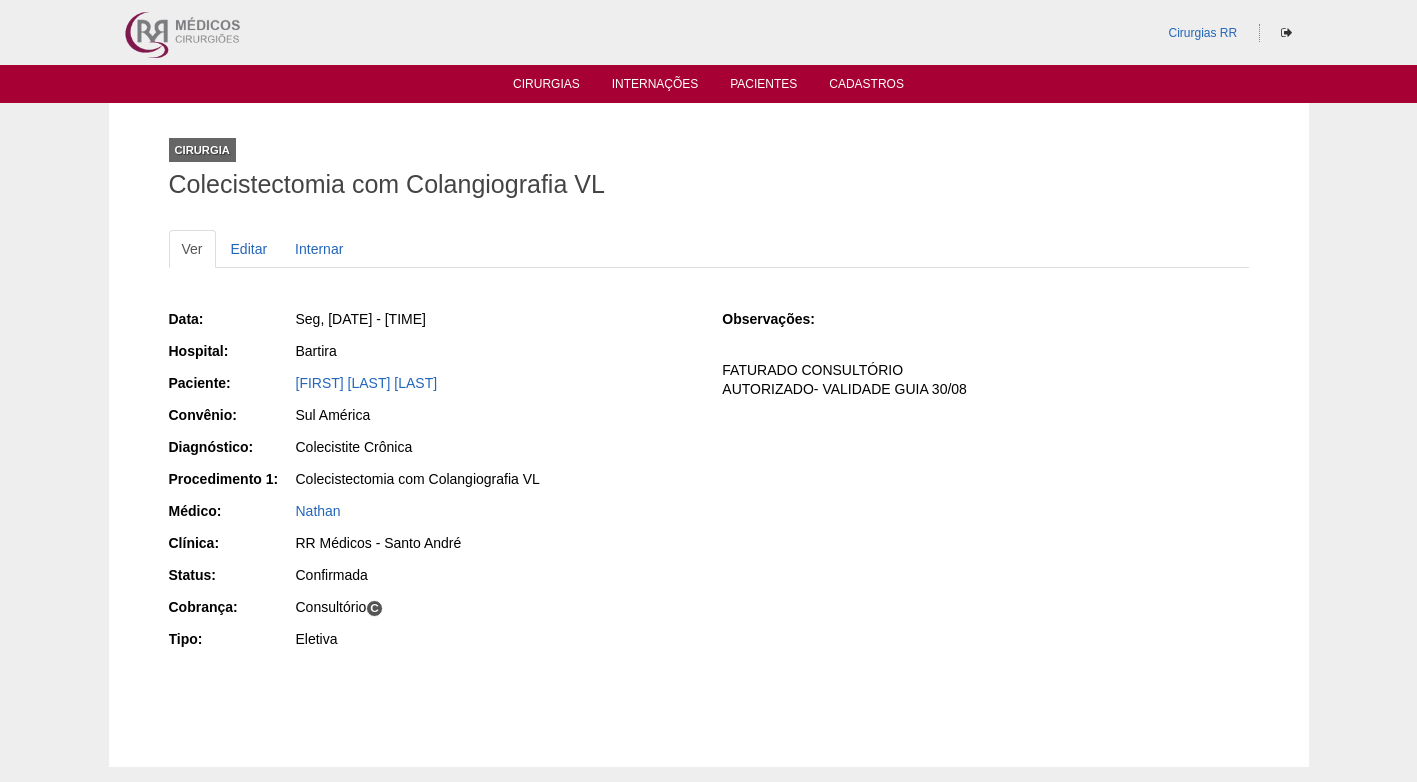 scroll, scrollTop: 0, scrollLeft: 0, axis: both 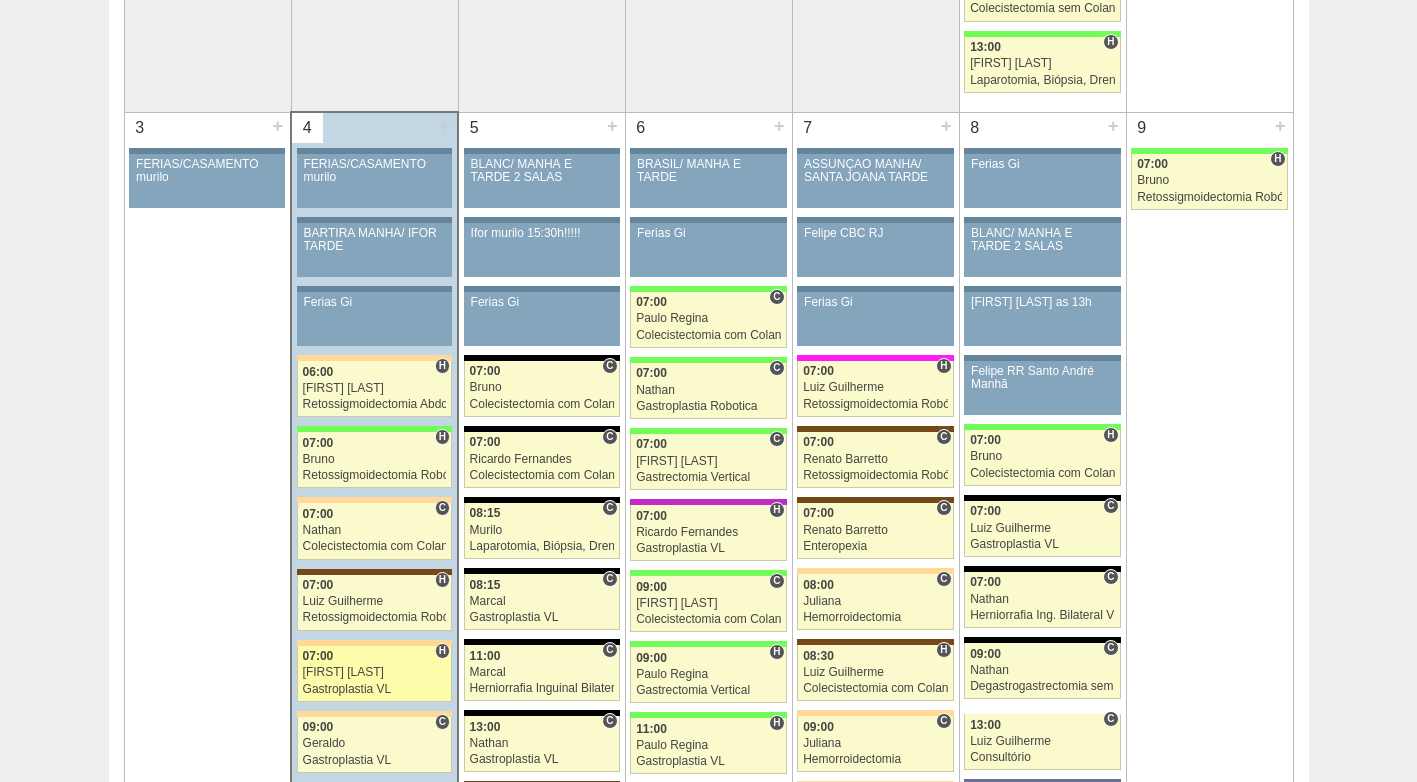 click on "[FIRST] [LAST]" at bounding box center [375, 672] 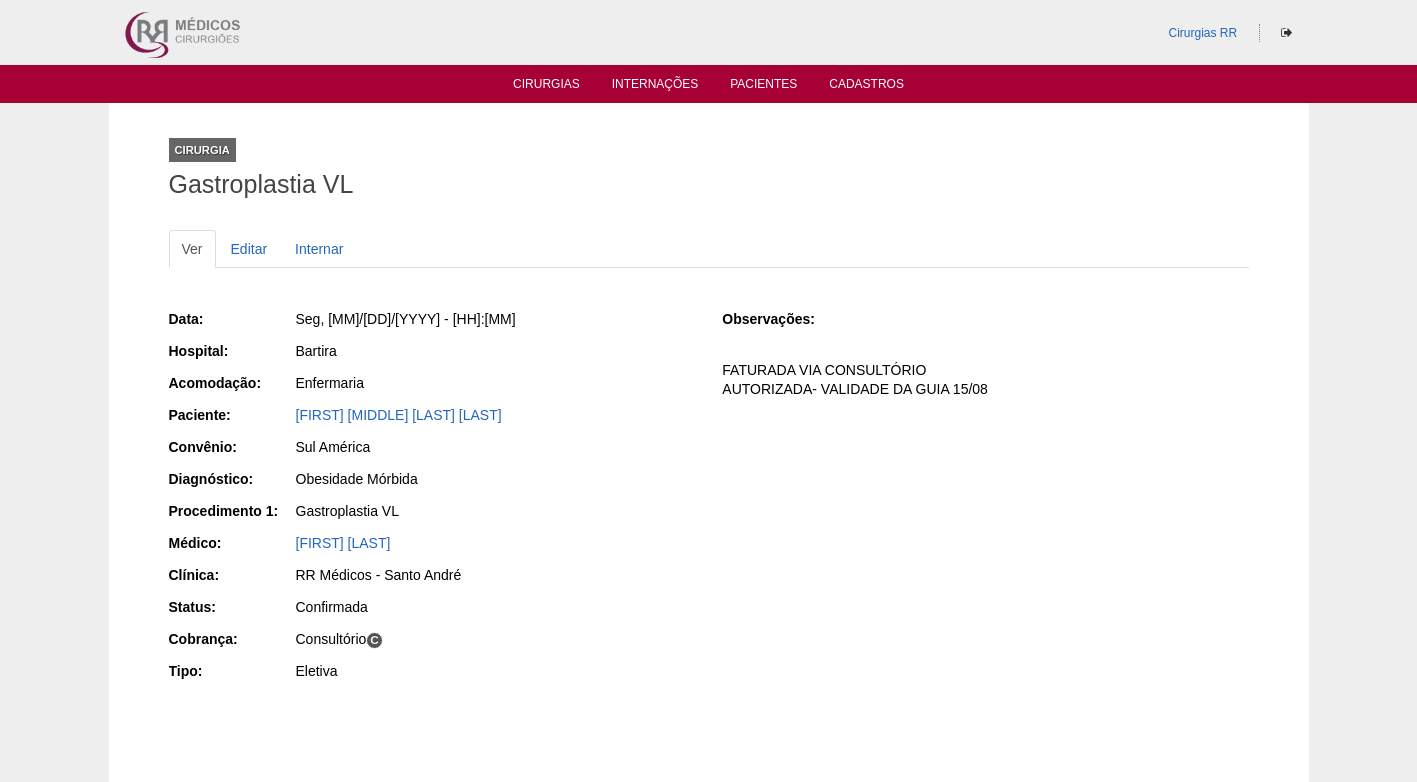 scroll, scrollTop: 0, scrollLeft: 0, axis: both 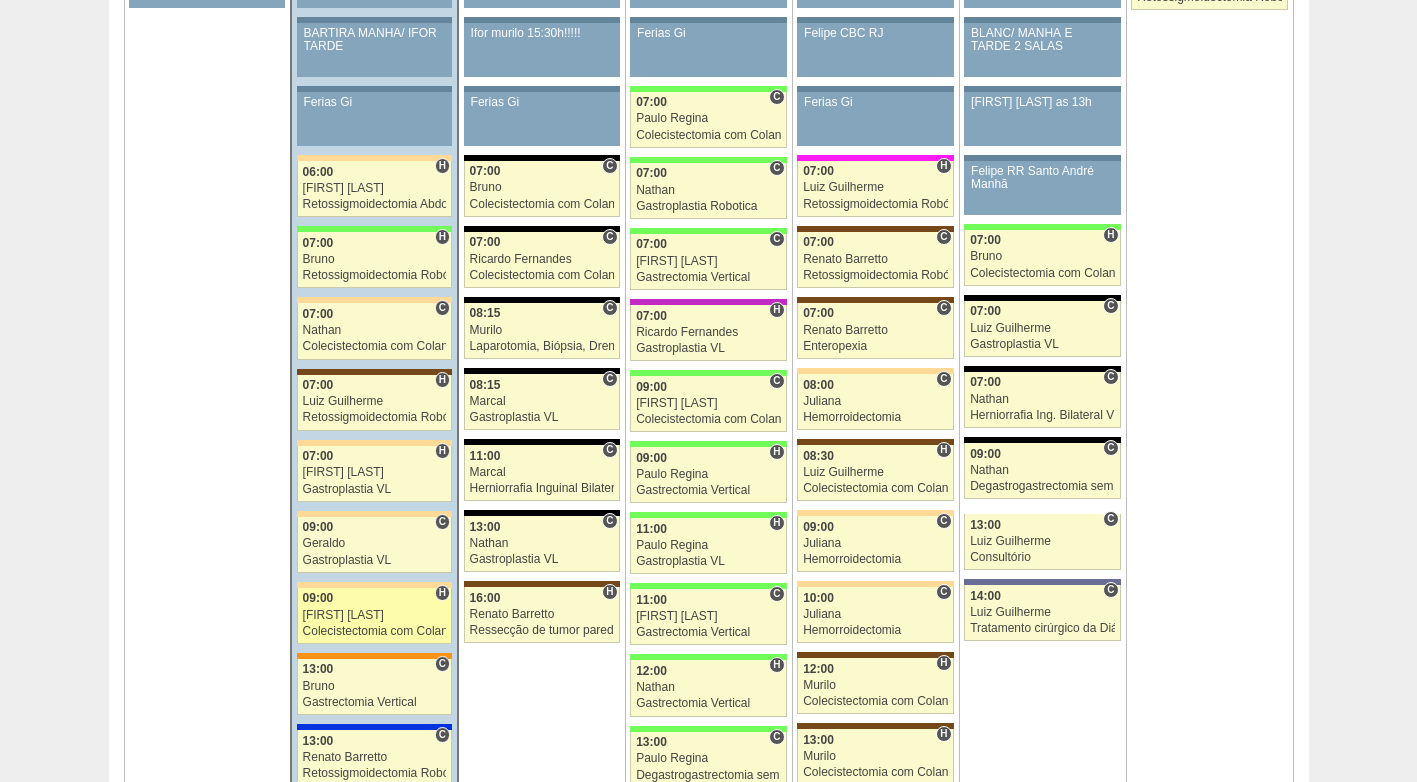 click on "09:00" at bounding box center [375, 598] 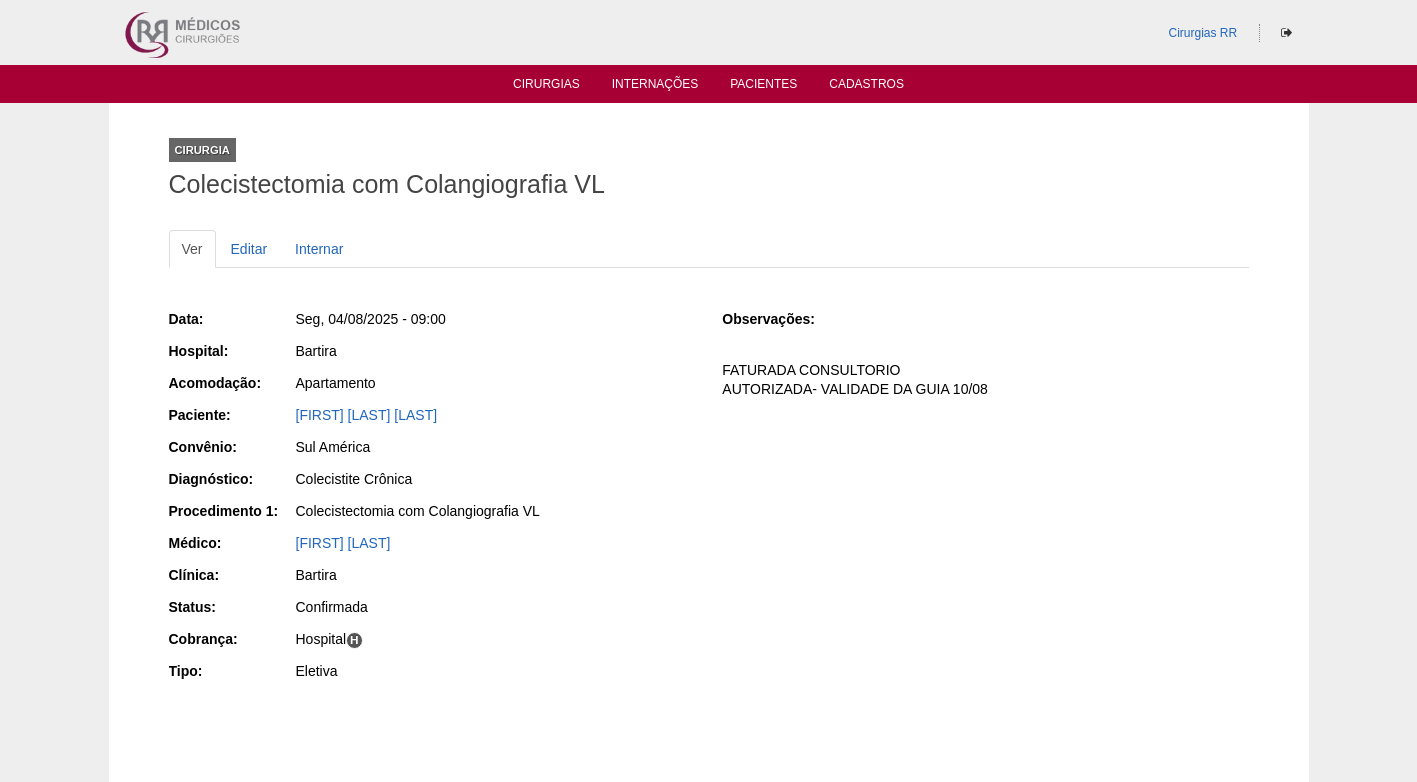 scroll, scrollTop: 0, scrollLeft: 0, axis: both 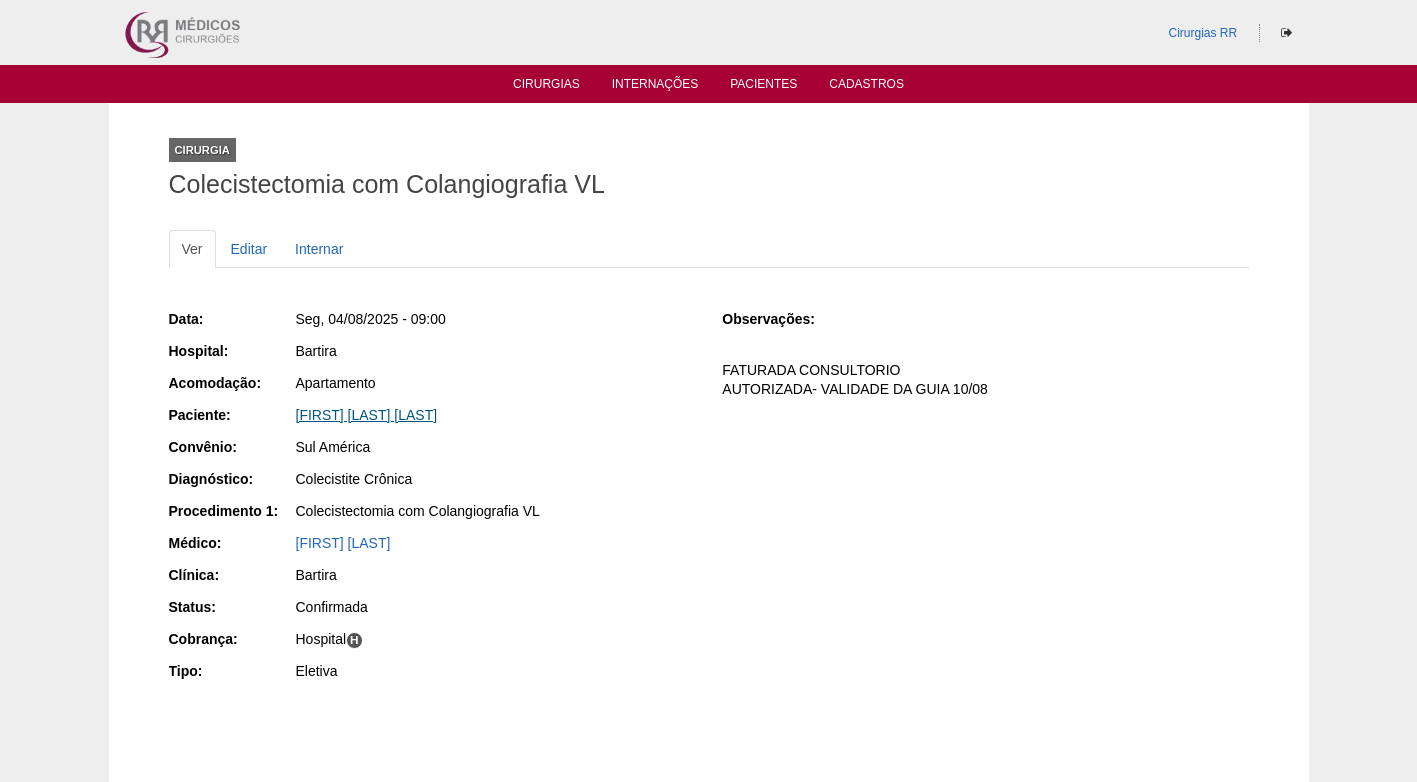 click on "[FIRST] [LAST] [LAST]" at bounding box center (367, 415) 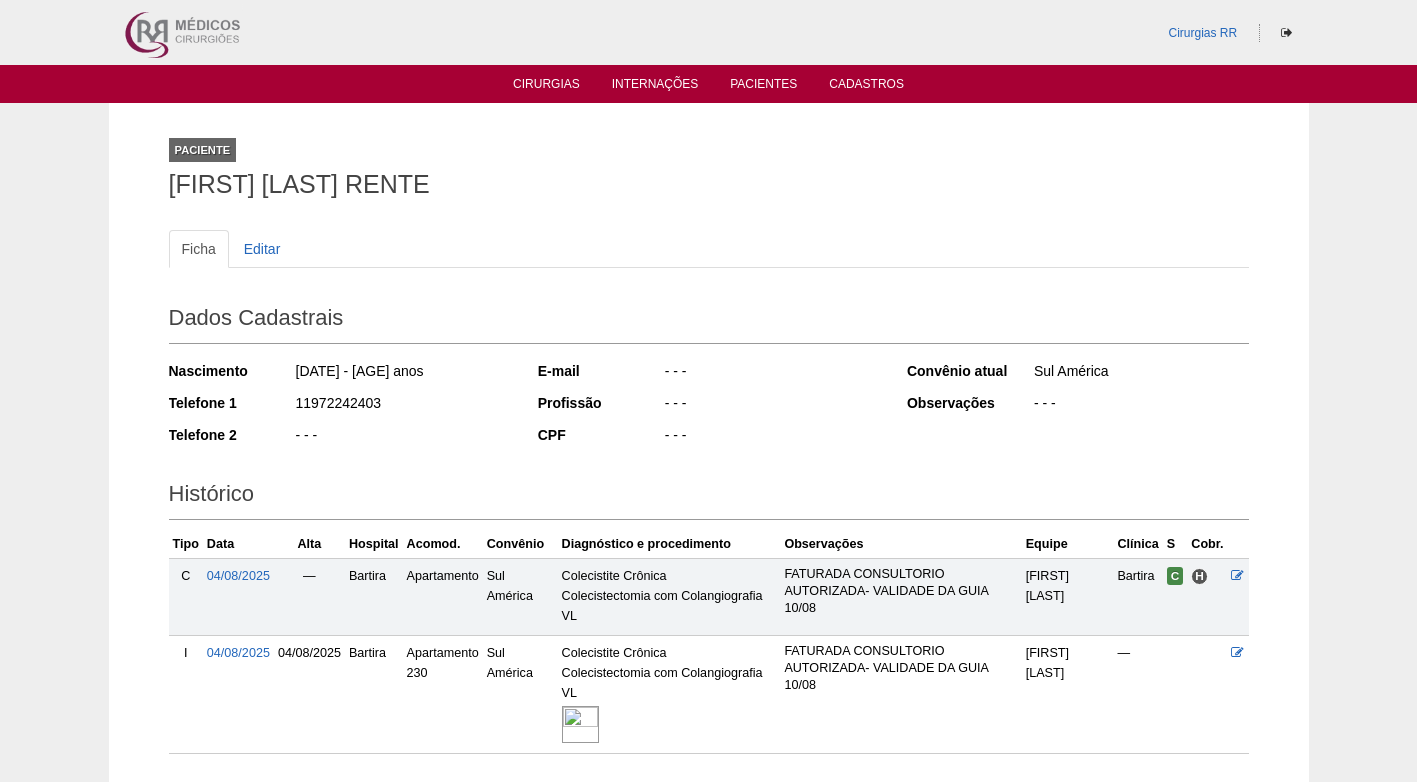 scroll, scrollTop: 0, scrollLeft: 0, axis: both 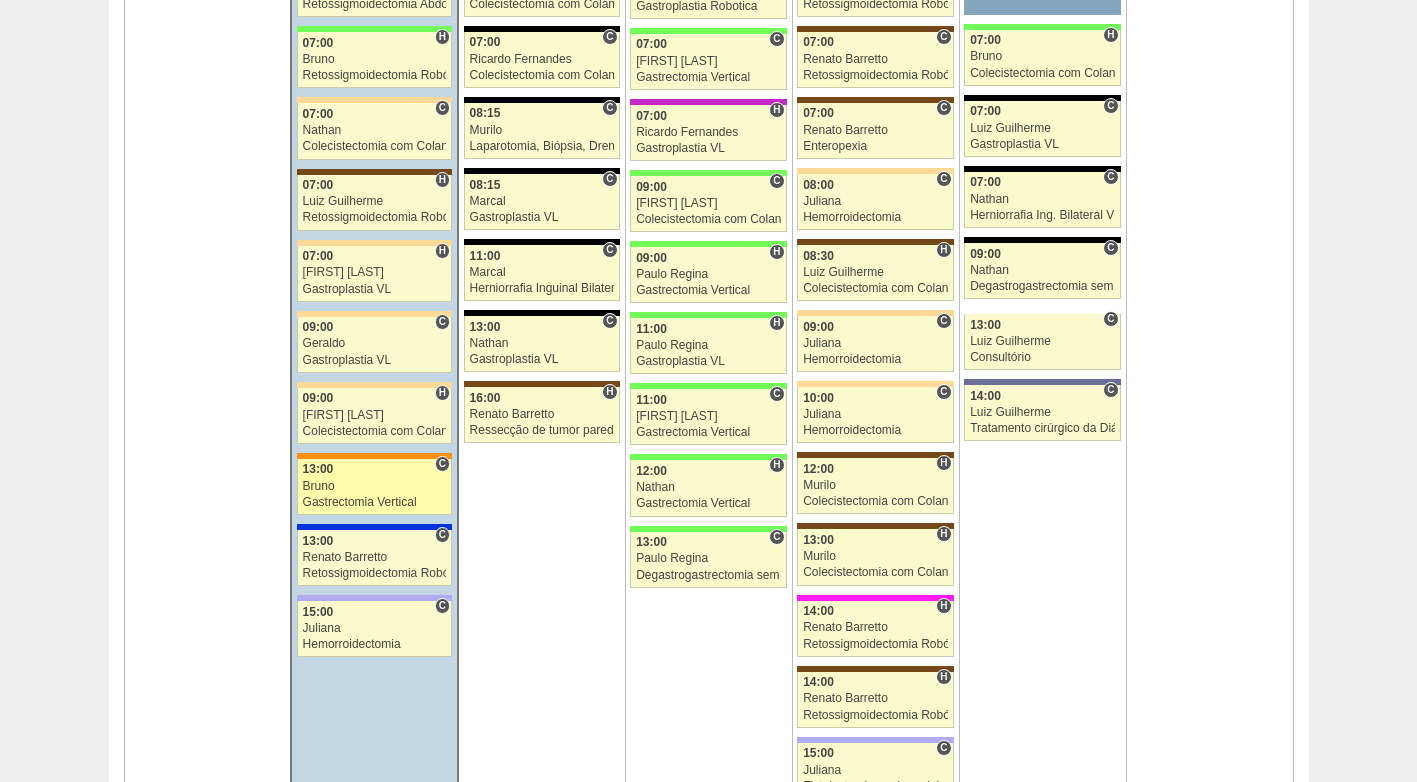 click on "13:00" at bounding box center [375, 469] 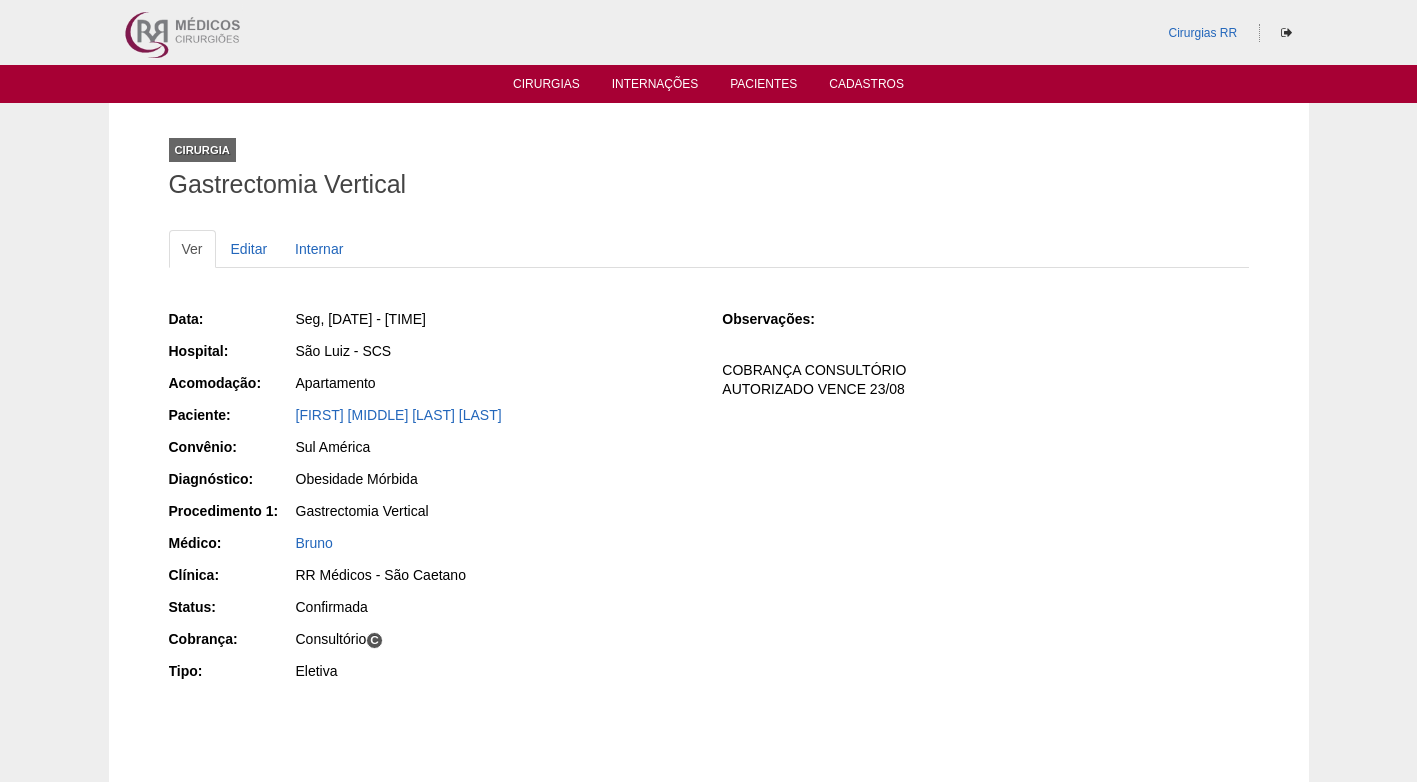 scroll, scrollTop: 0, scrollLeft: 0, axis: both 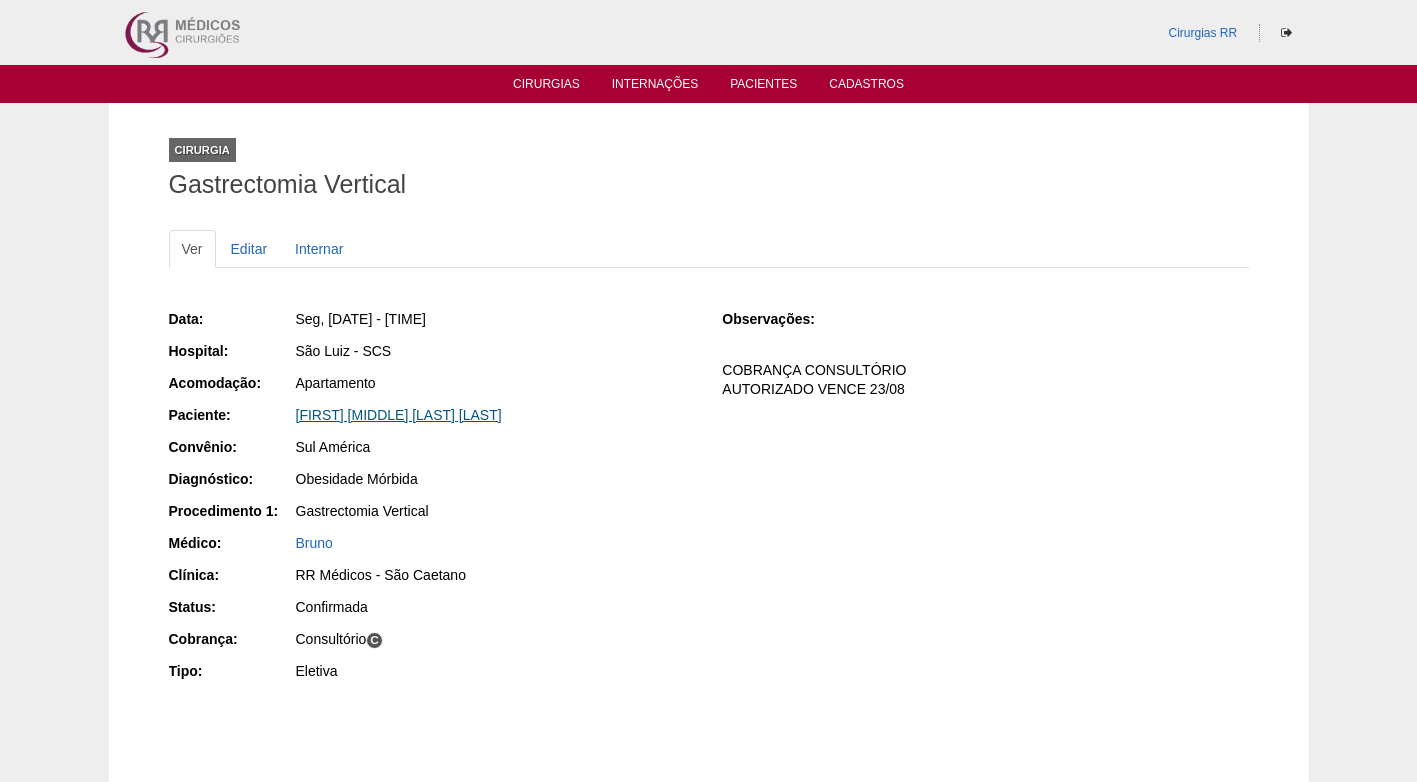 click on "Marcia Rejane da Silva Souza" at bounding box center [399, 415] 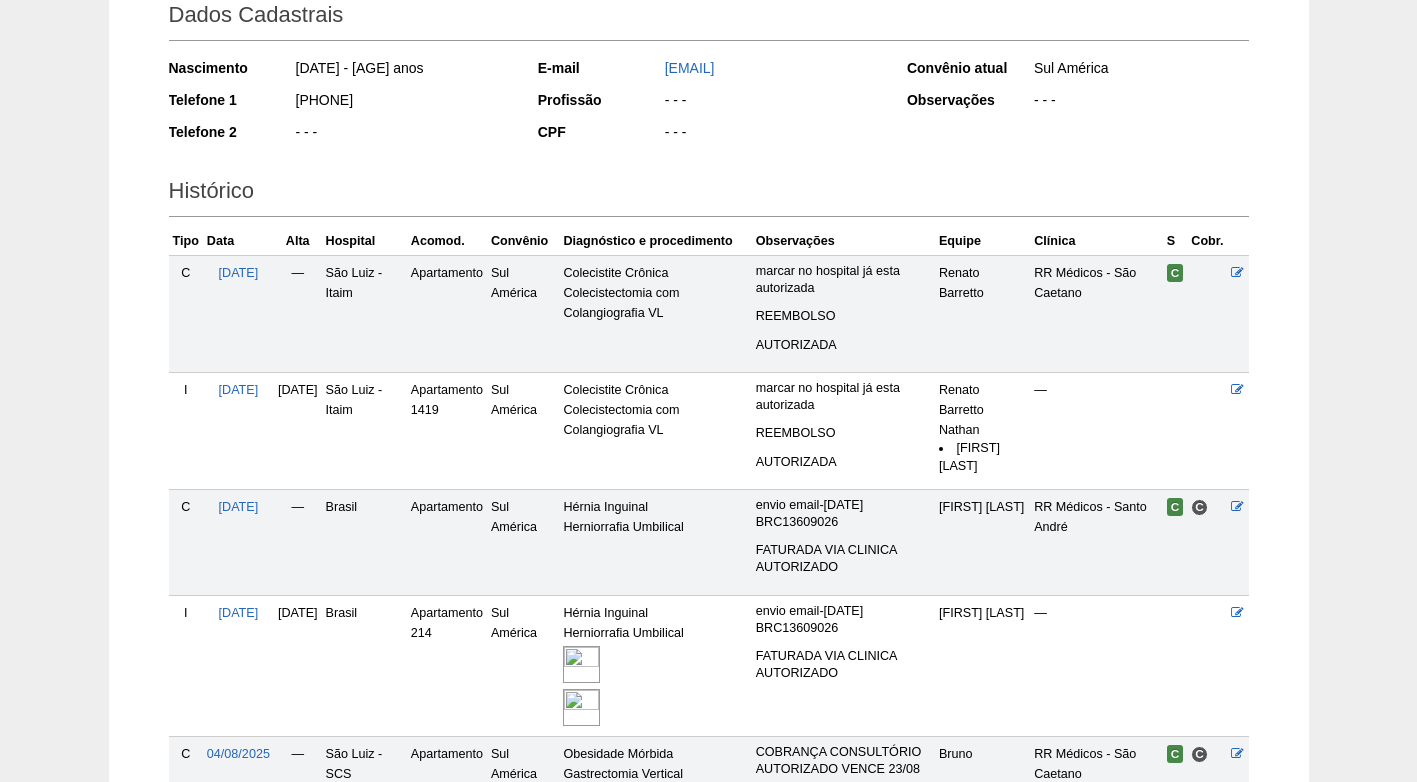 scroll, scrollTop: 489, scrollLeft: 0, axis: vertical 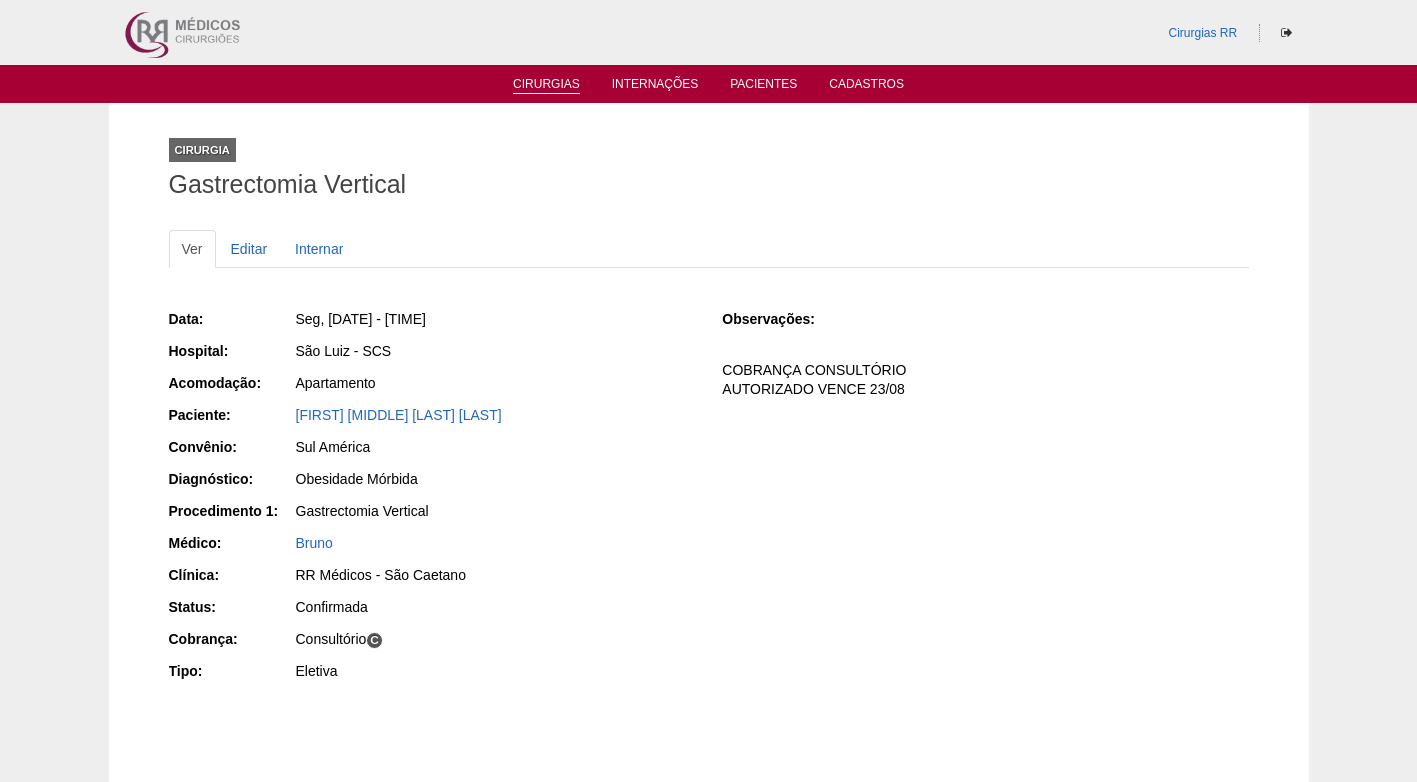 click on "Cirurgias" at bounding box center [546, 85] 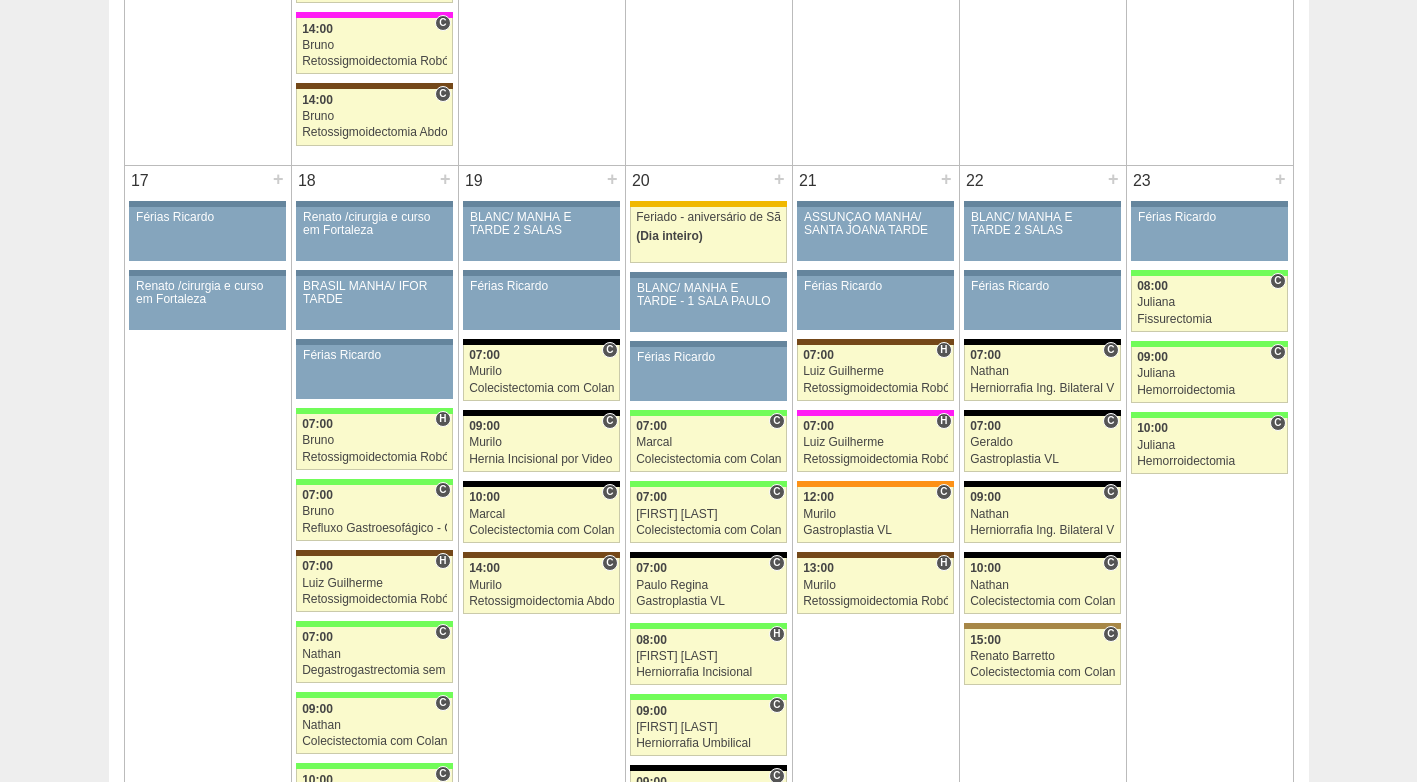 scroll, scrollTop: 3300, scrollLeft: 0, axis: vertical 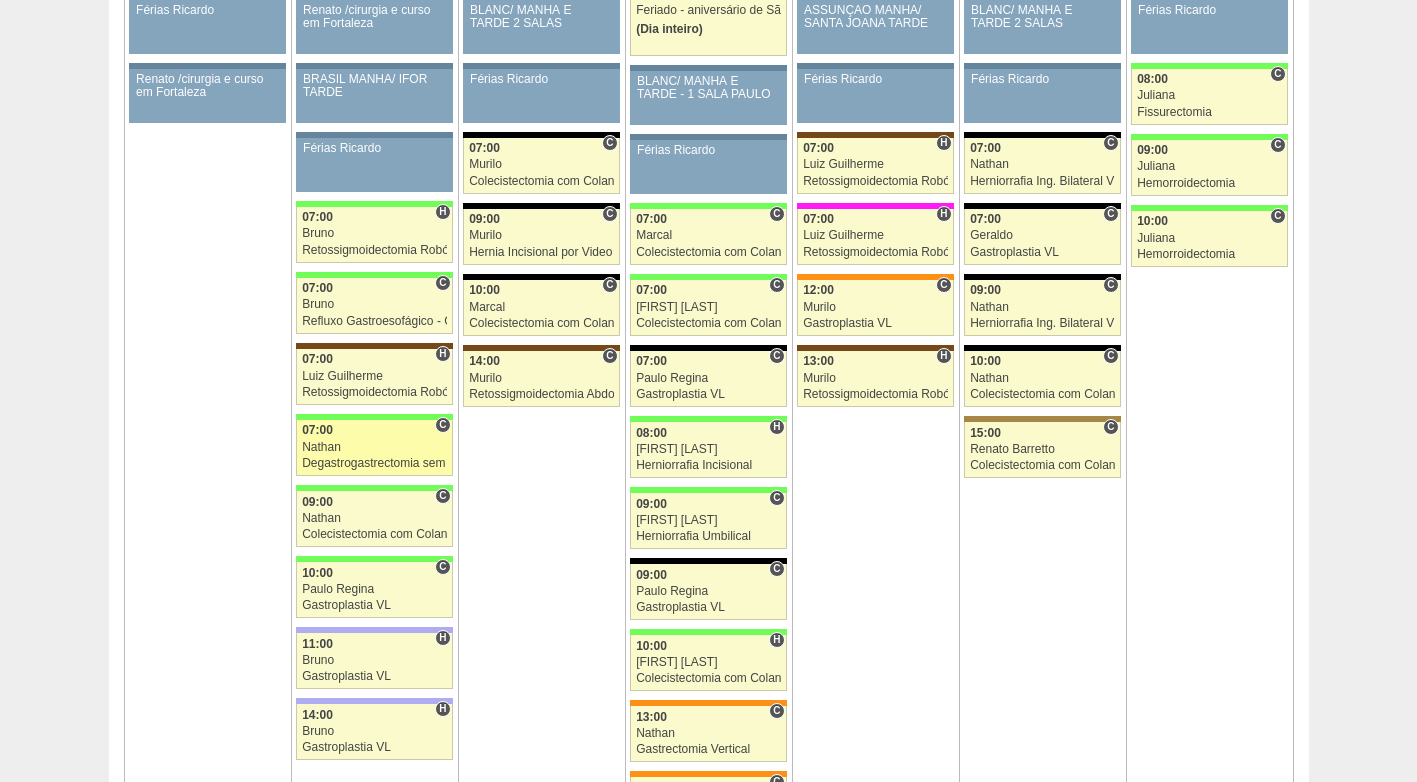 click on "Nathan" at bounding box center [374, 447] 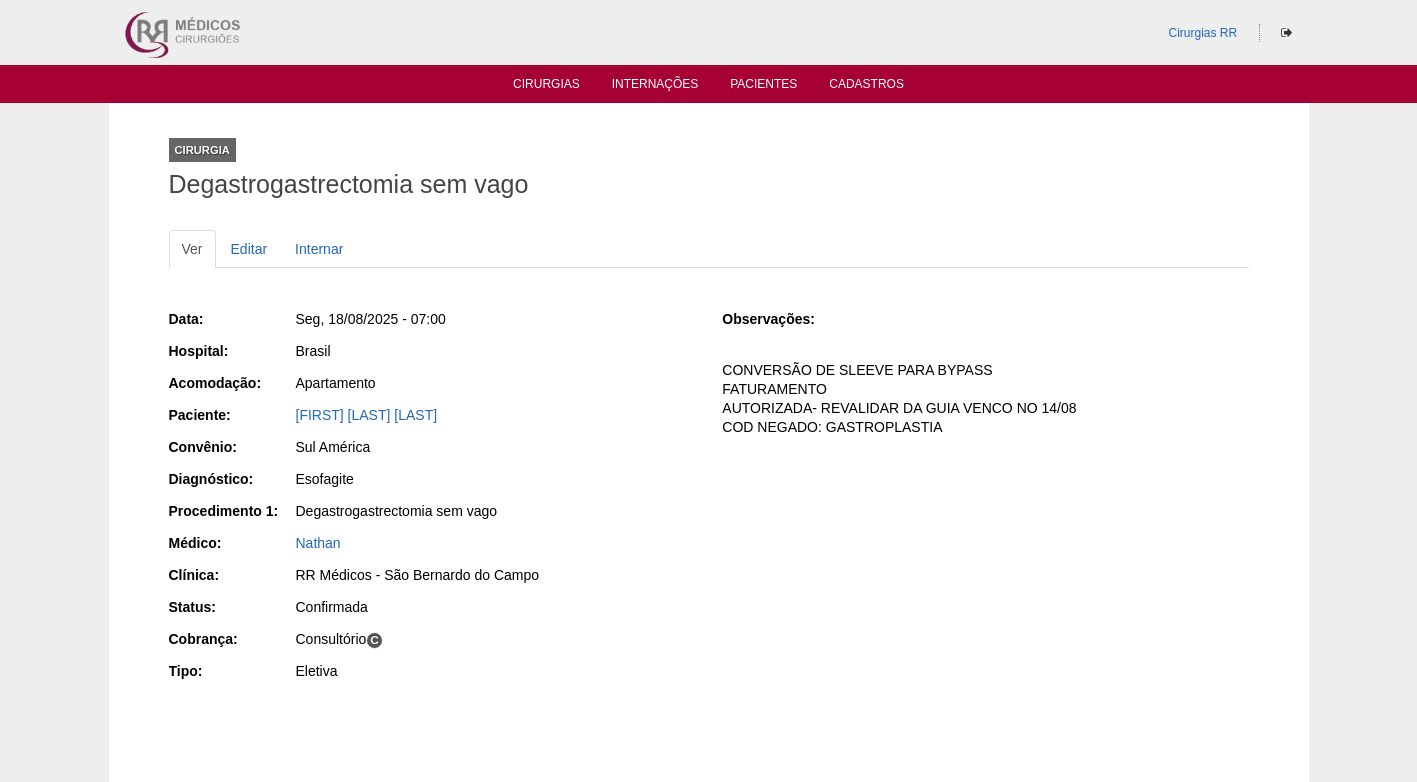 scroll, scrollTop: 0, scrollLeft: 0, axis: both 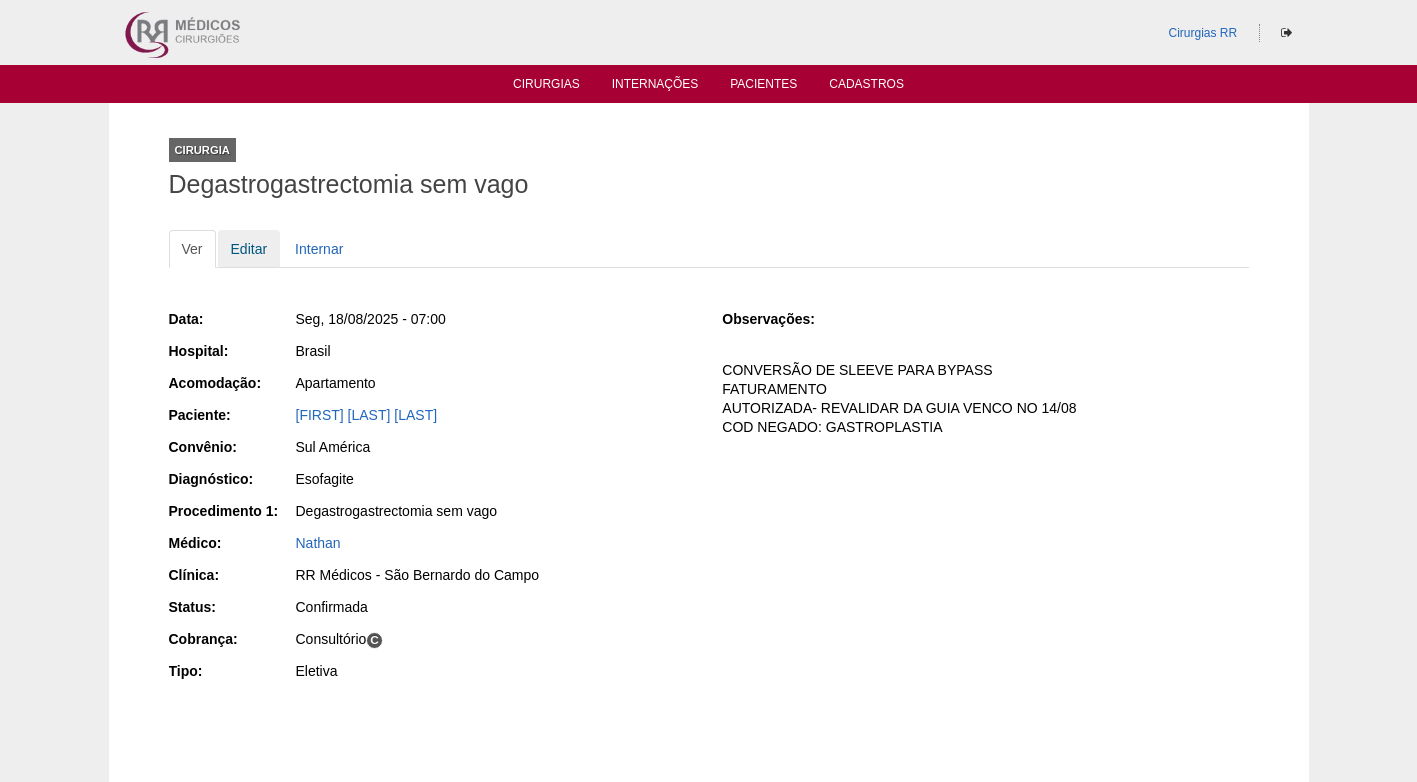 click on "Editar" at bounding box center [249, 249] 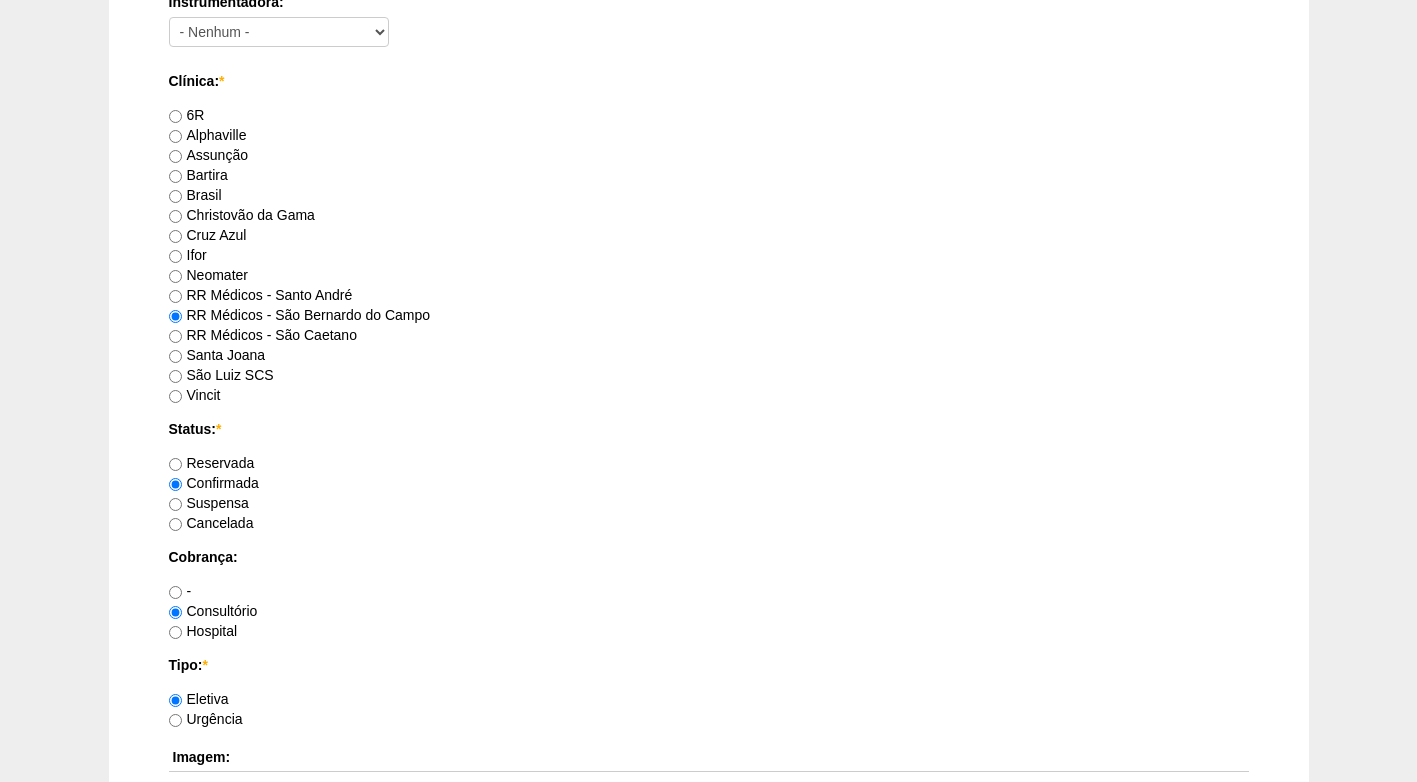 scroll, scrollTop: 1300, scrollLeft: 0, axis: vertical 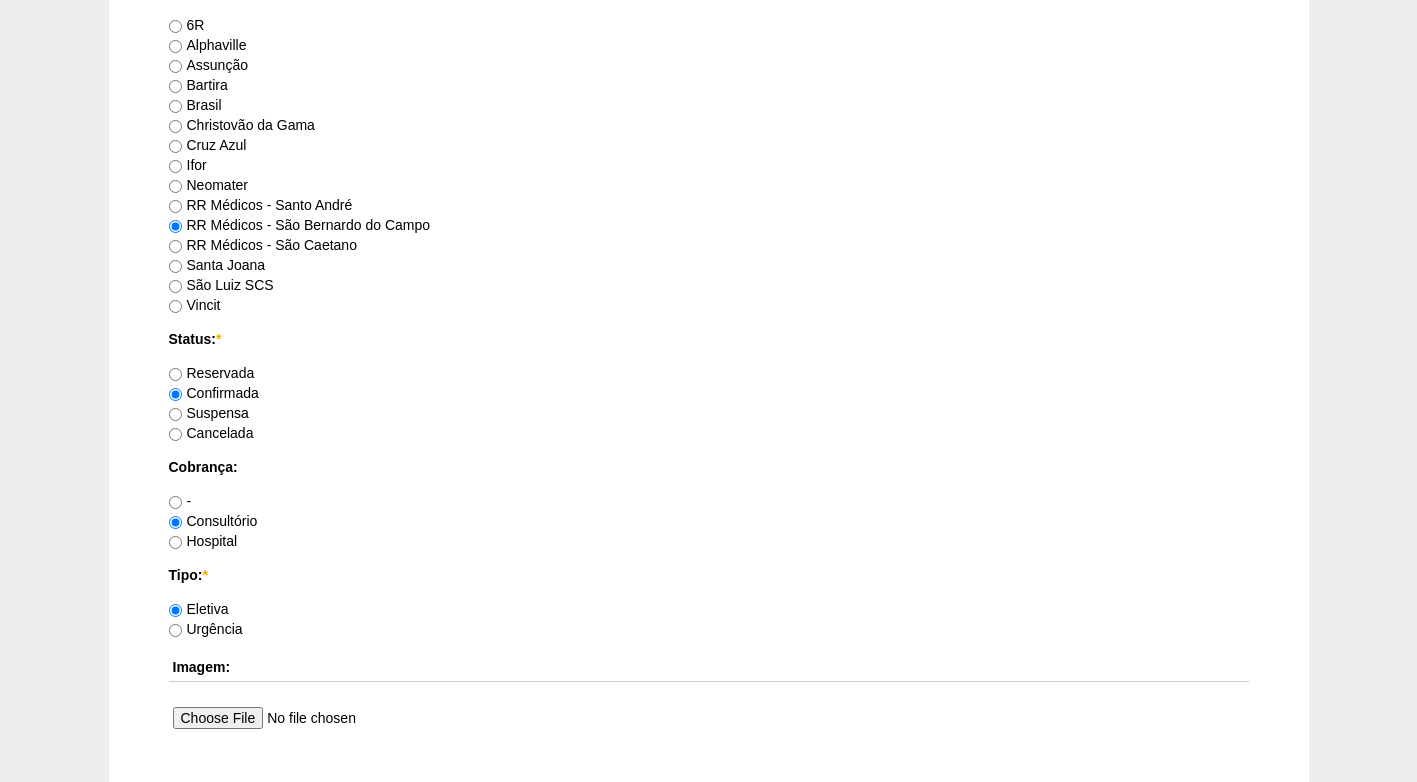 click on "Suspensa" at bounding box center [209, 413] 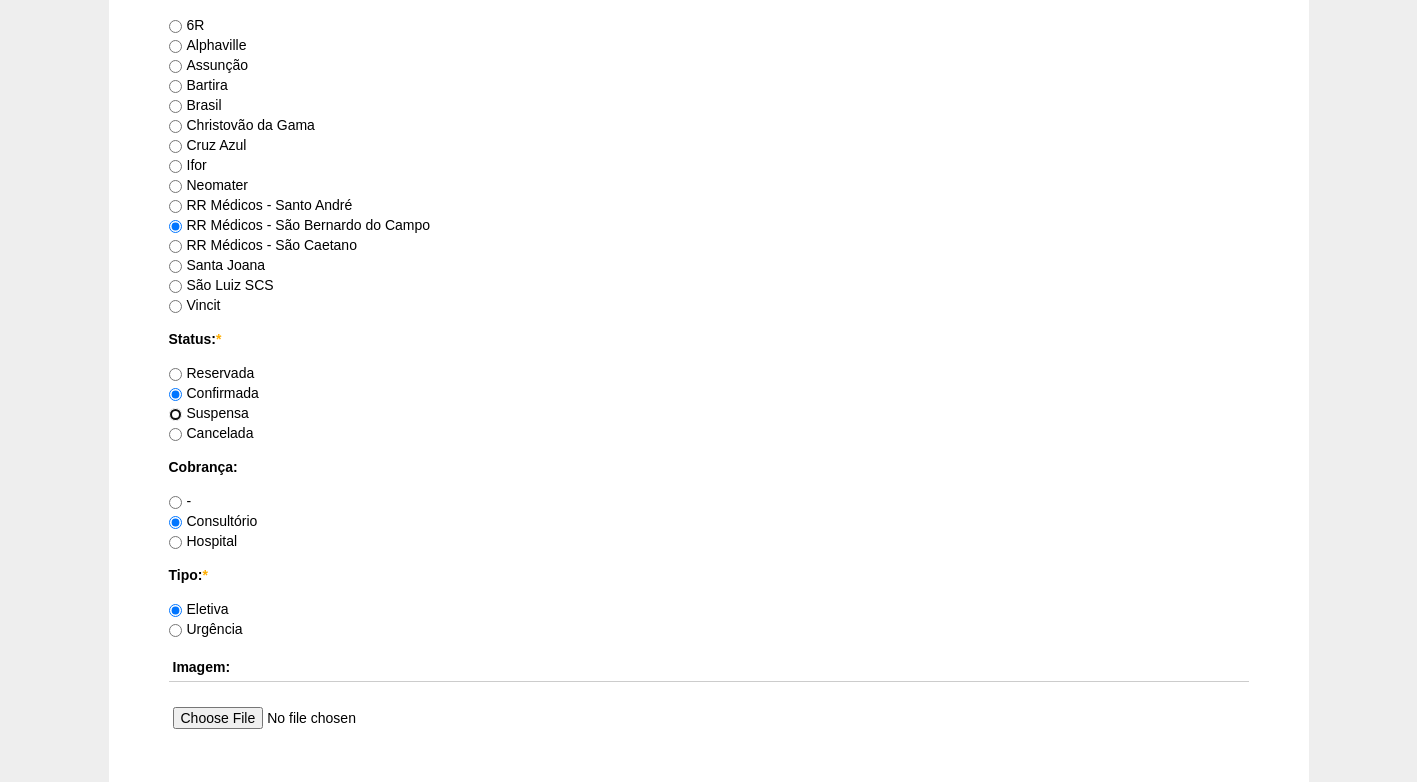 click on "Suspensa" at bounding box center [175, 414] 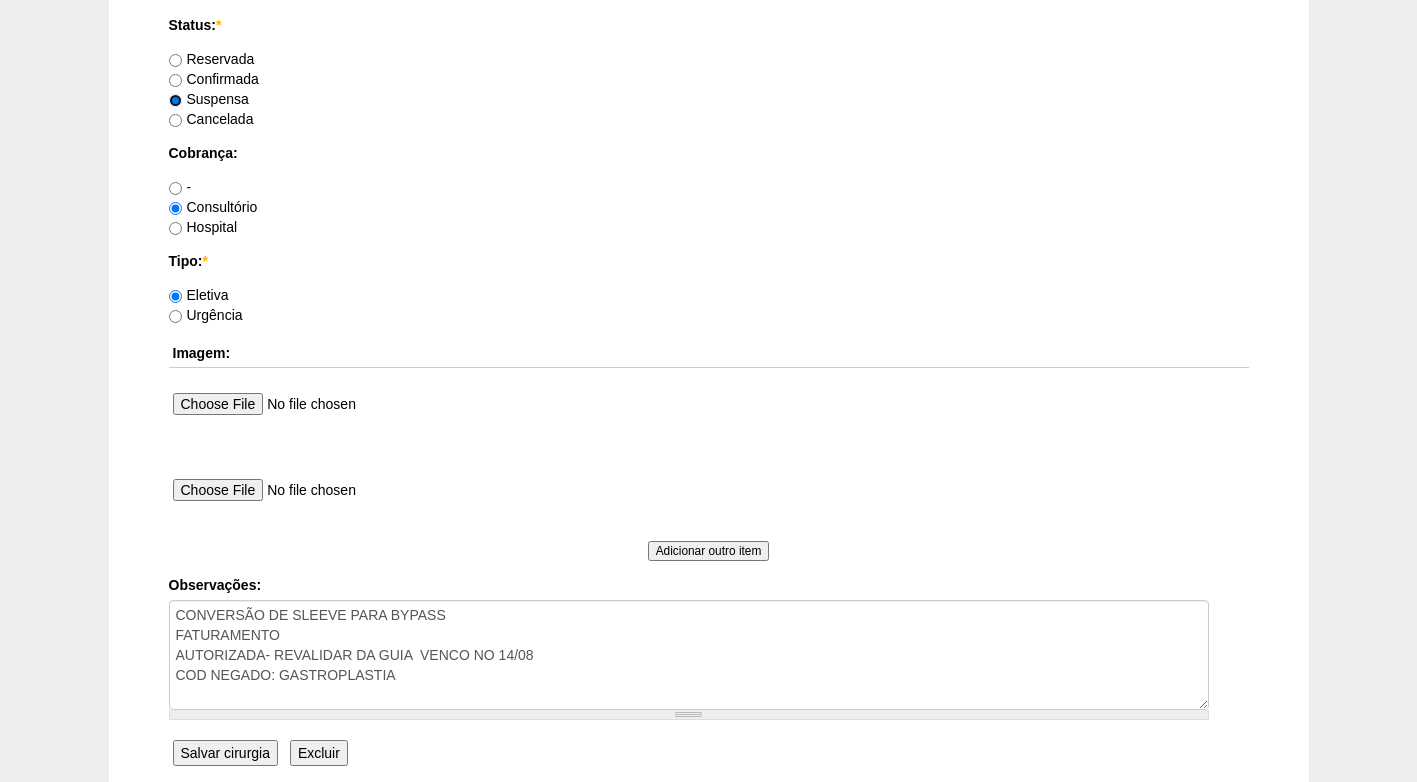 scroll, scrollTop: 1795, scrollLeft: 0, axis: vertical 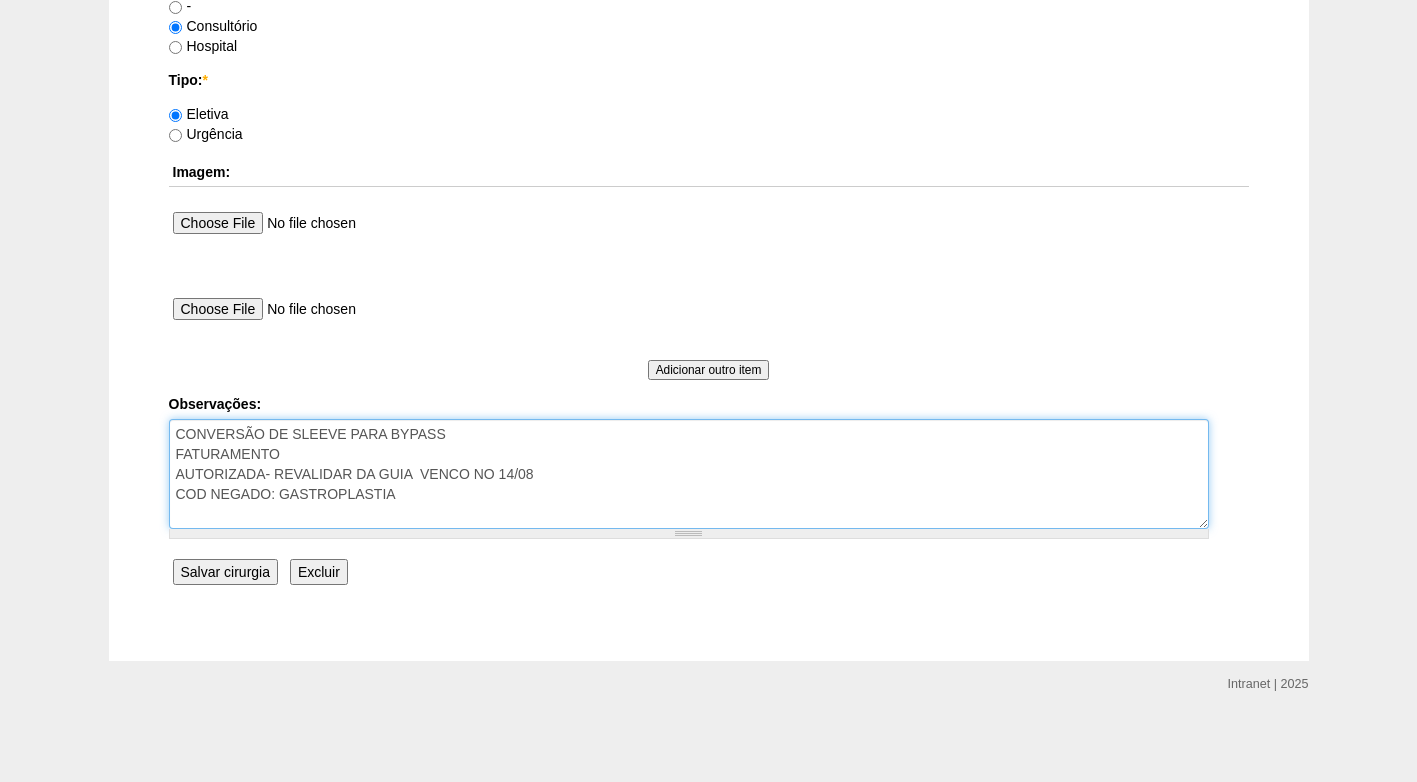 click on "CONVERSÃO DE SLEEVE PARA BYPASS
FATURAMENTO
AUTORIZADA- REVALIDAR DA GUIA  VENCO NO 14/08
COD NEGADO: GASTROPLASTIA" at bounding box center [689, 474] 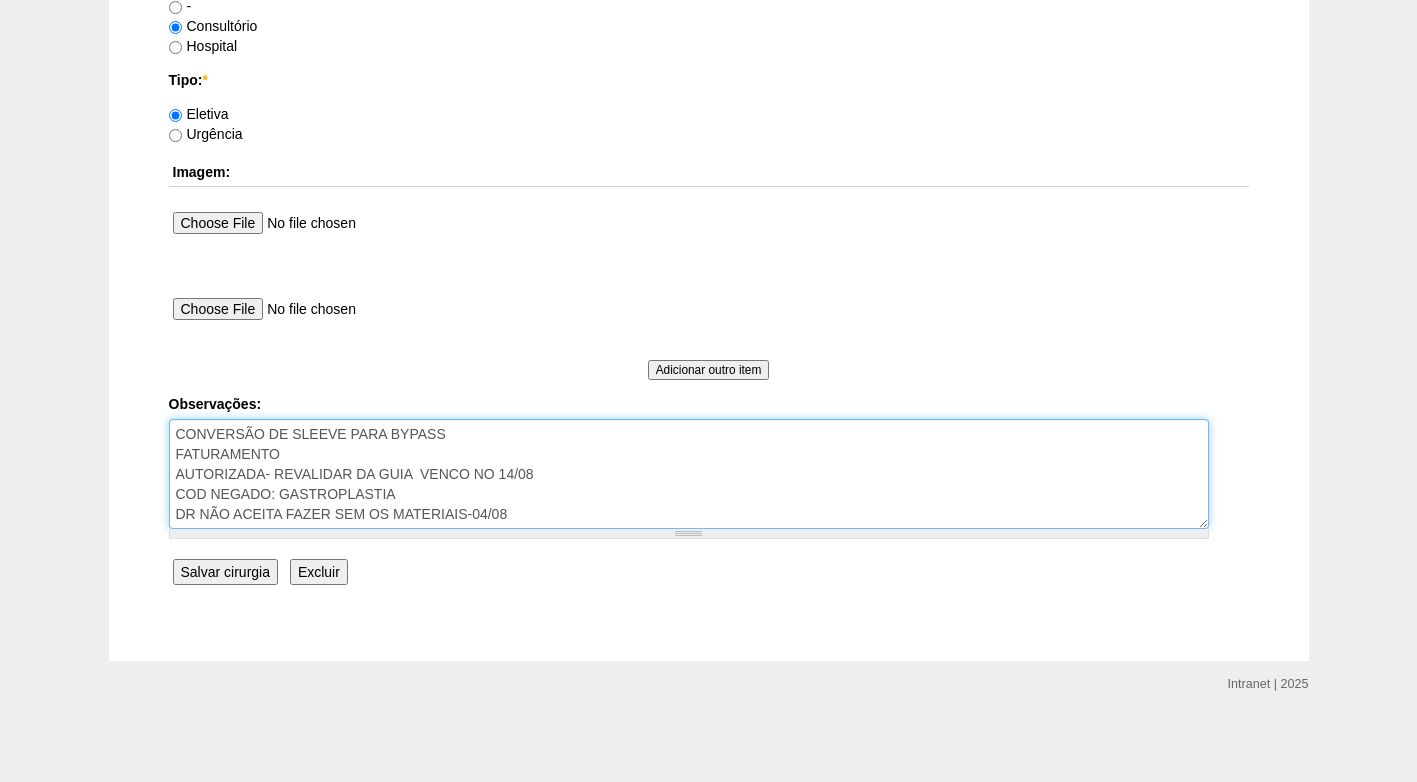 scroll, scrollTop: 1695, scrollLeft: 0, axis: vertical 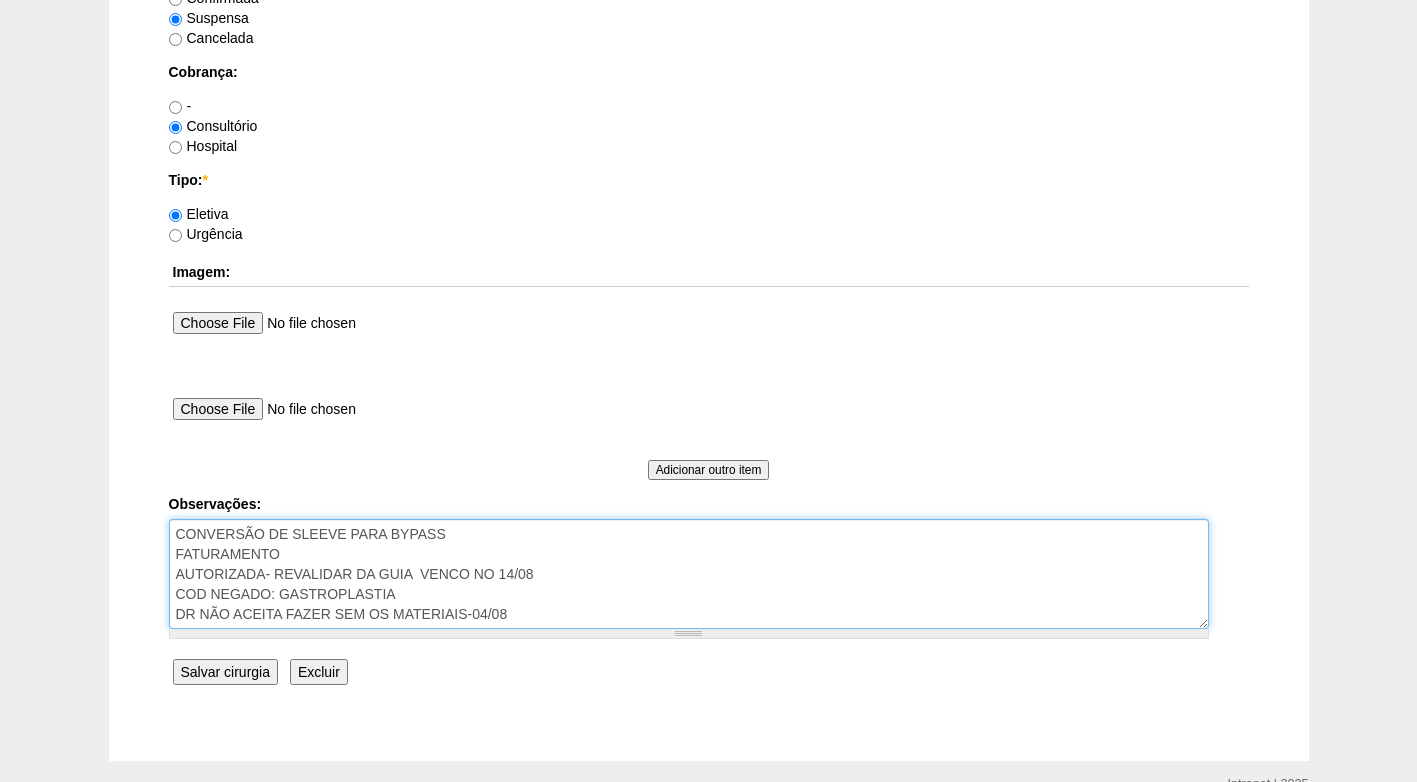 type on "CONVERSÃO DE SLEEVE PARA BYPASS
FATURAMENTO
AUTORIZADA- REVALIDAR DA GUIA  VENCO NO 14/08
COD NEGADO: GASTROPLASTIA
DR NÃO ACEITA FAZER SEM OS MATERIAIS-04/08" 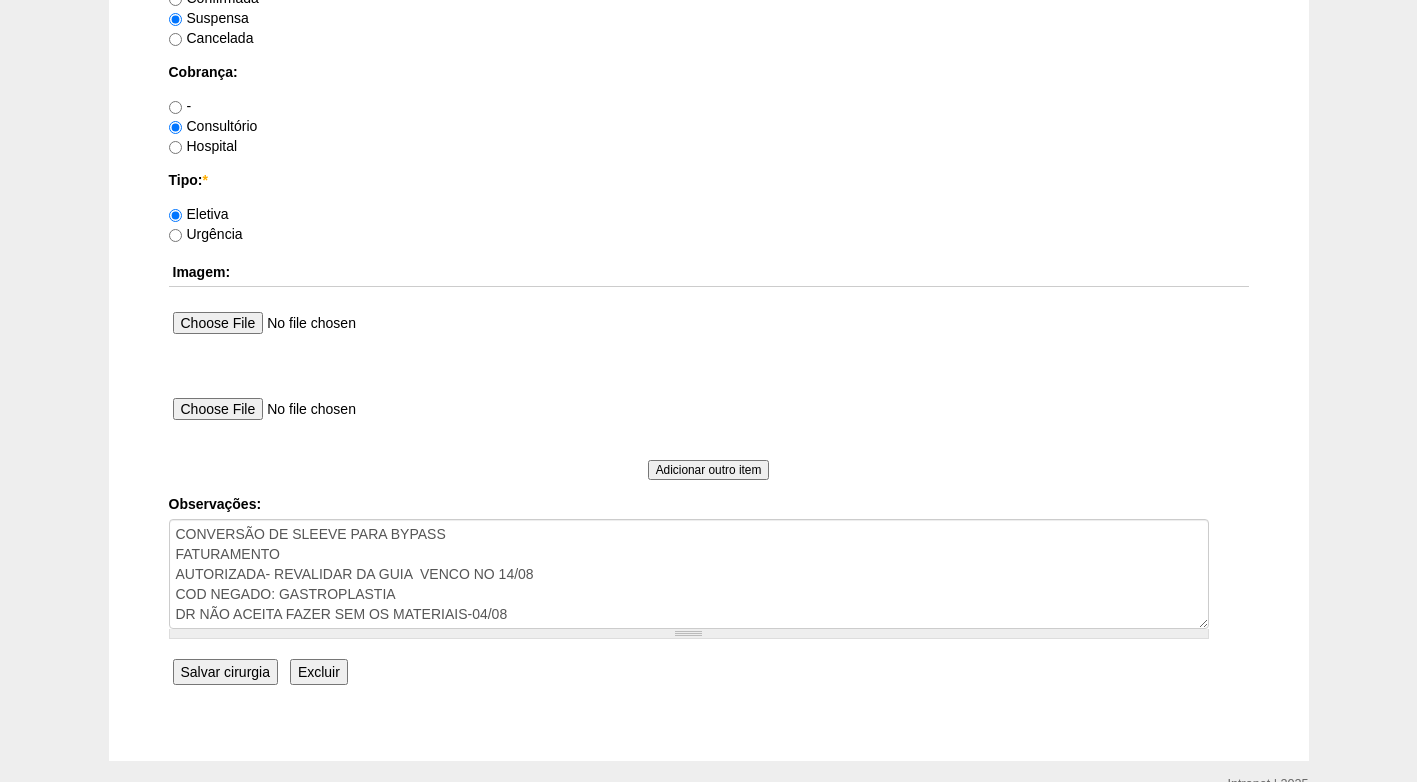 click on "Salvar cirurgia" at bounding box center (225, 672) 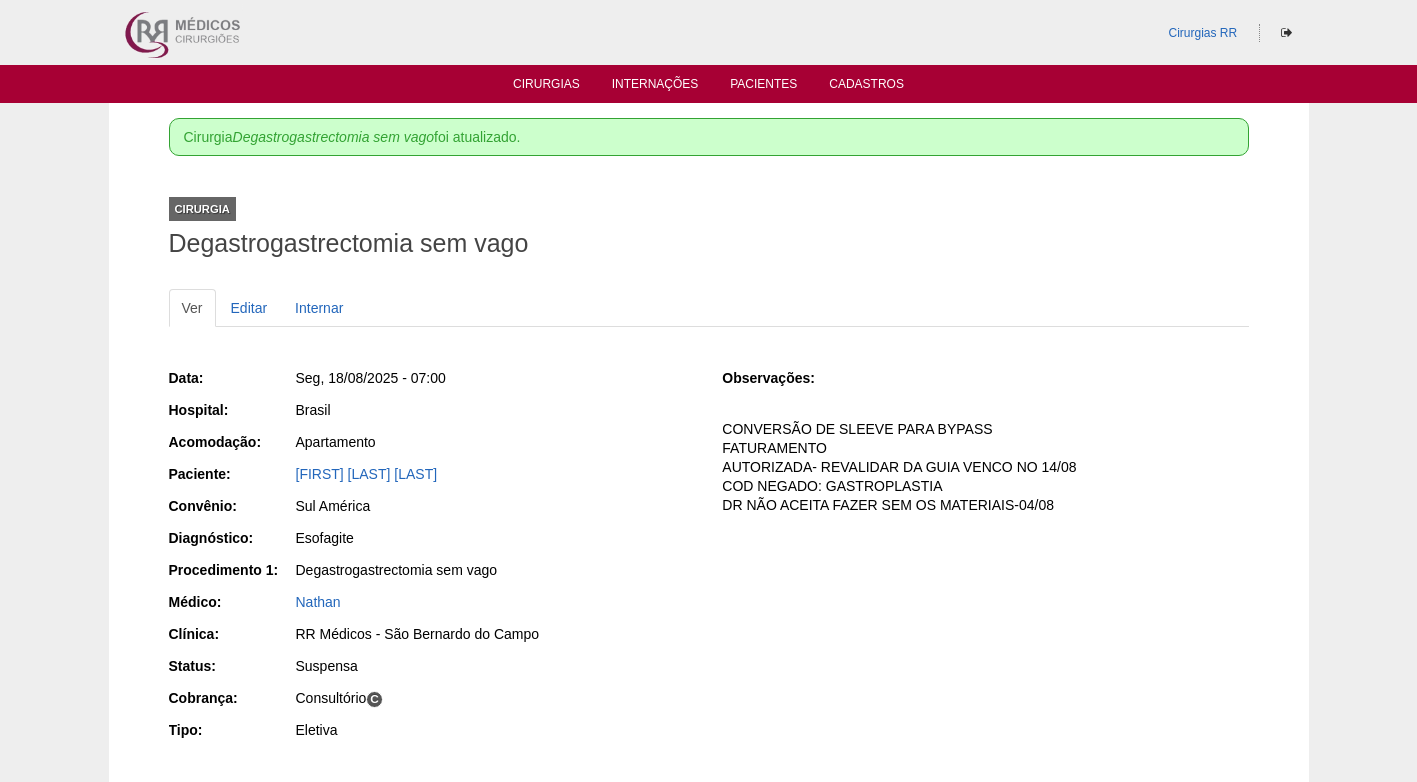 scroll, scrollTop: 0, scrollLeft: 0, axis: both 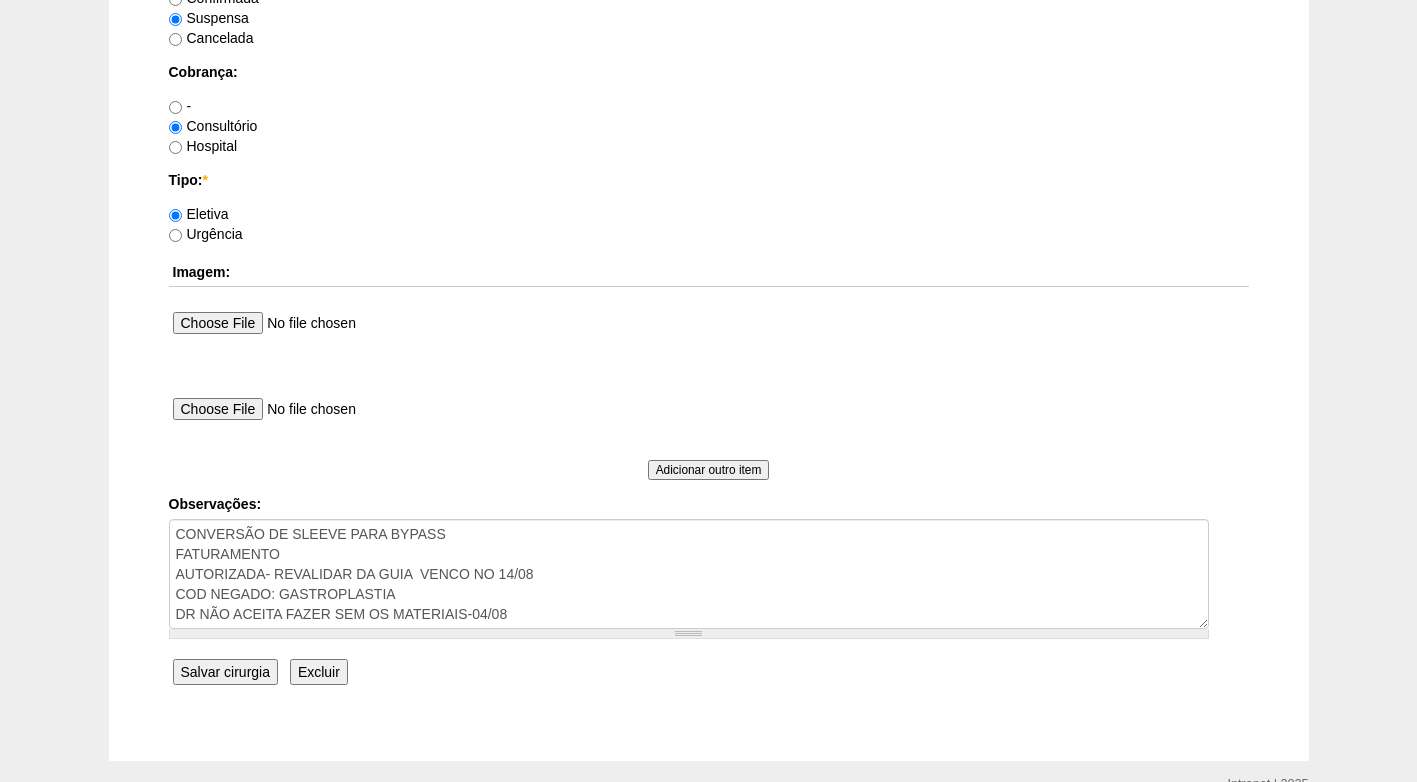 click on "Salvar cirurgia" at bounding box center (225, 672) 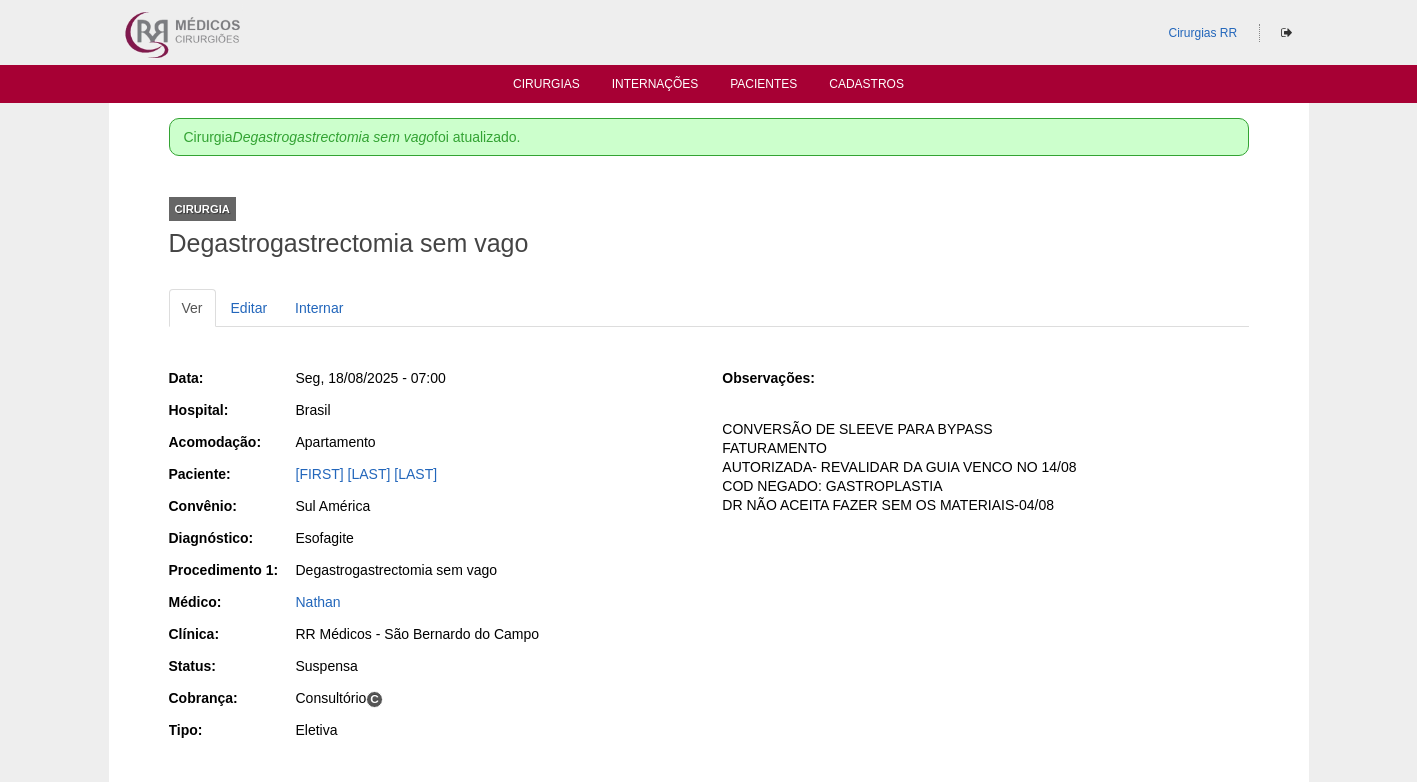 scroll, scrollTop: 0, scrollLeft: 0, axis: both 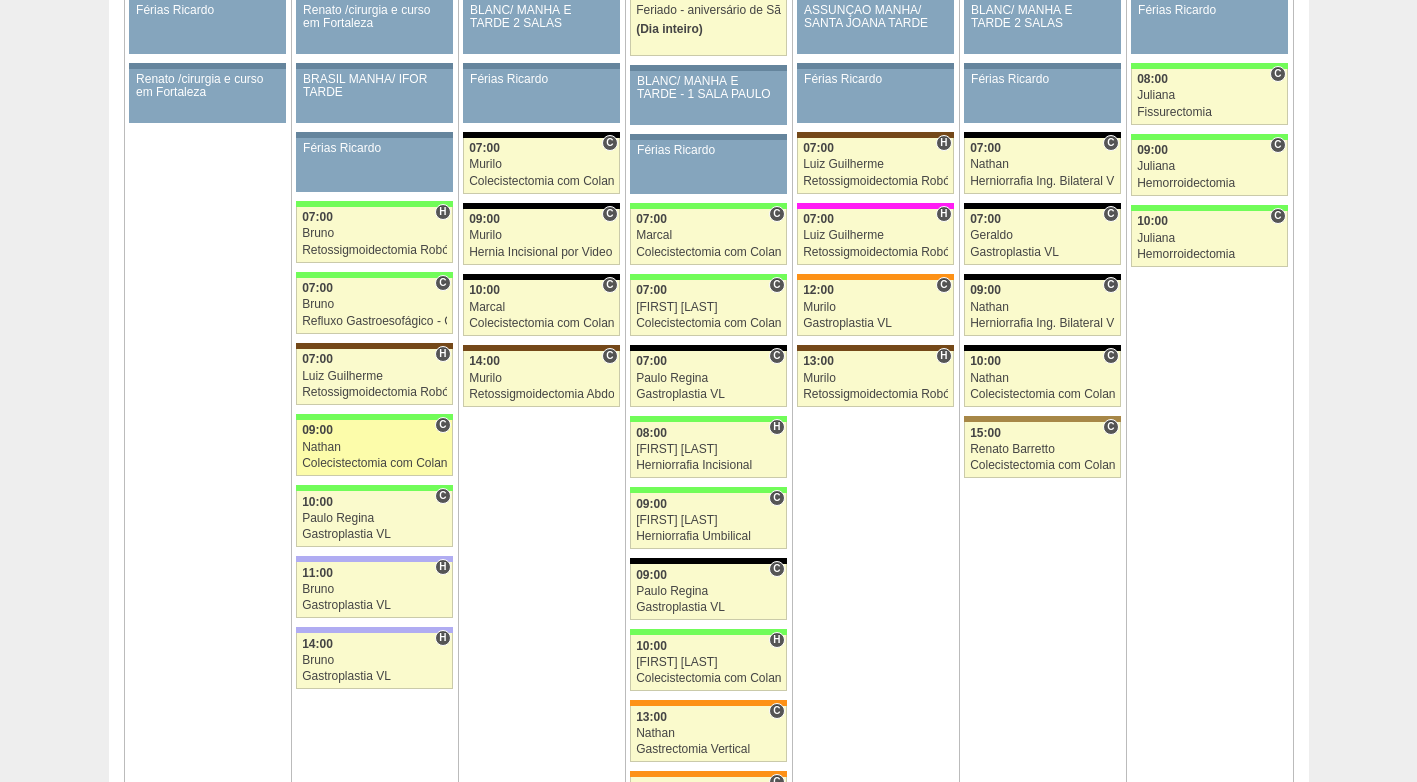 click on "Nathan" at bounding box center (374, 447) 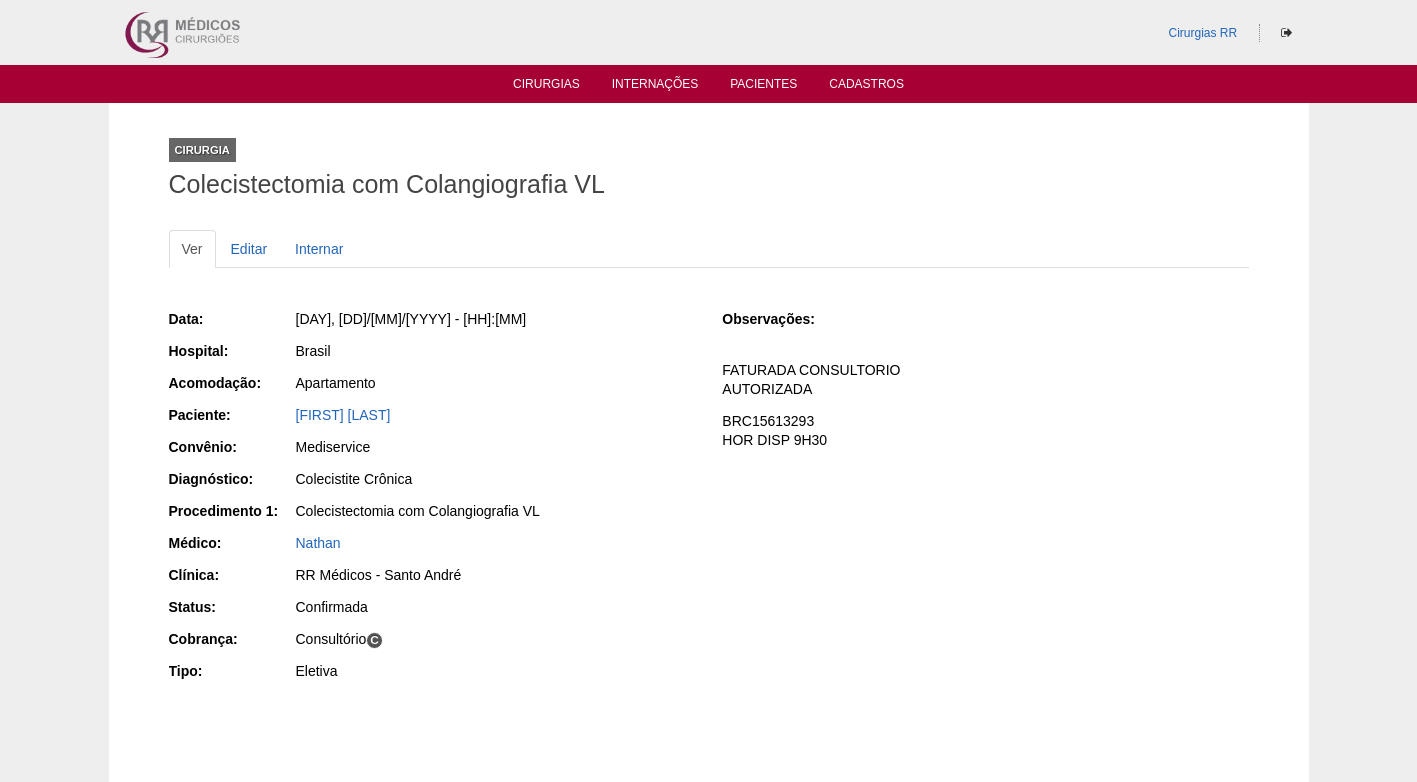 scroll, scrollTop: 0, scrollLeft: 0, axis: both 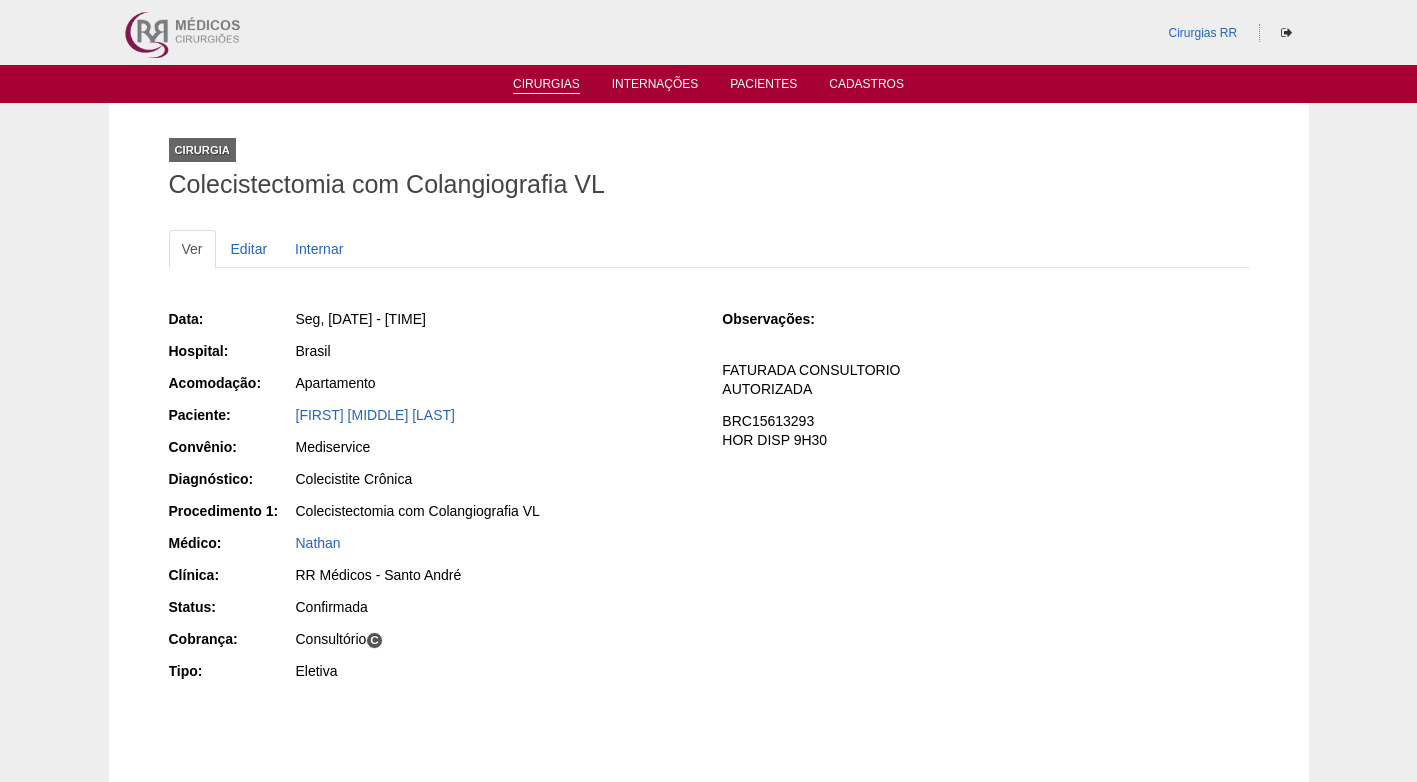 click on "Cirurgias" at bounding box center (546, 85) 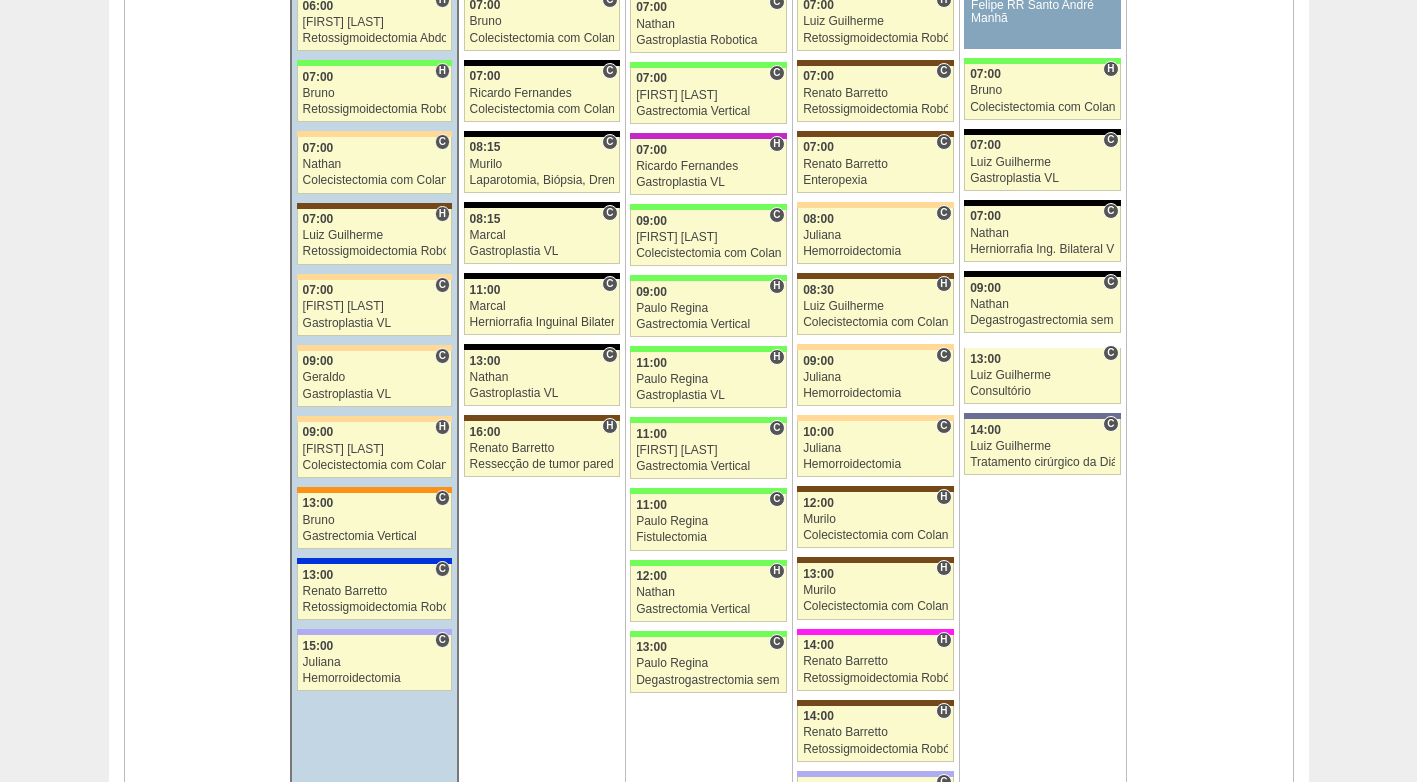 scroll, scrollTop: 1200, scrollLeft: 0, axis: vertical 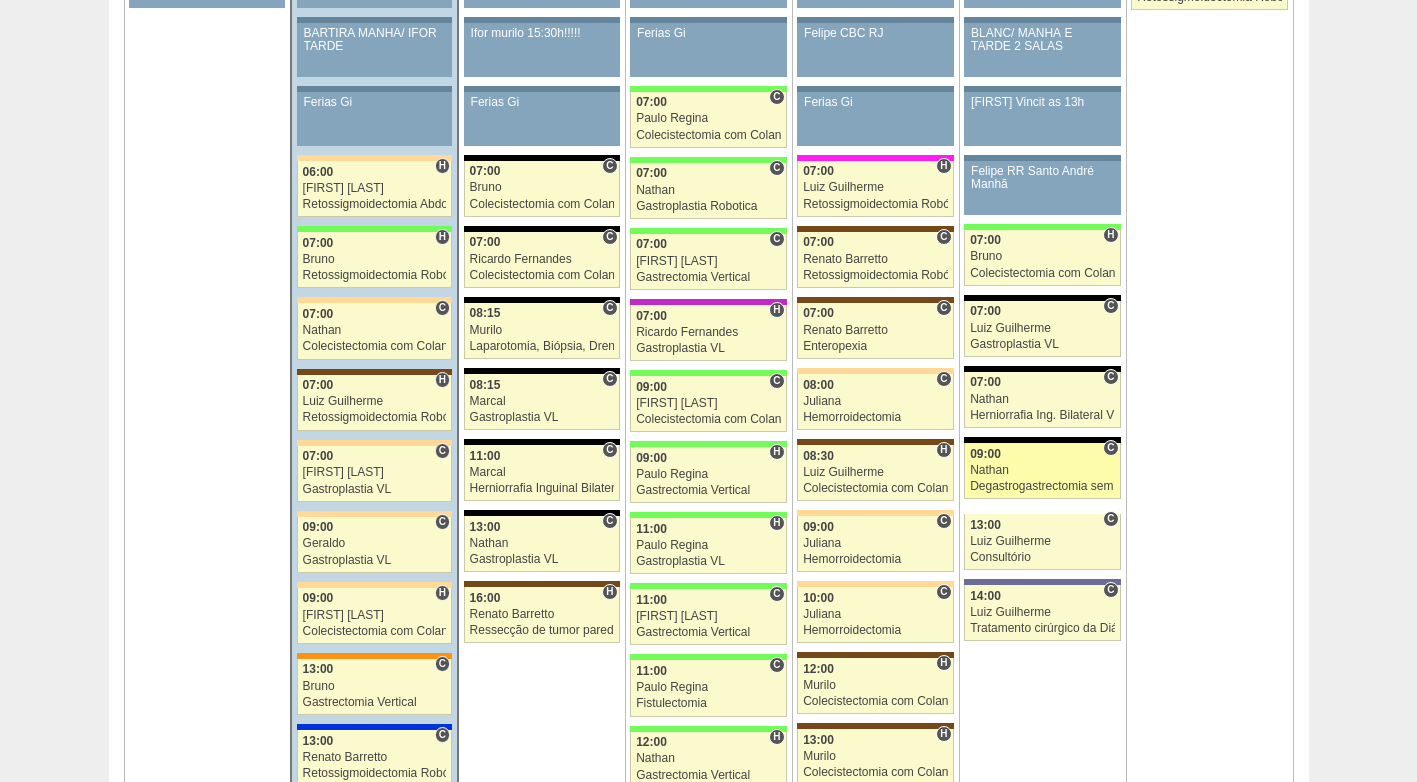 click on "Nathan" at bounding box center (1042, 470) 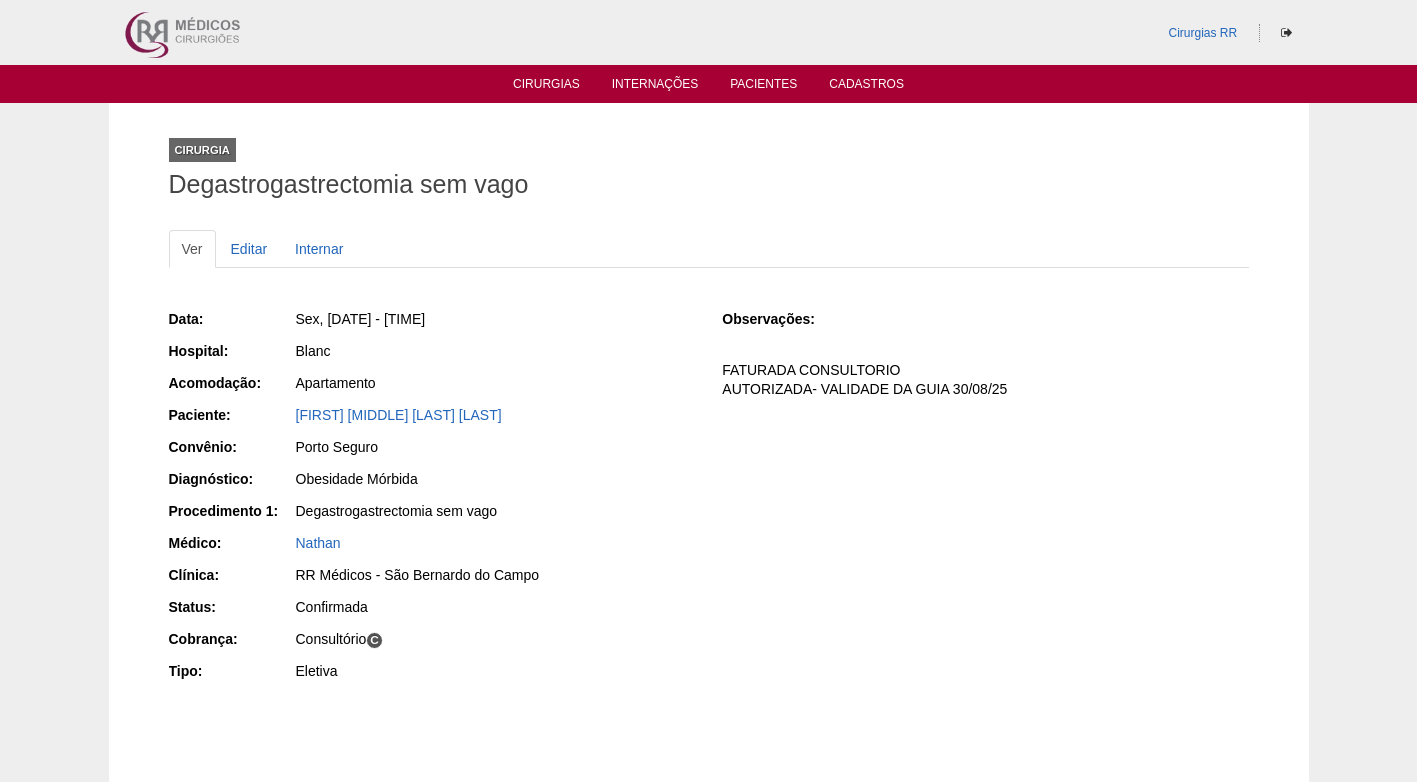scroll, scrollTop: 0, scrollLeft: 0, axis: both 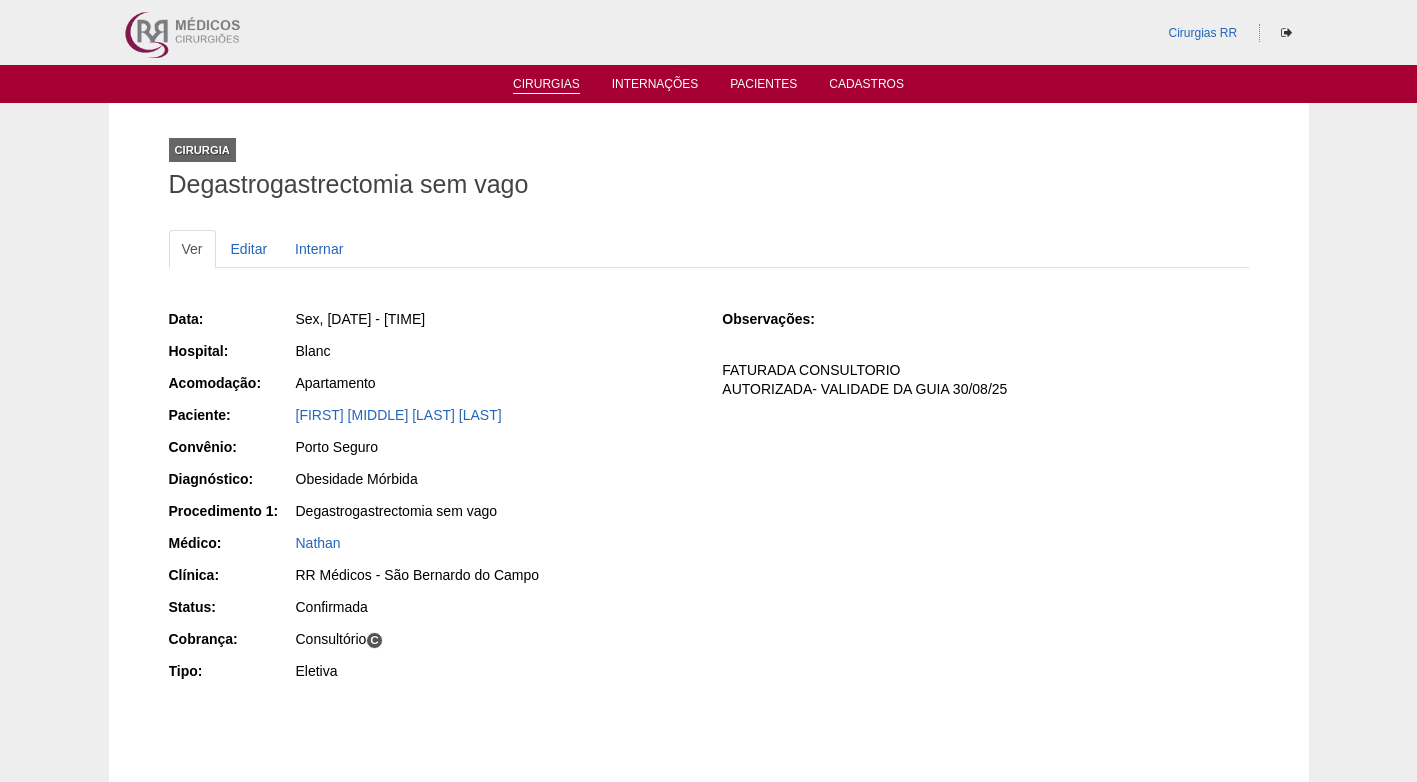 click on "Cirurgias" at bounding box center (546, 85) 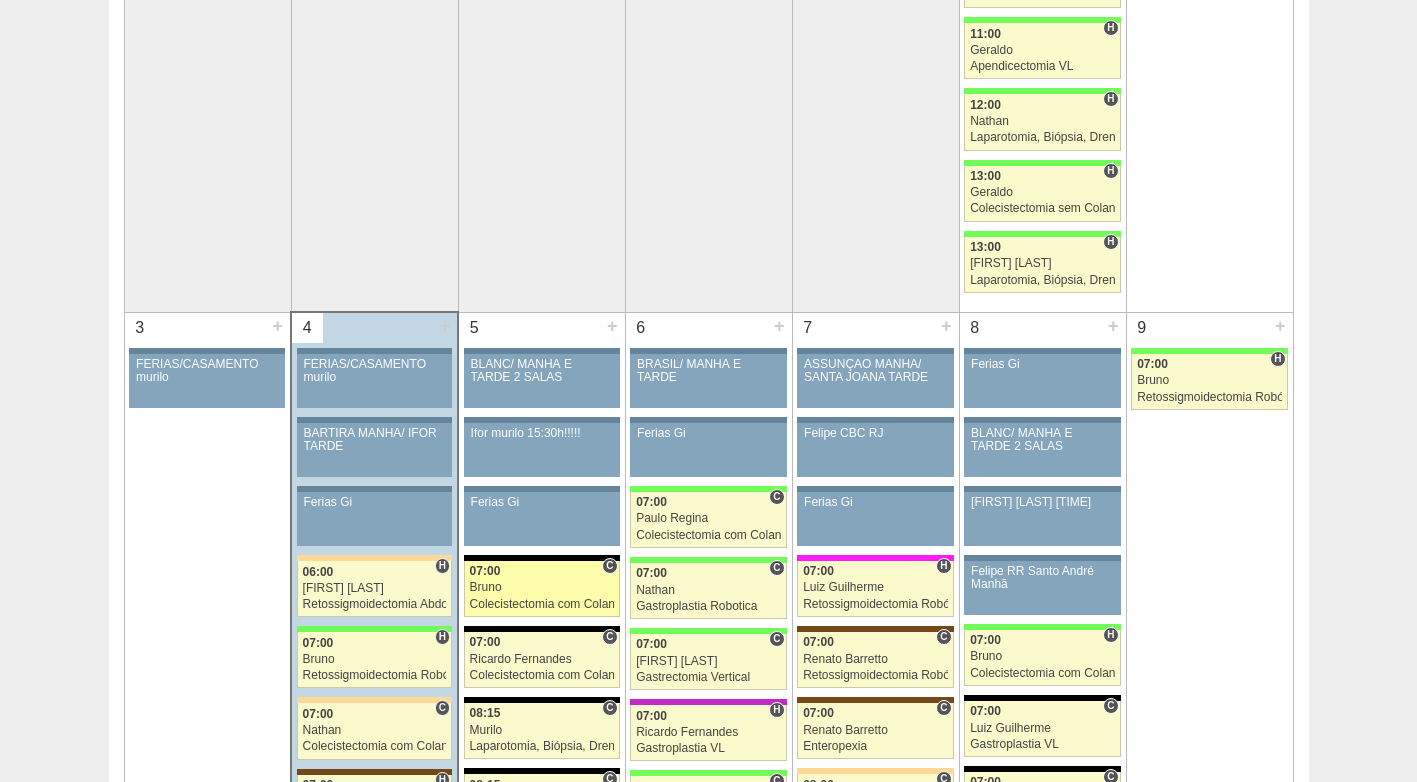 scroll, scrollTop: 900, scrollLeft: 0, axis: vertical 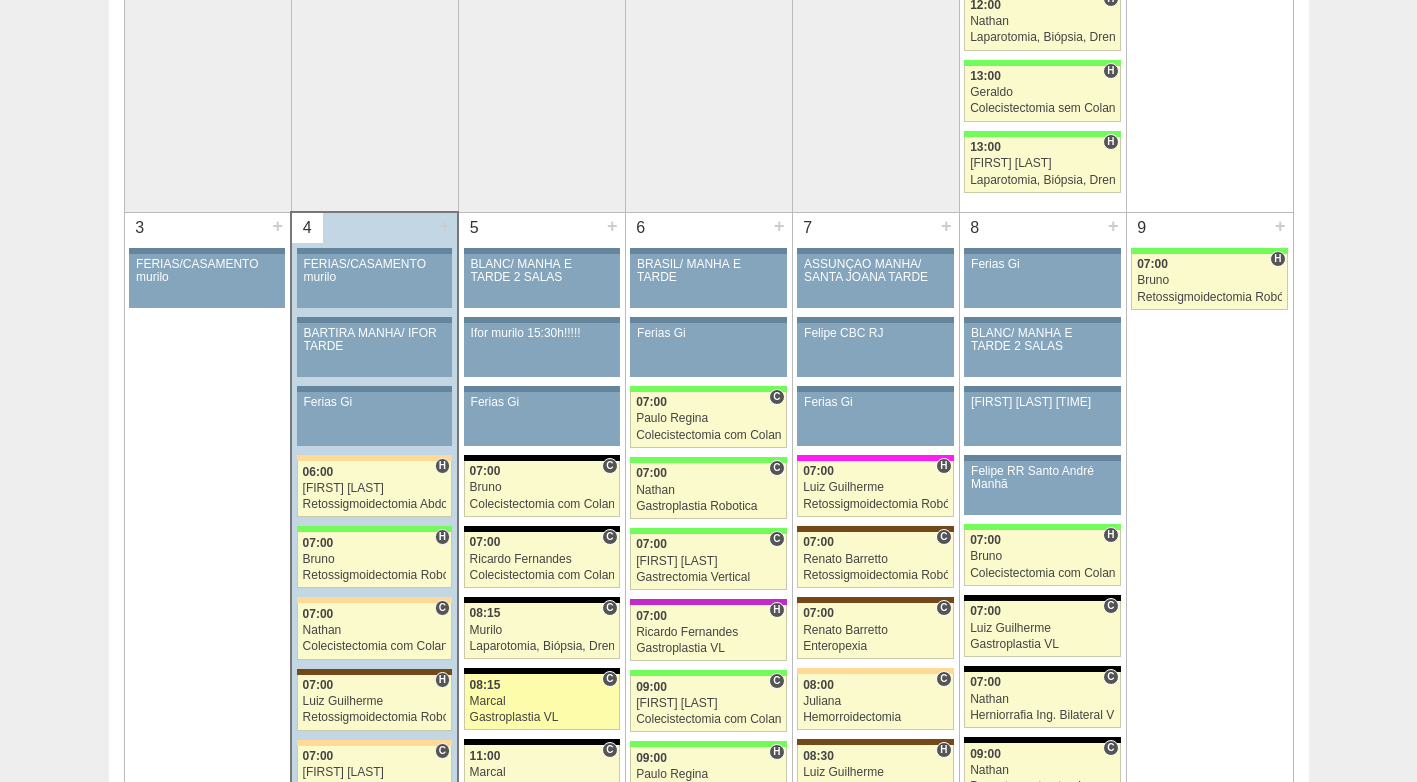 click on "Marcal" at bounding box center (542, 701) 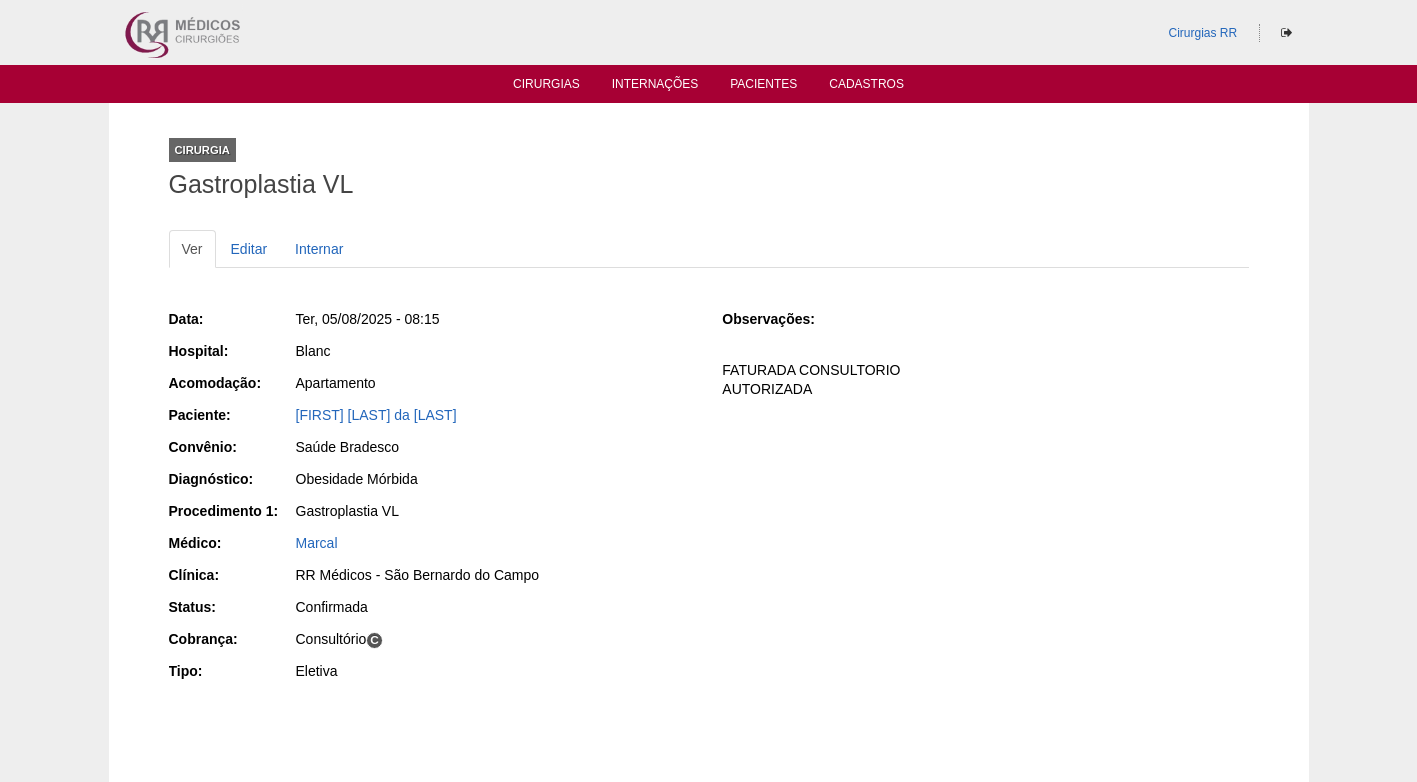 scroll, scrollTop: 0, scrollLeft: 0, axis: both 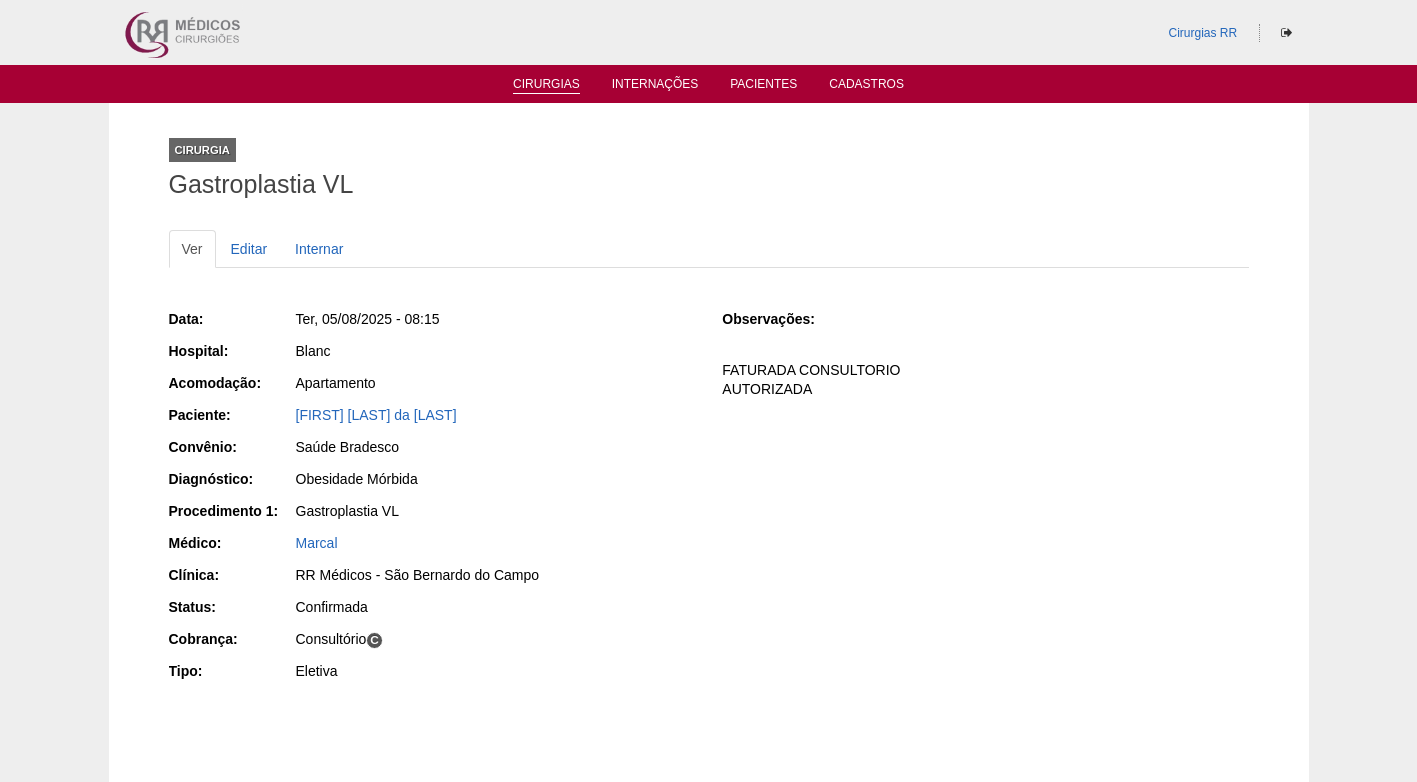 click on "Cirurgias" at bounding box center [546, 85] 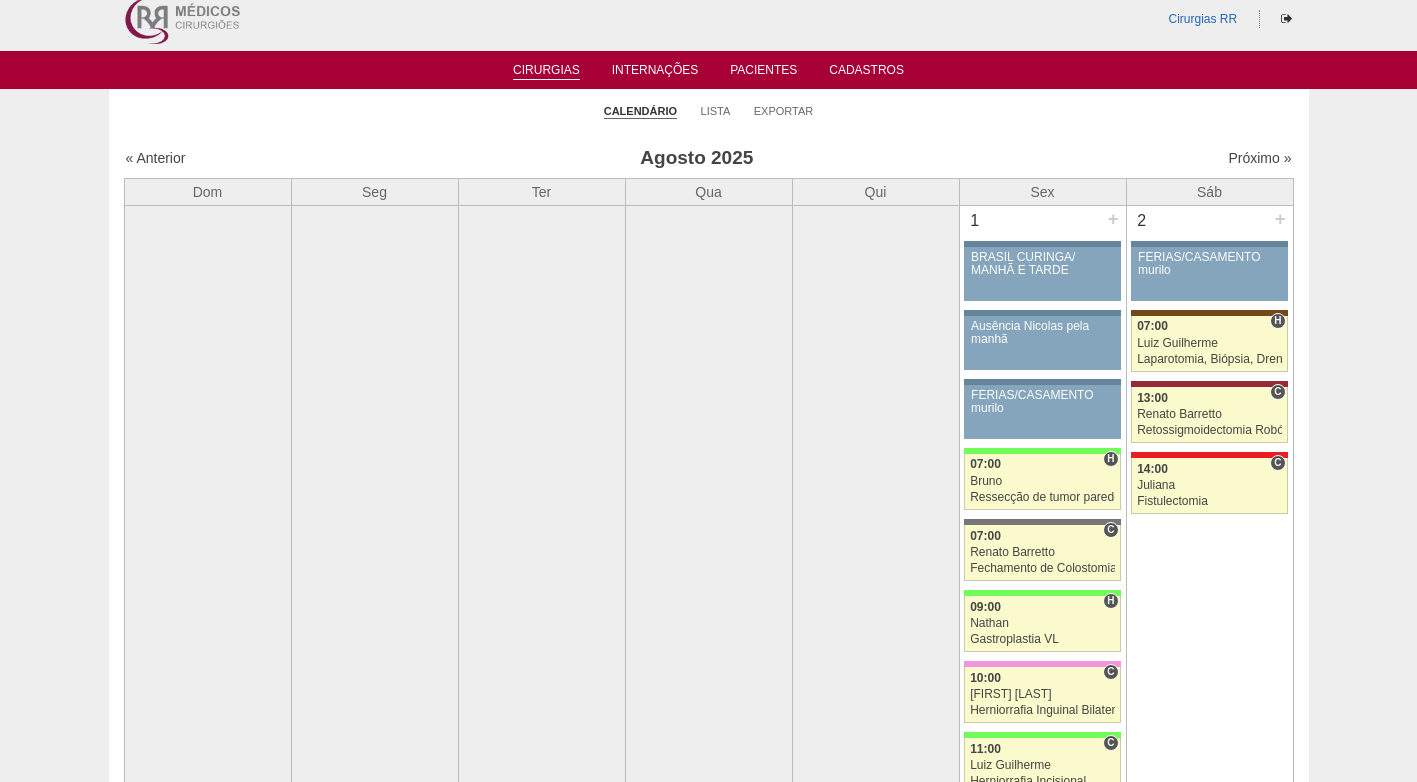 scroll, scrollTop: 0, scrollLeft: 0, axis: both 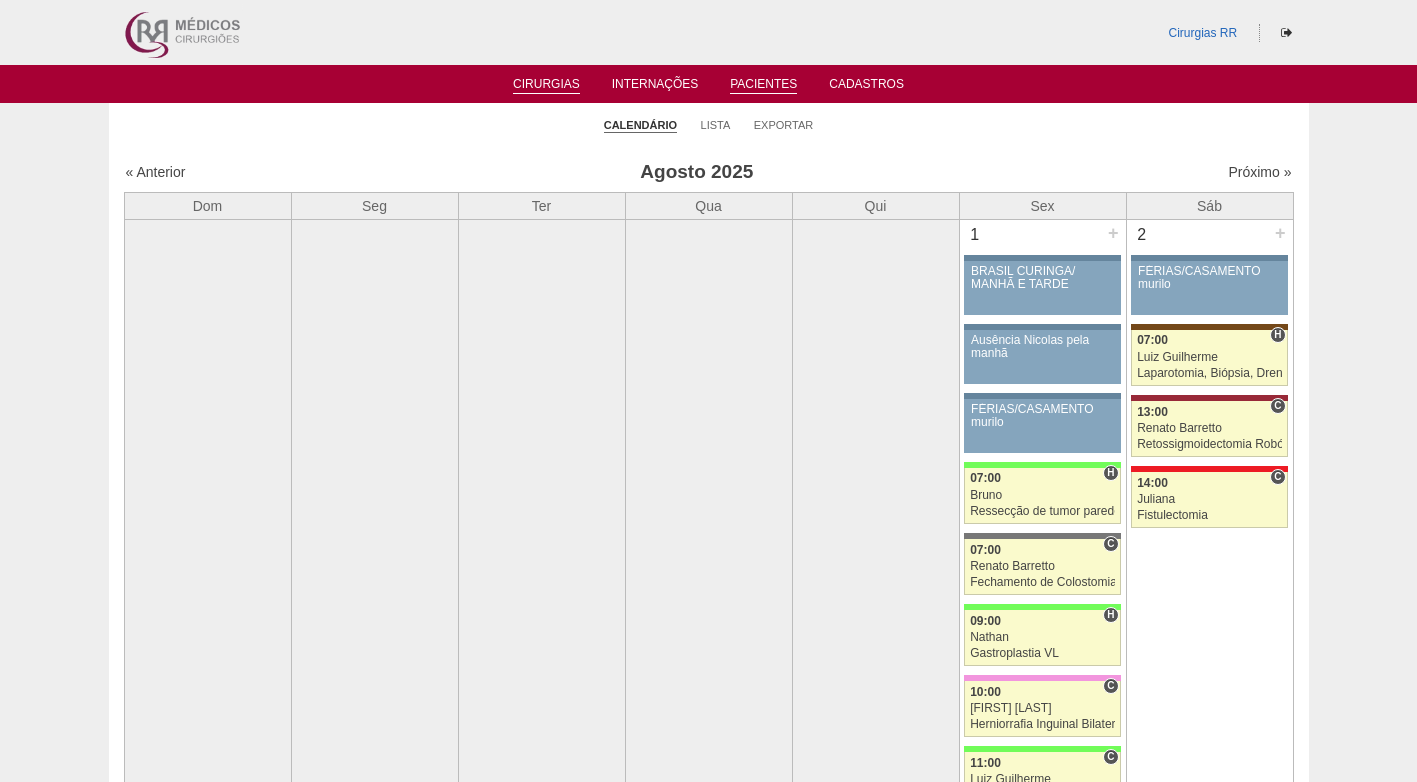 click on "Pacientes" at bounding box center (763, 85) 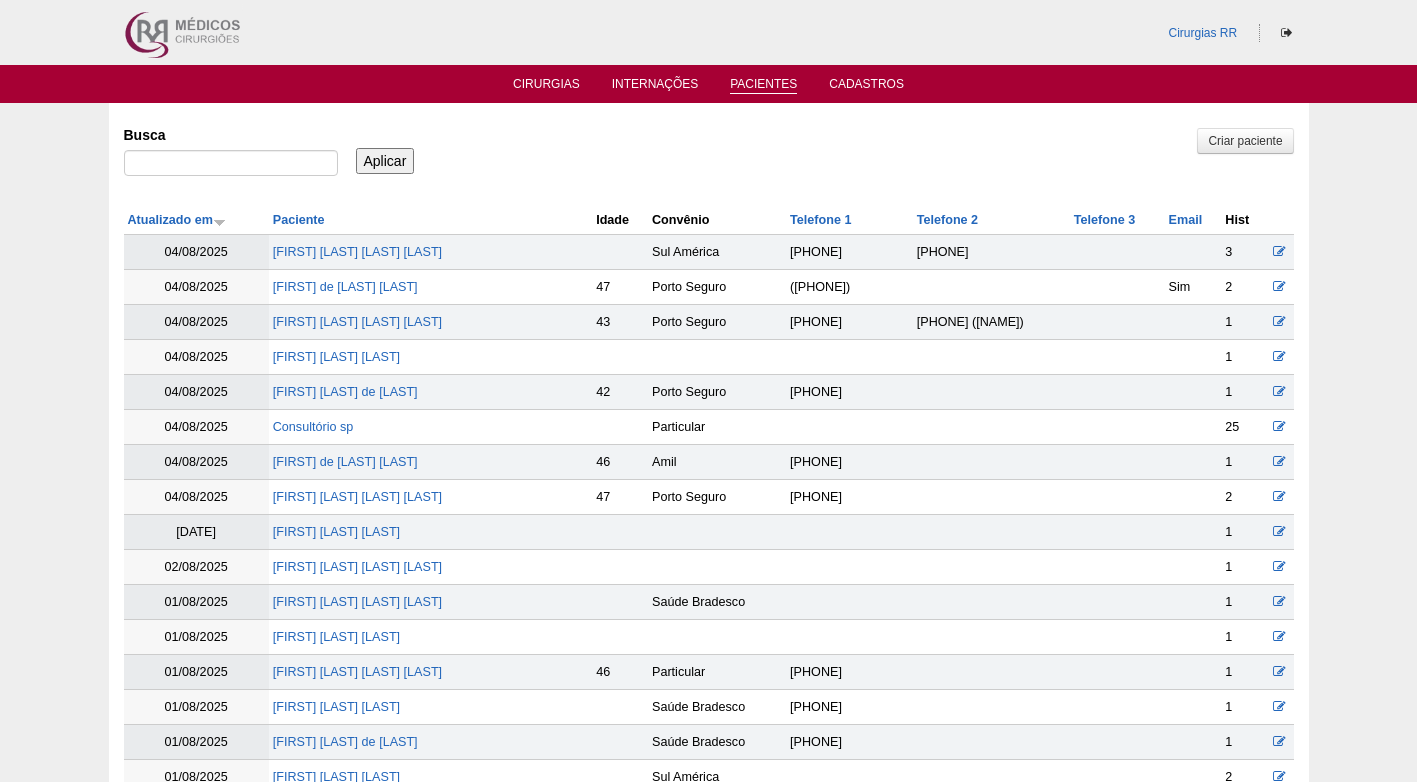 scroll, scrollTop: 0, scrollLeft: 0, axis: both 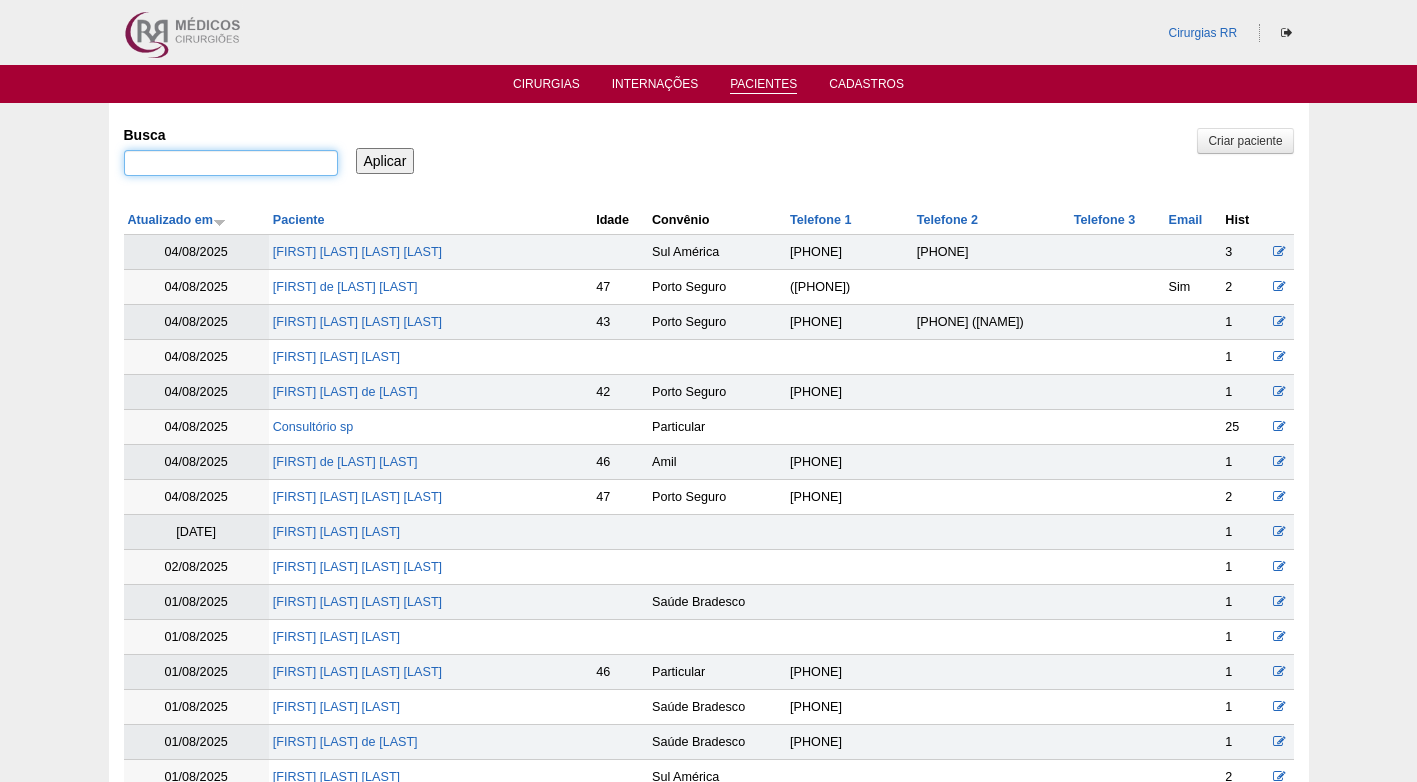 click on "Busca" at bounding box center (231, 163) 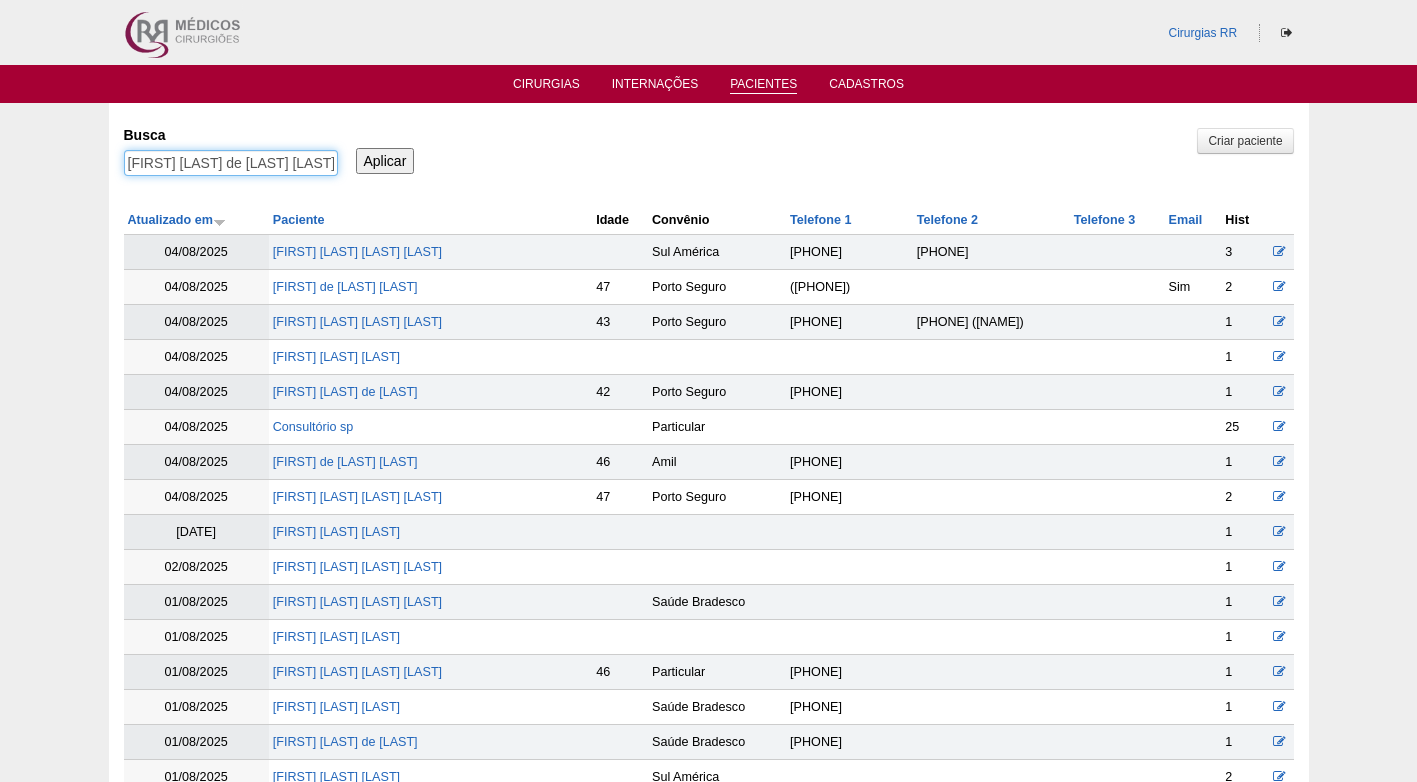 scroll, scrollTop: 0, scrollLeft: 60, axis: horizontal 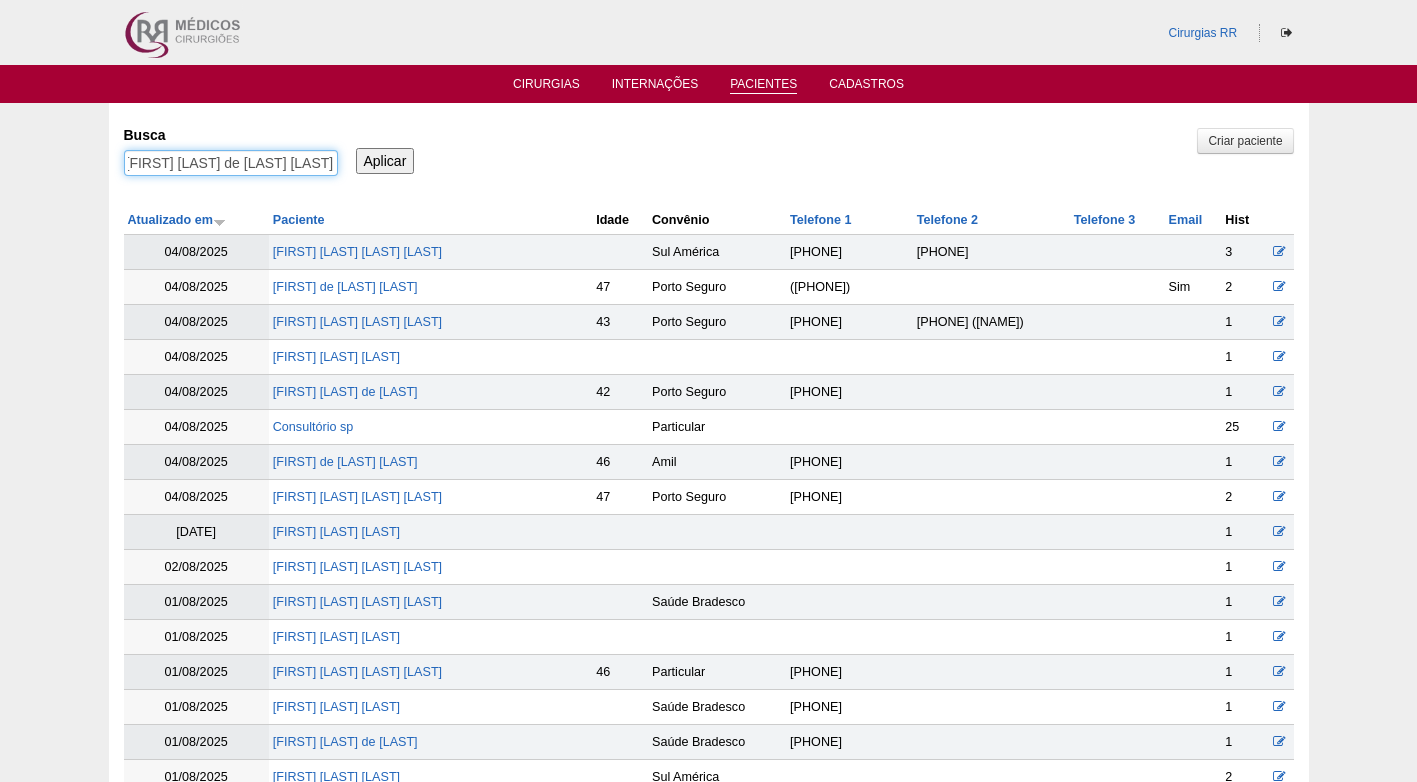 type on "CLAUDIA SANTIAGO DE AMARAL PERE" 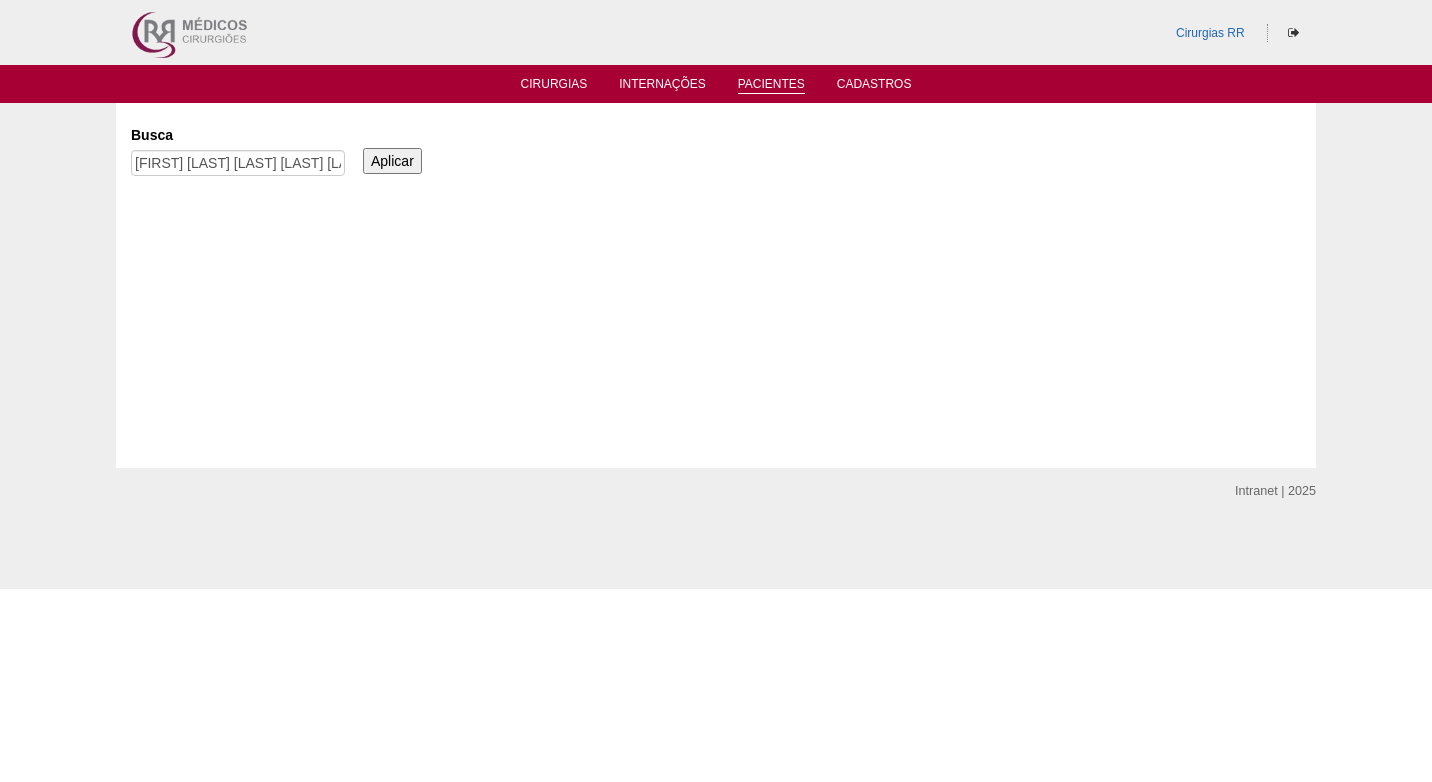scroll, scrollTop: 0, scrollLeft: 0, axis: both 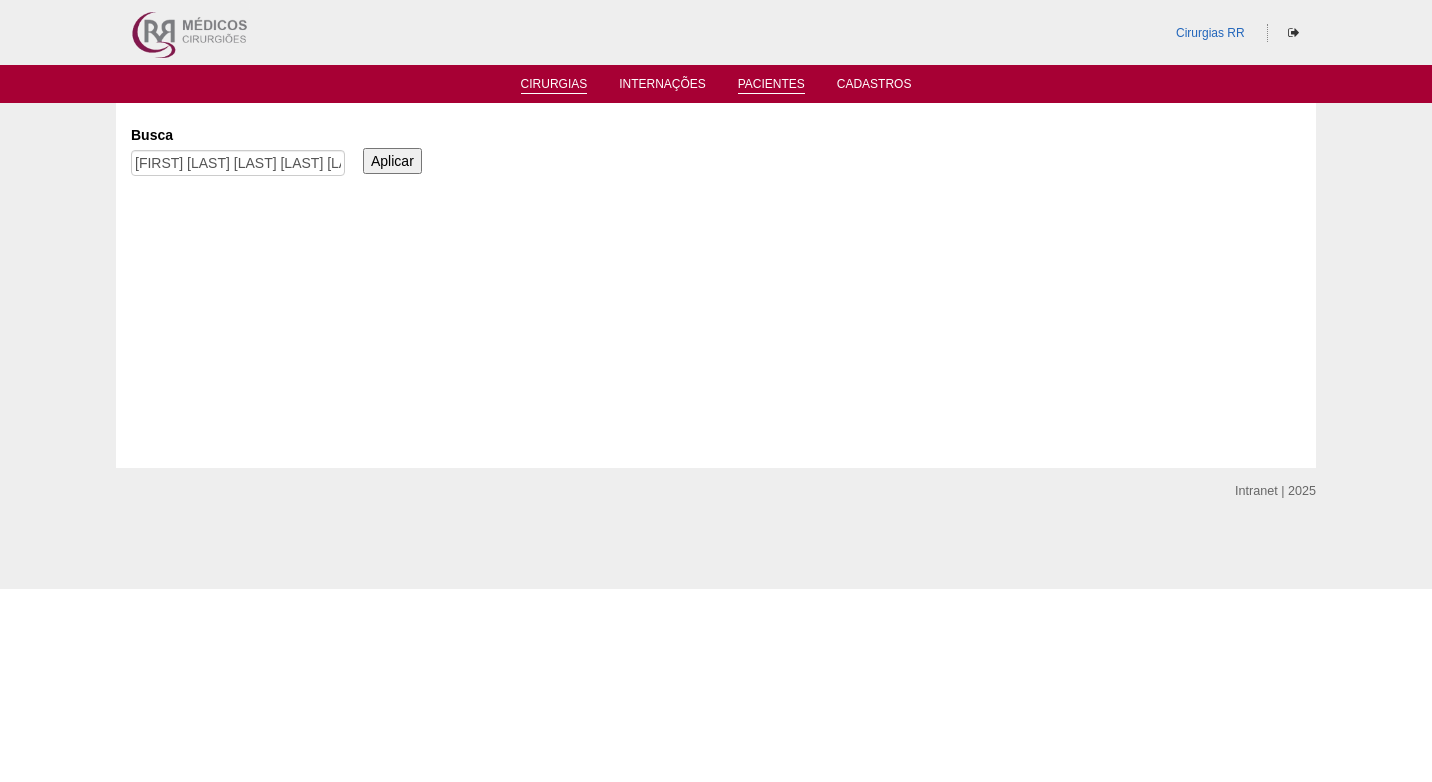 click on "Cirurgias" at bounding box center [554, 85] 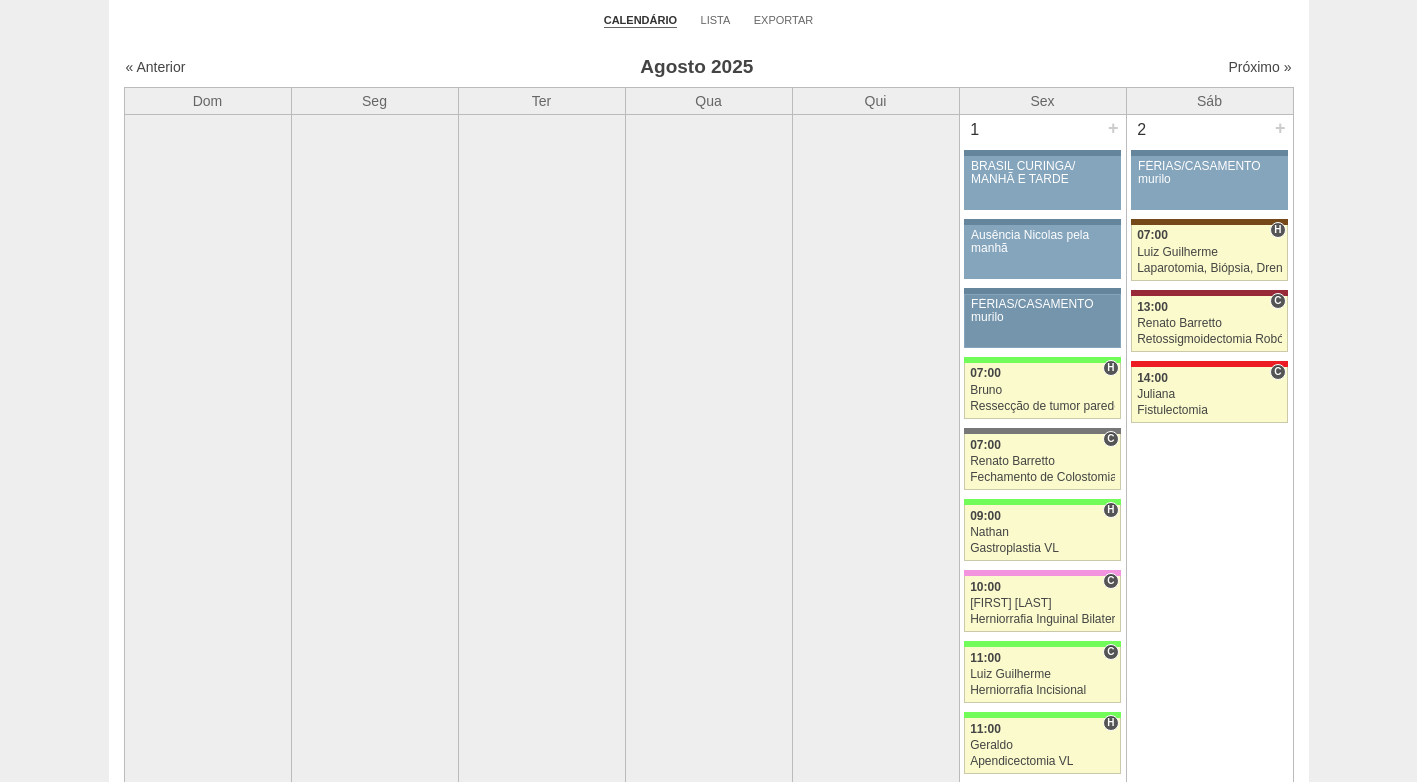 scroll, scrollTop: 100, scrollLeft: 0, axis: vertical 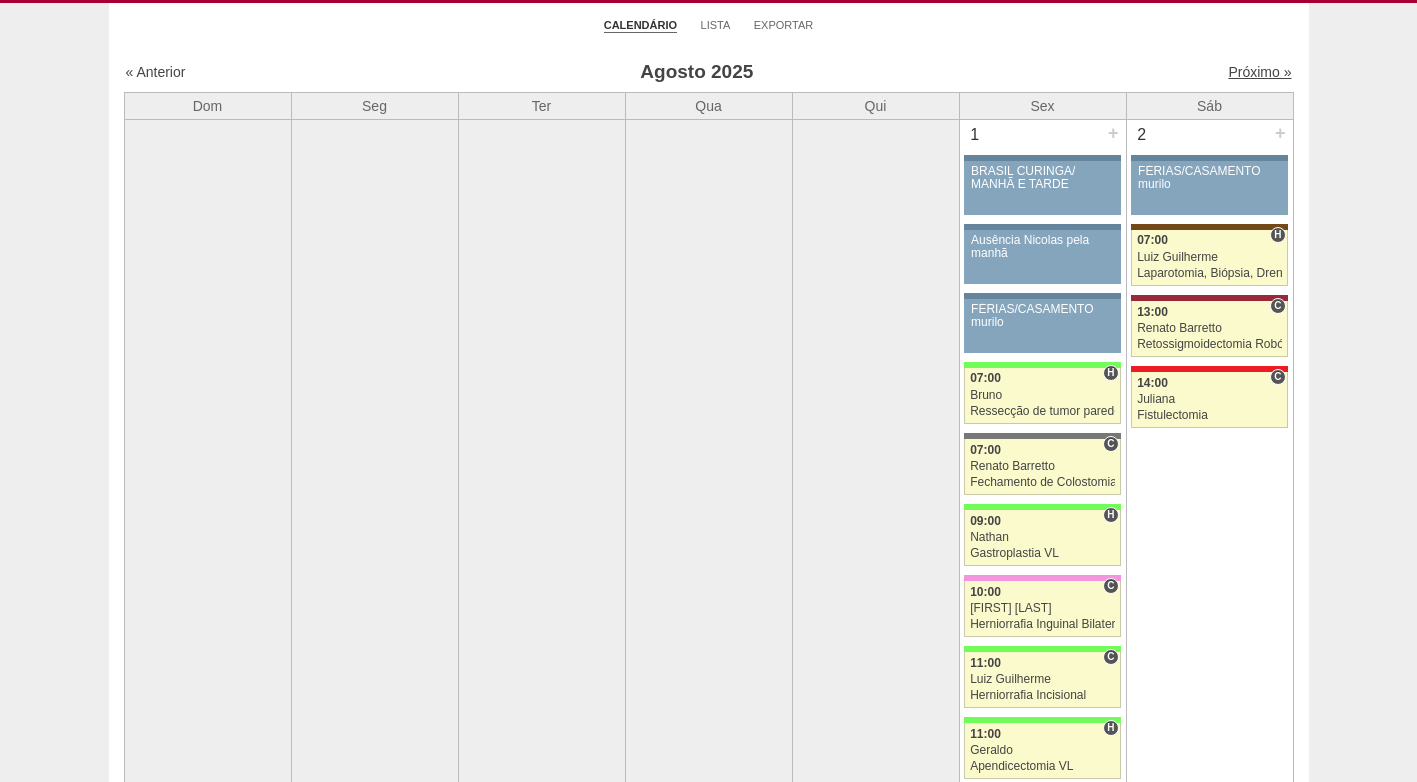 click on "Próximo »" at bounding box center (1259, 72) 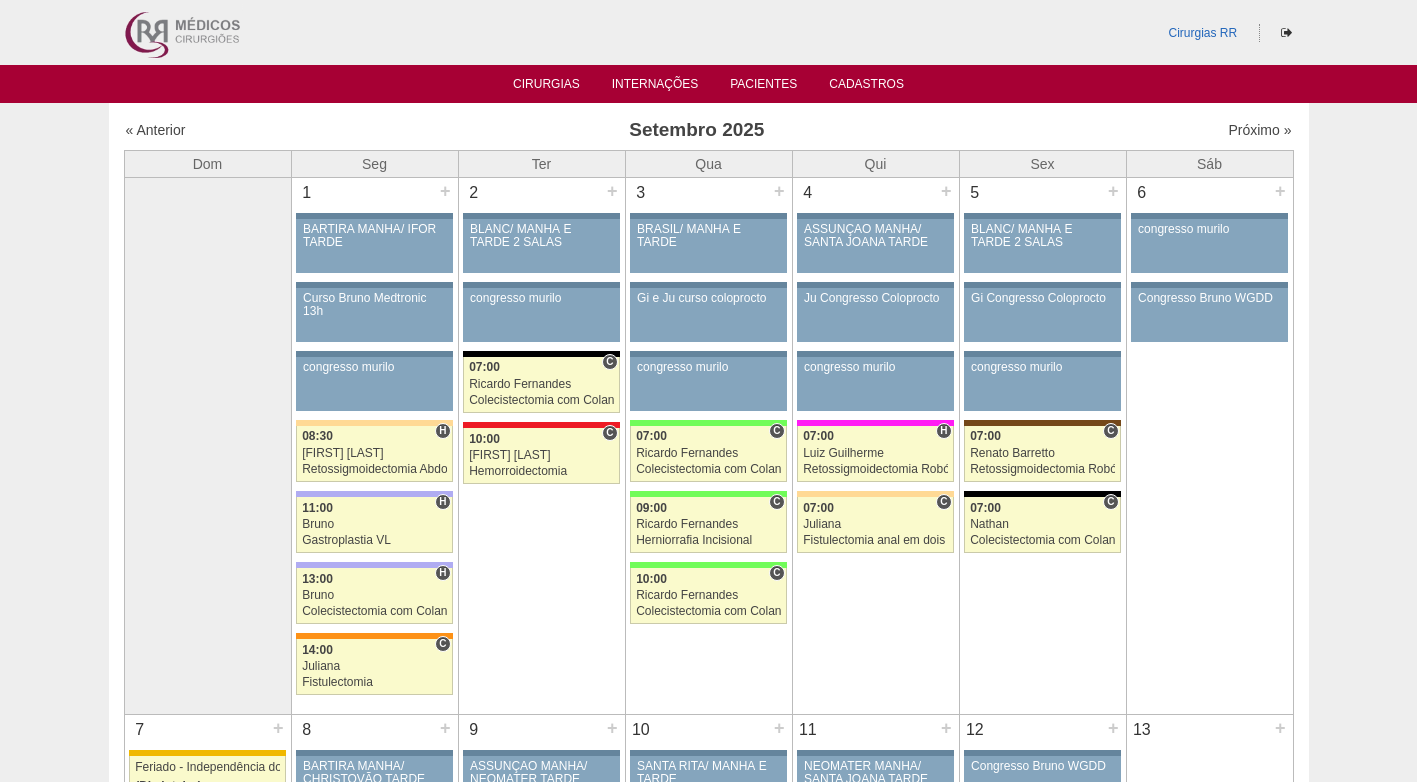 scroll, scrollTop: 0, scrollLeft: 0, axis: both 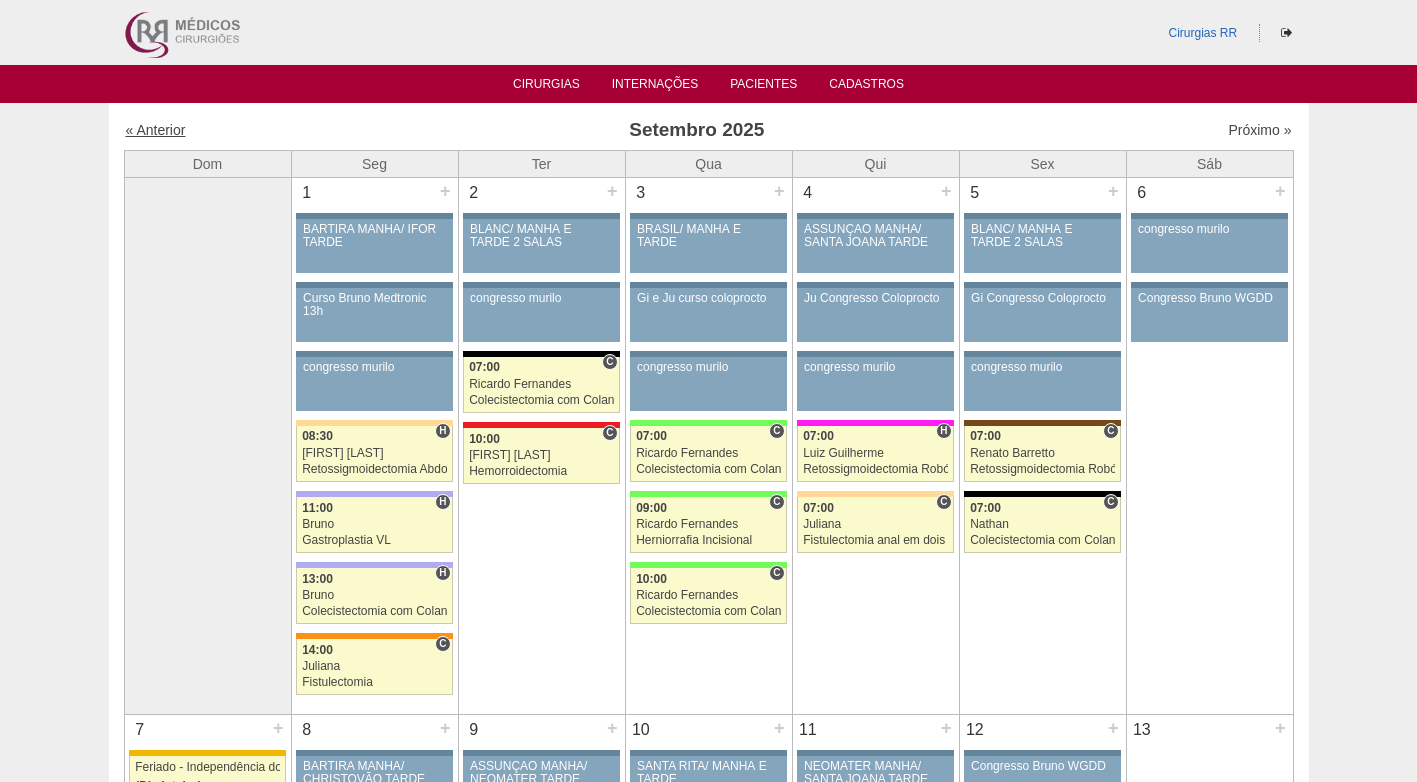 click on "« Anterior" at bounding box center [156, 130] 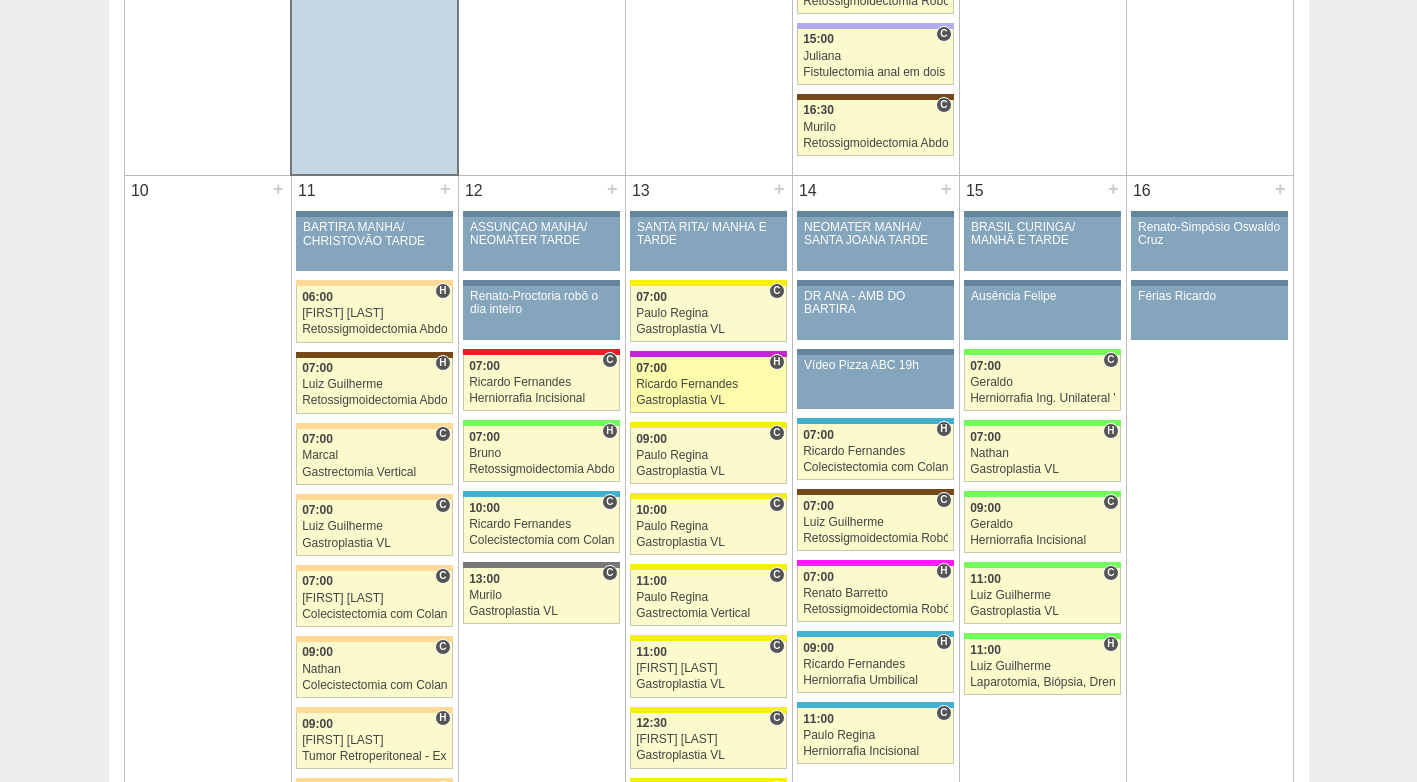 scroll, scrollTop: 2100, scrollLeft: 0, axis: vertical 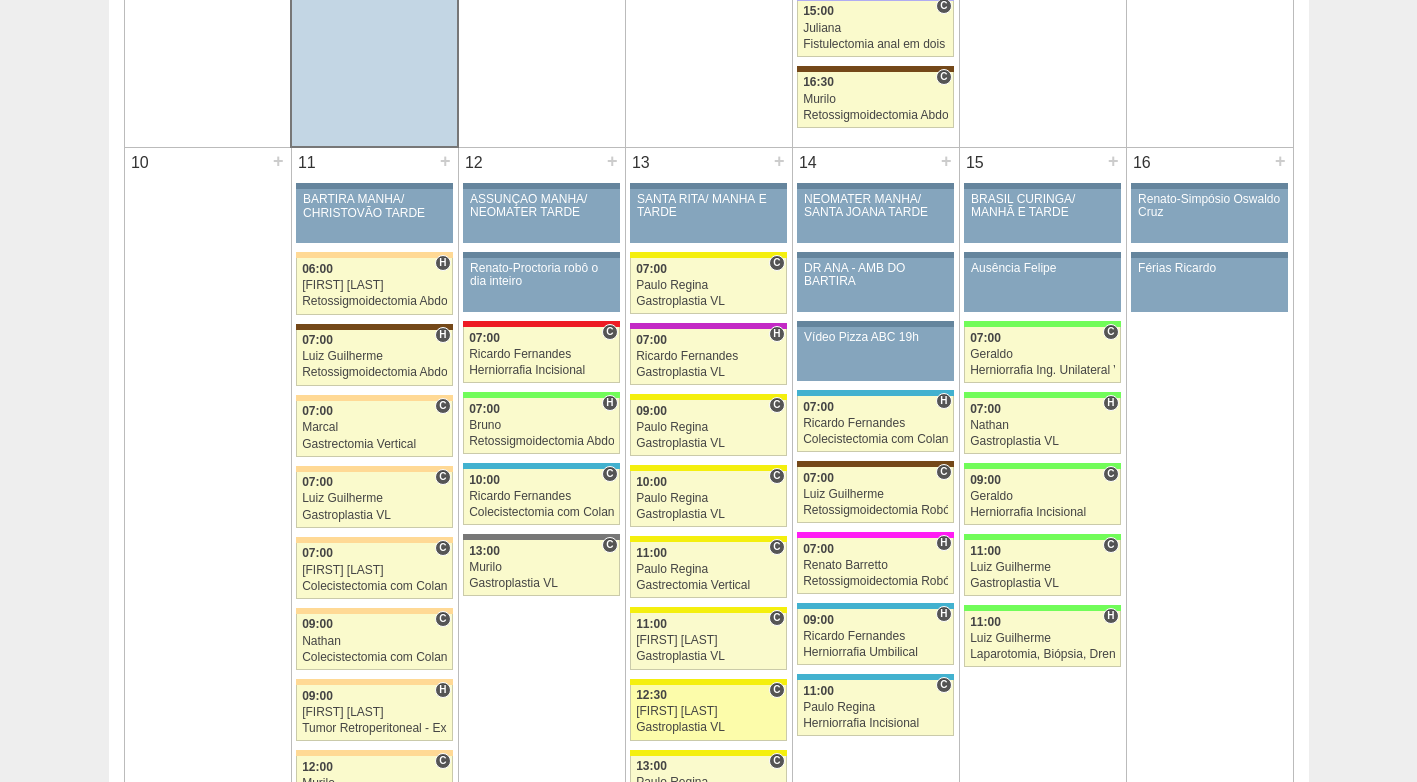 click on "[FIRST] [LAST]" at bounding box center (708, 711) 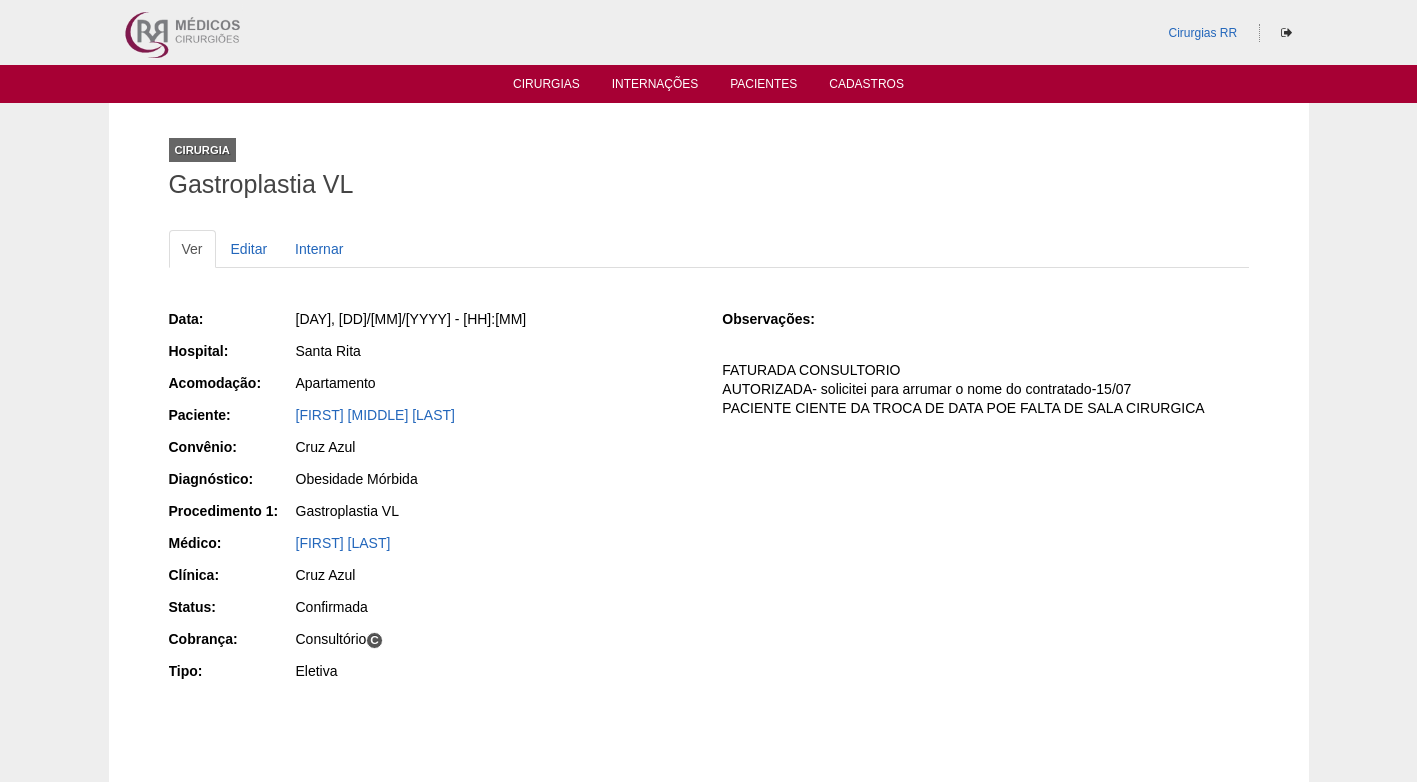 scroll, scrollTop: 0, scrollLeft: 0, axis: both 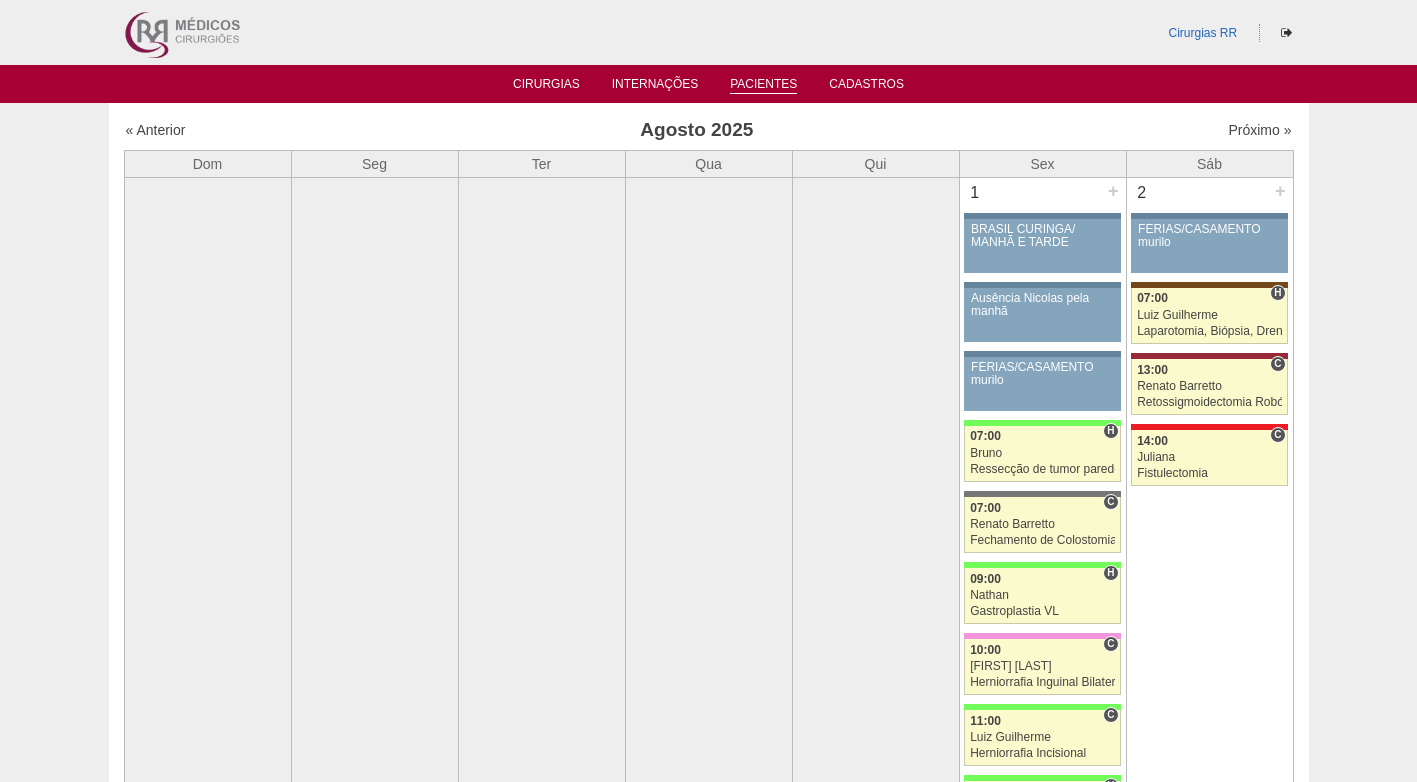 click on "Pacientes" at bounding box center (763, 85) 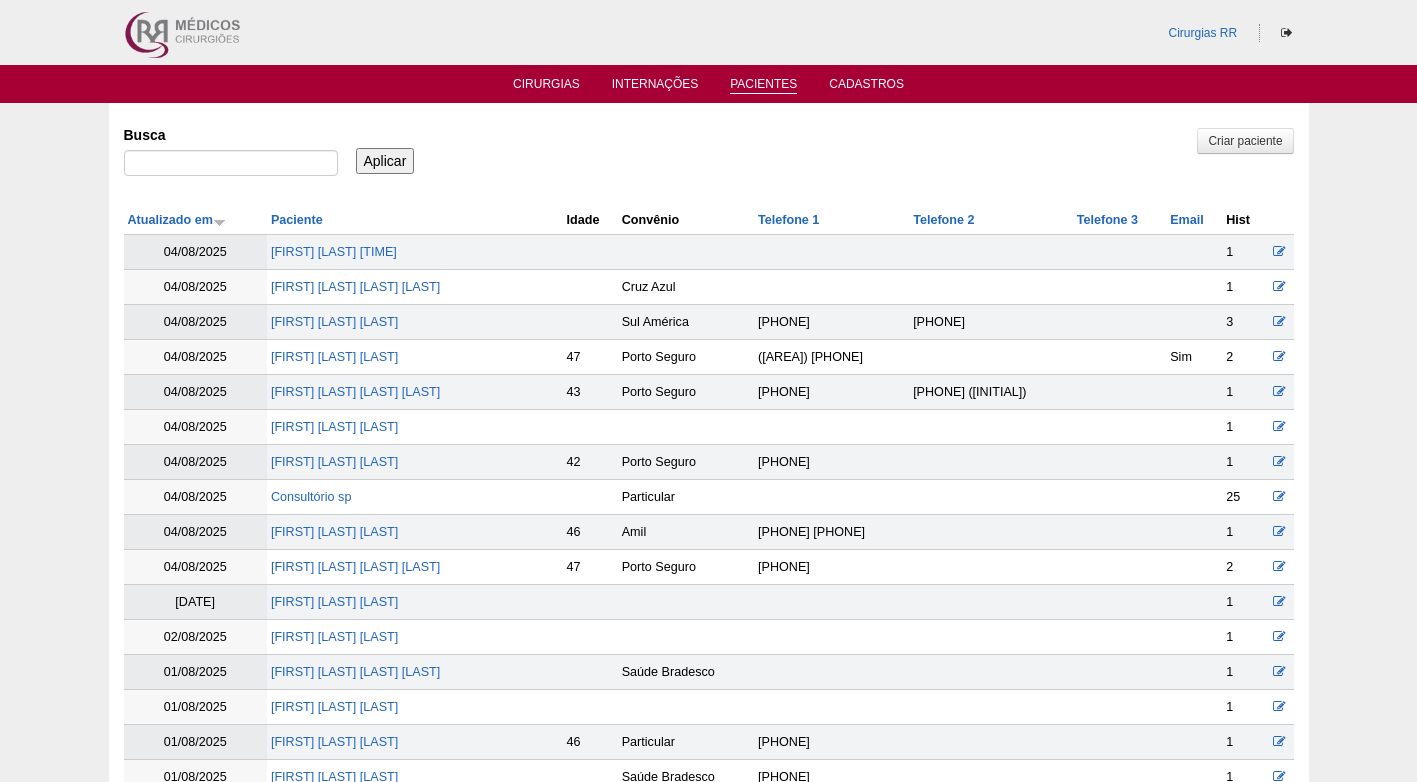scroll, scrollTop: 0, scrollLeft: 0, axis: both 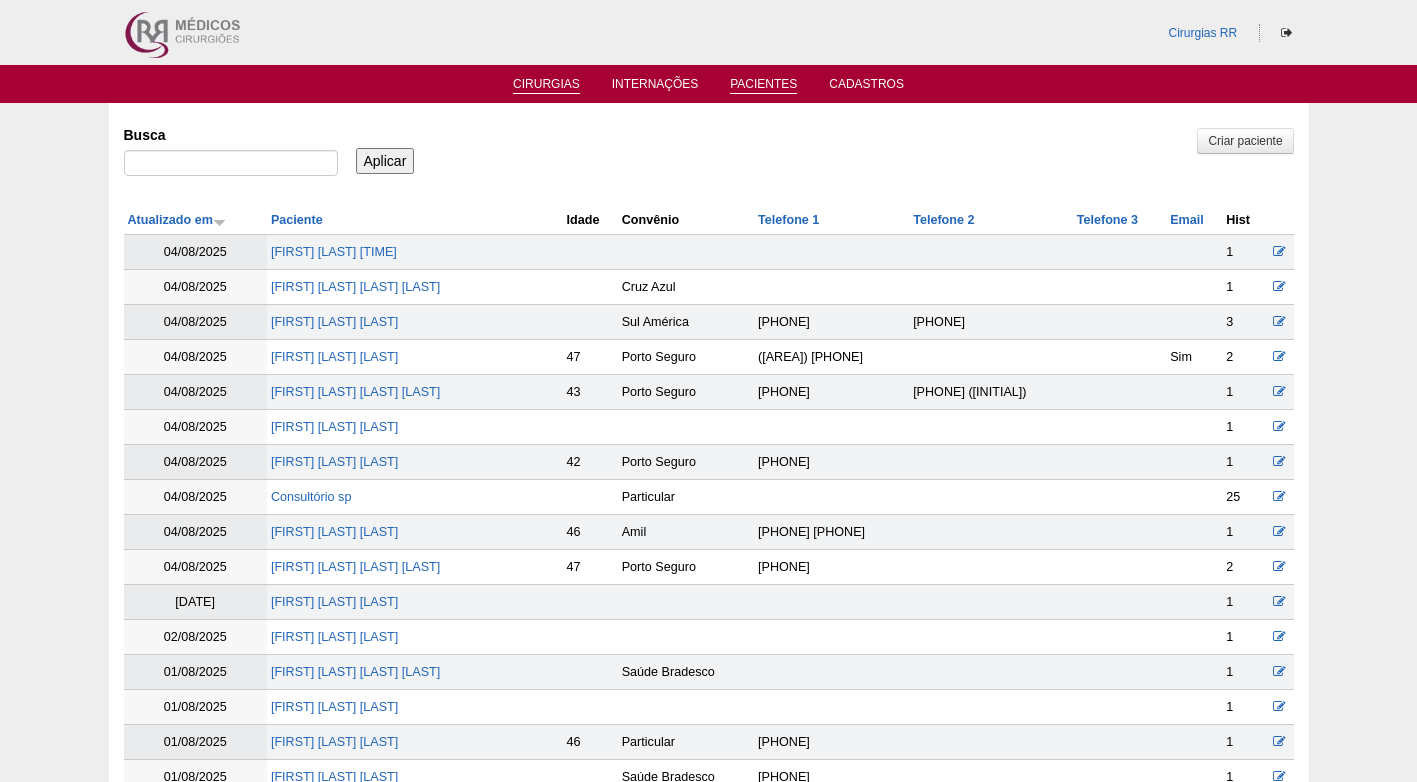 click on "Cirurgias" at bounding box center [546, 85] 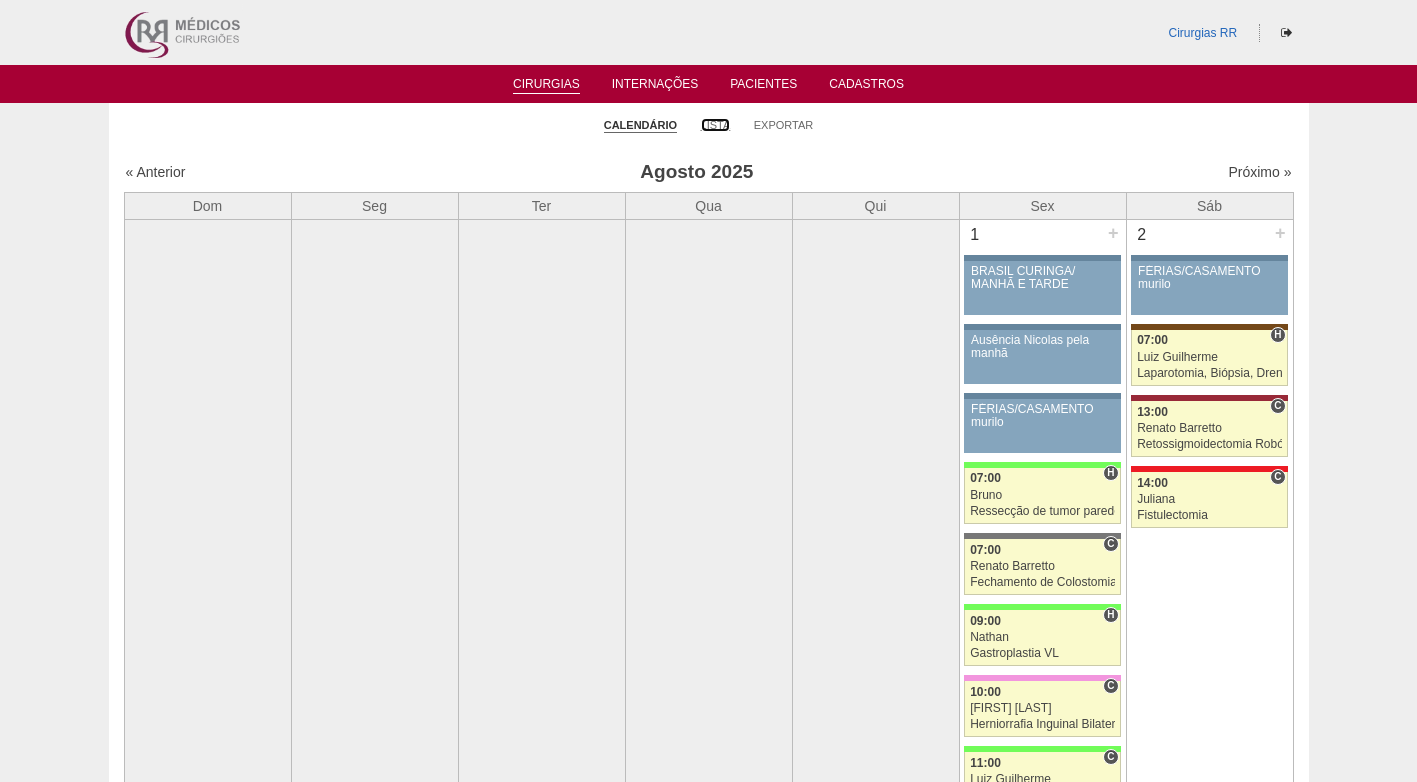 scroll, scrollTop: 0, scrollLeft: 0, axis: both 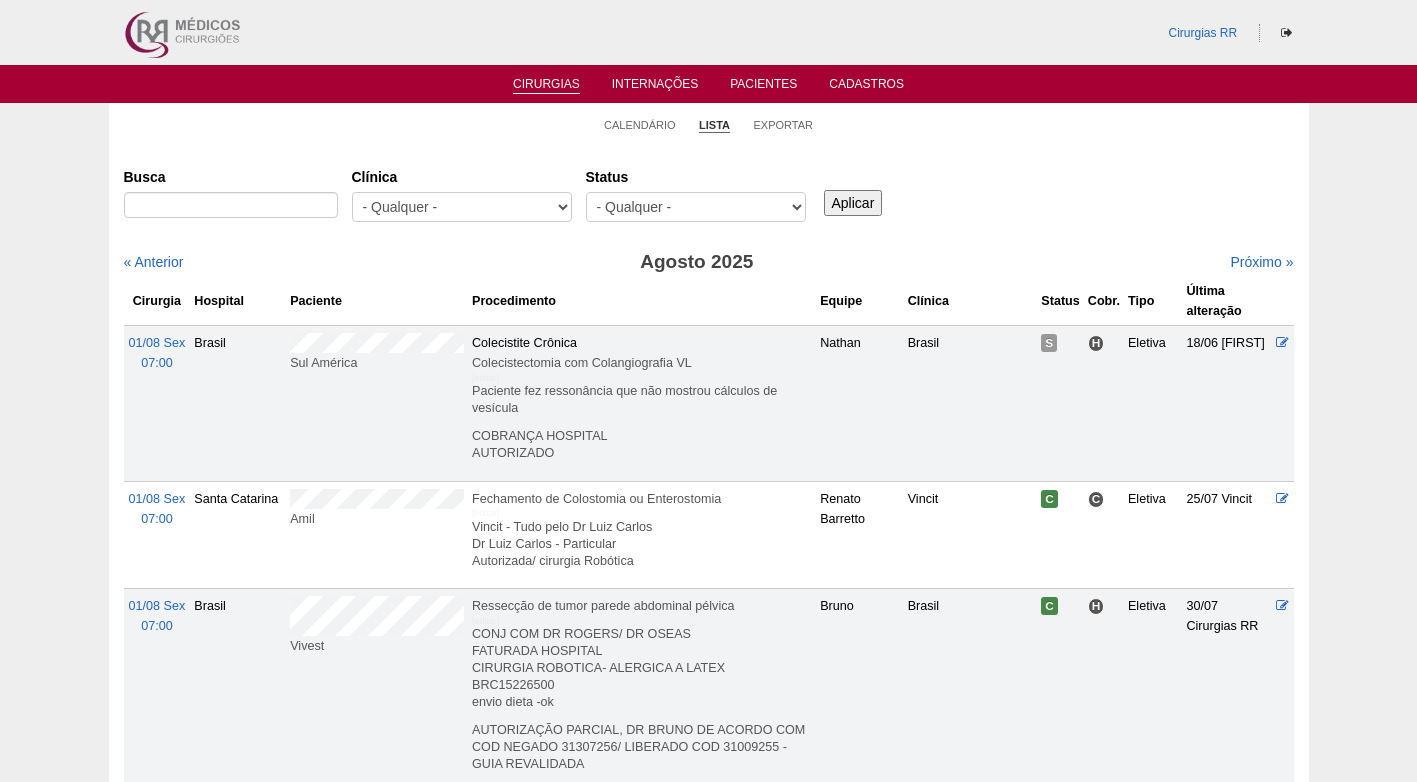 click on "- Qualquer - Reservada Confirmada Suspensa Cancelada" at bounding box center [696, 207] 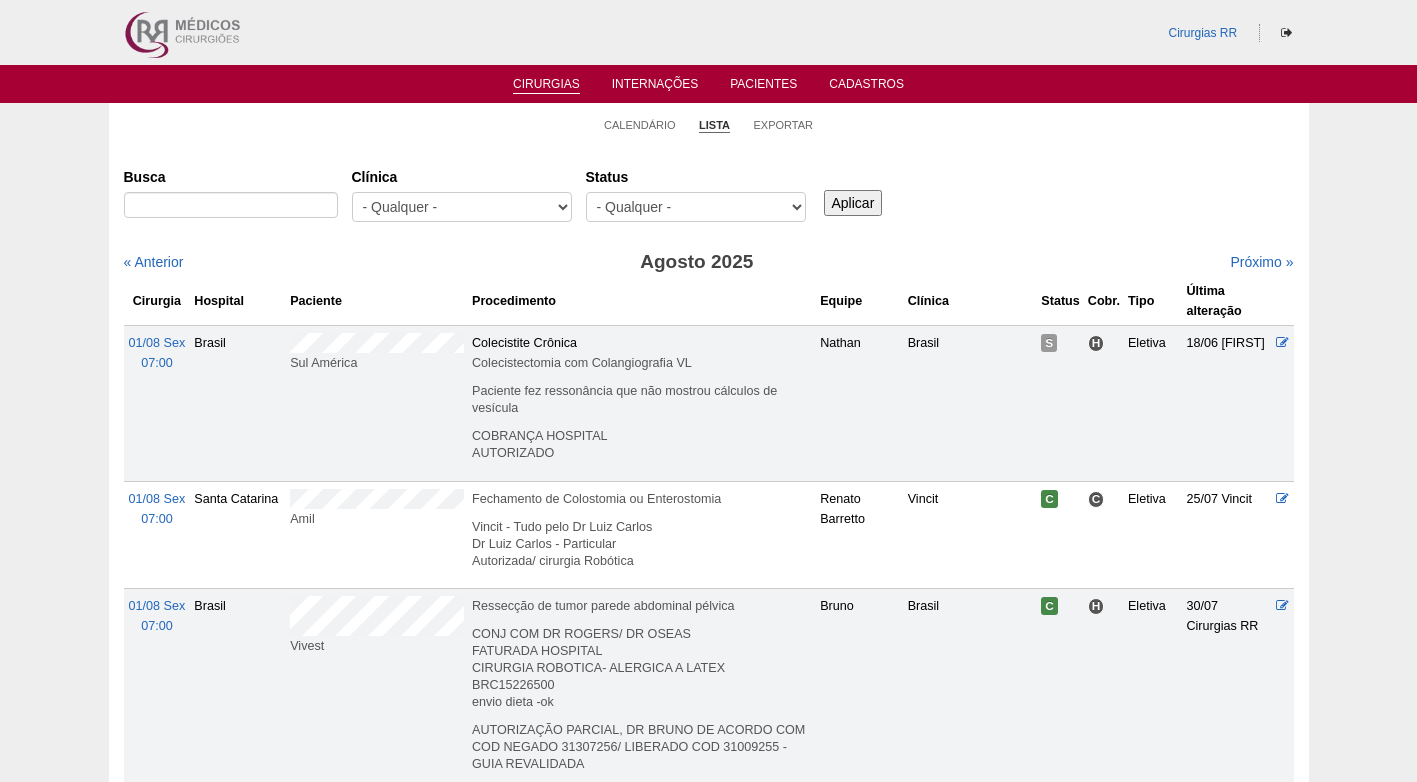 select on "resr" 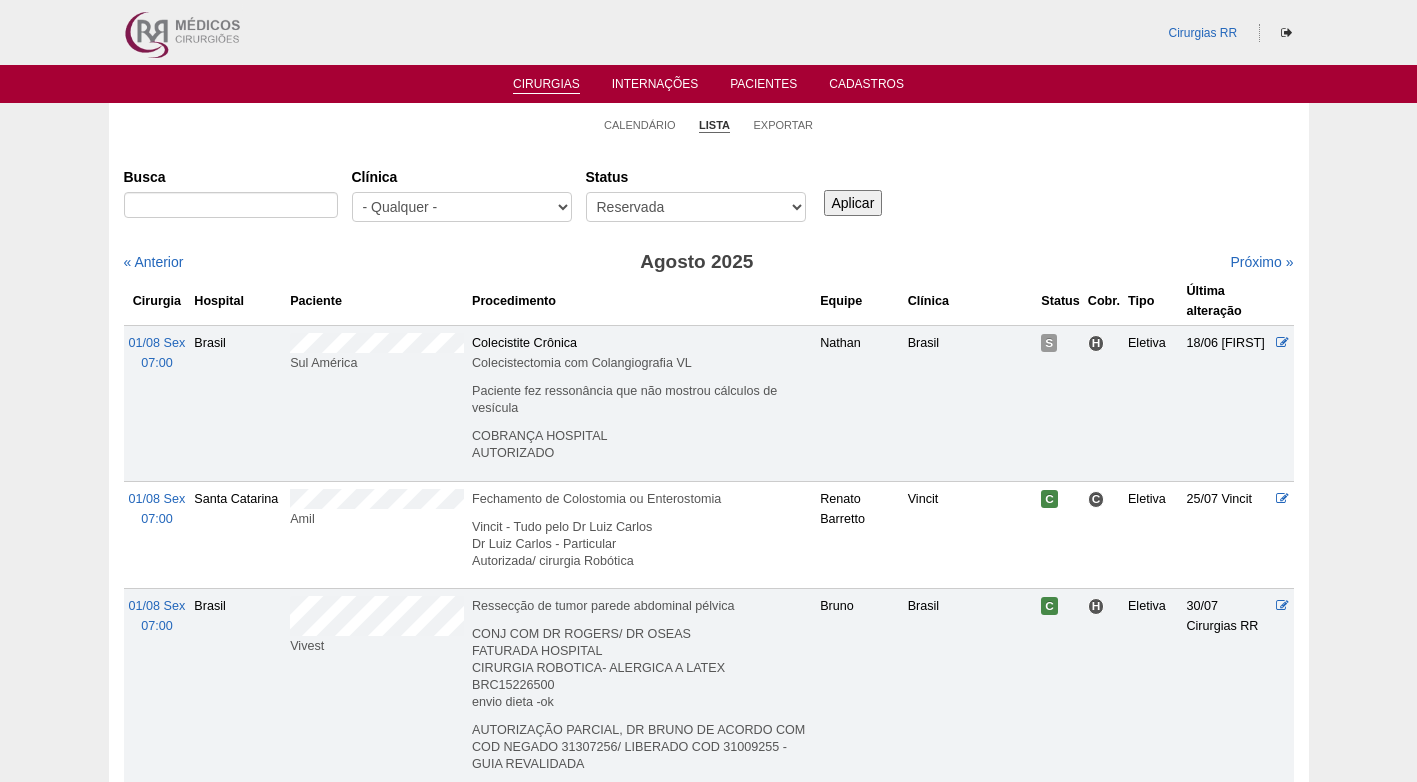 click on "- Qualquer - Reservada Confirmada Suspensa Cancelada" at bounding box center [696, 207] 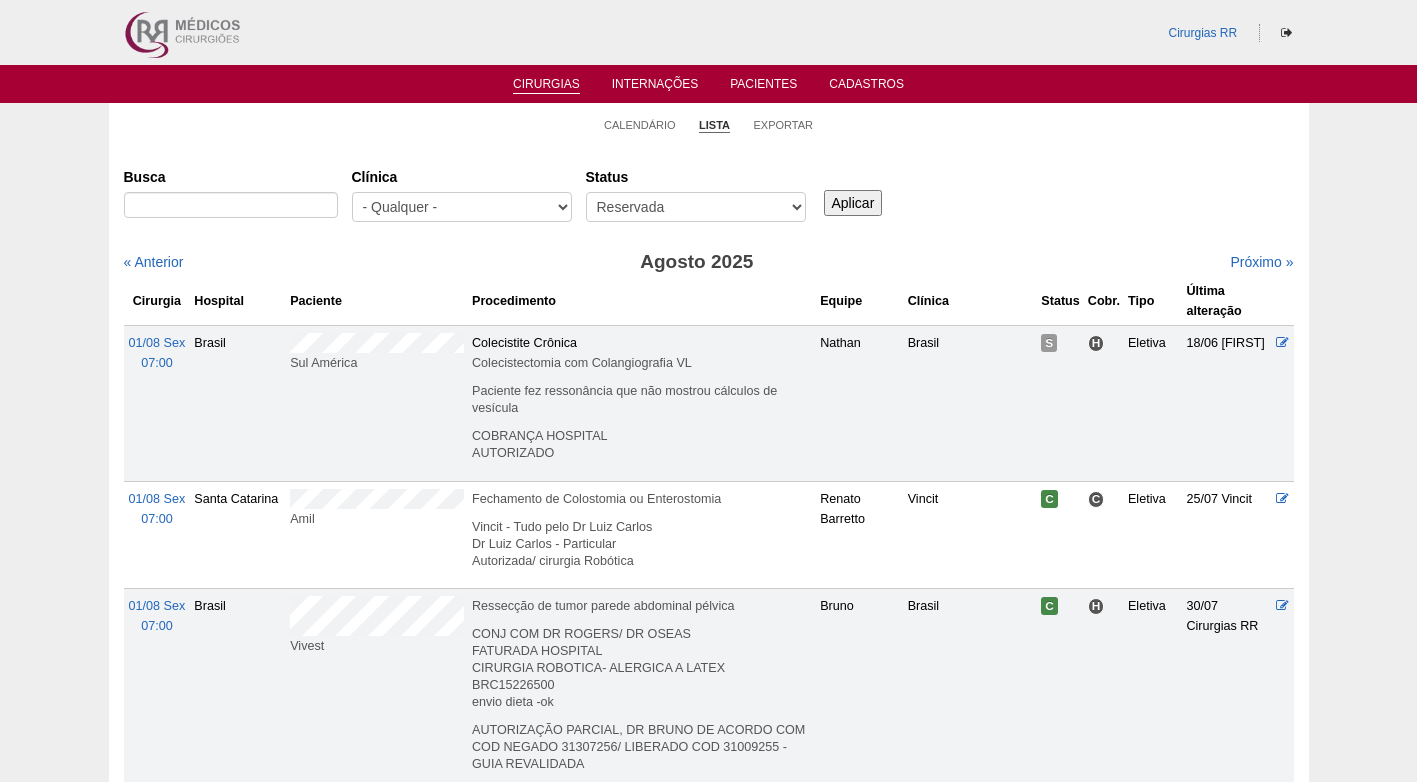 click on "Aplicar" at bounding box center [853, 203] 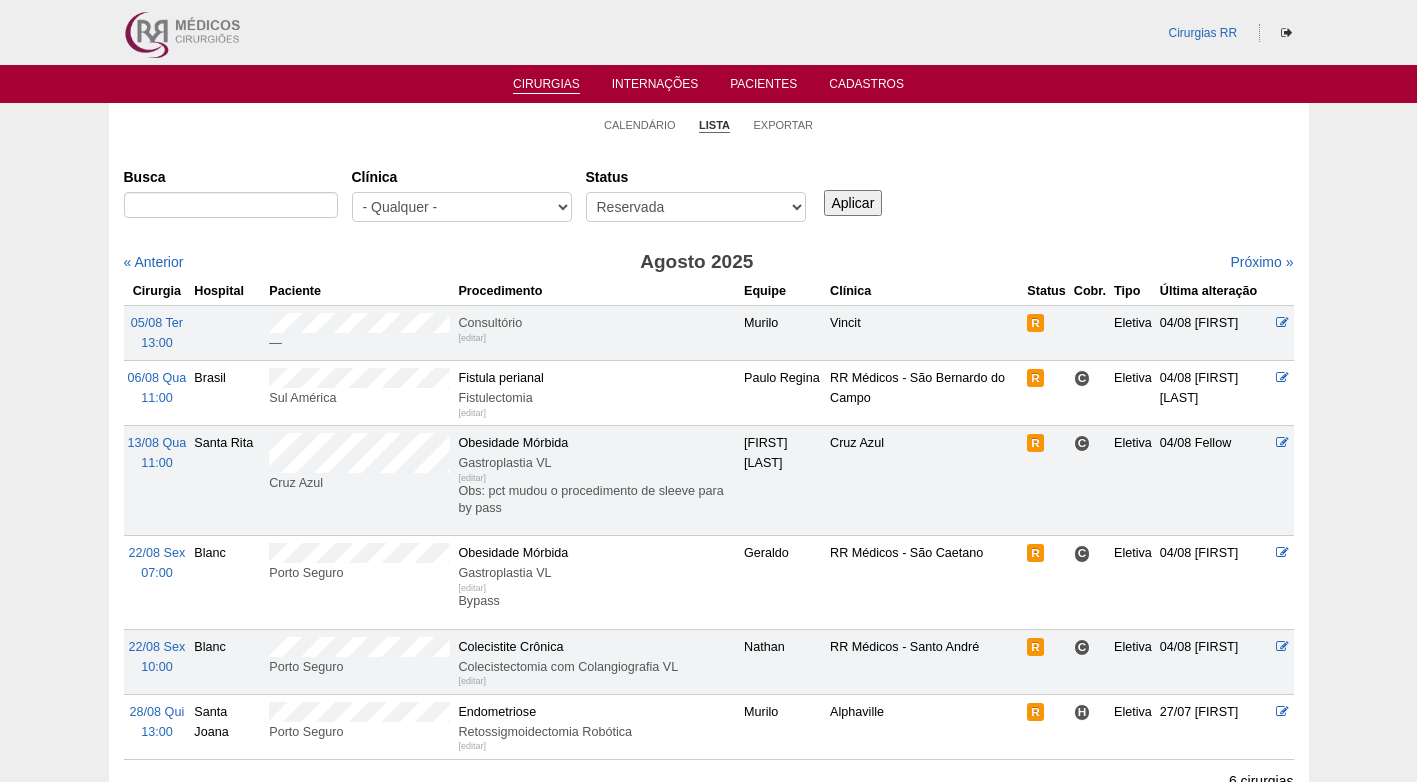 scroll, scrollTop: 0, scrollLeft: 0, axis: both 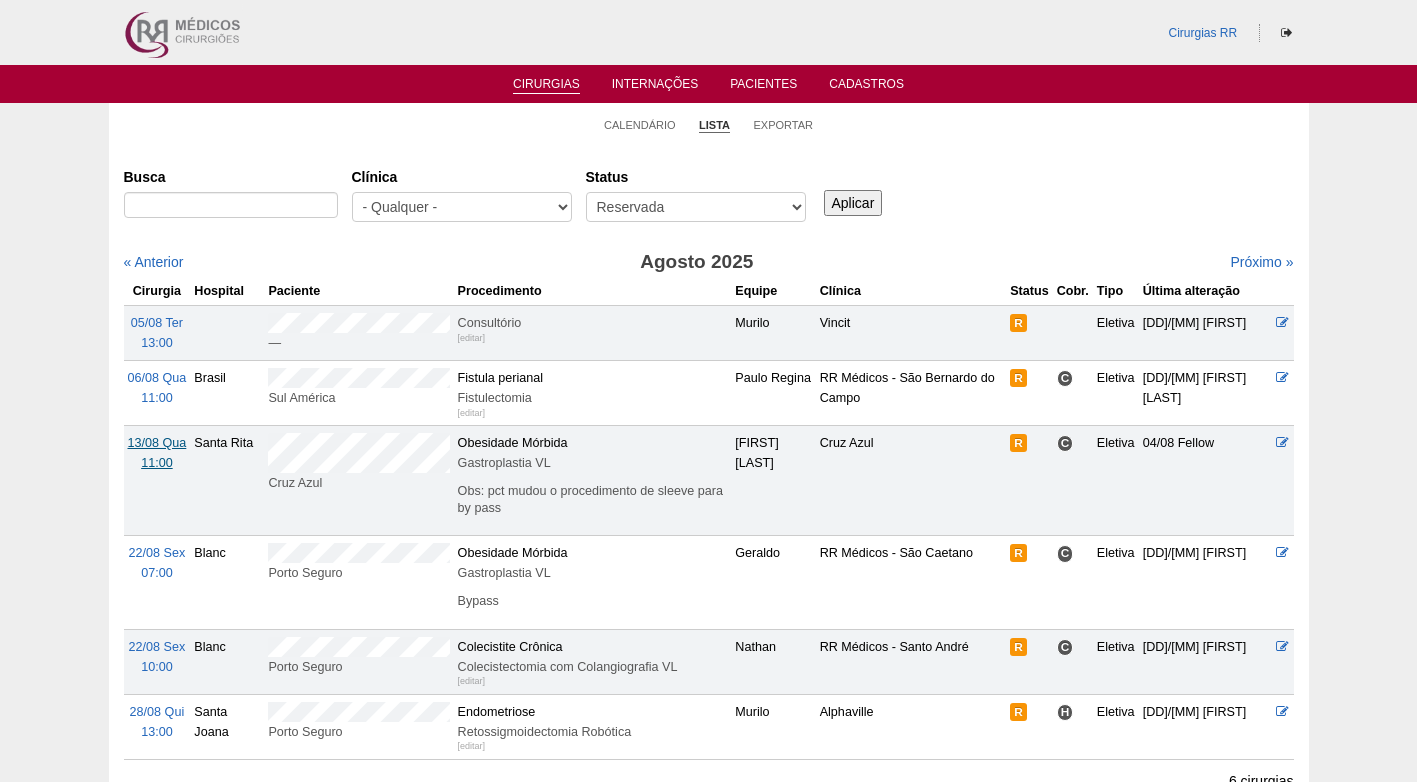 click on "13/08 Qua" at bounding box center [157, 443] 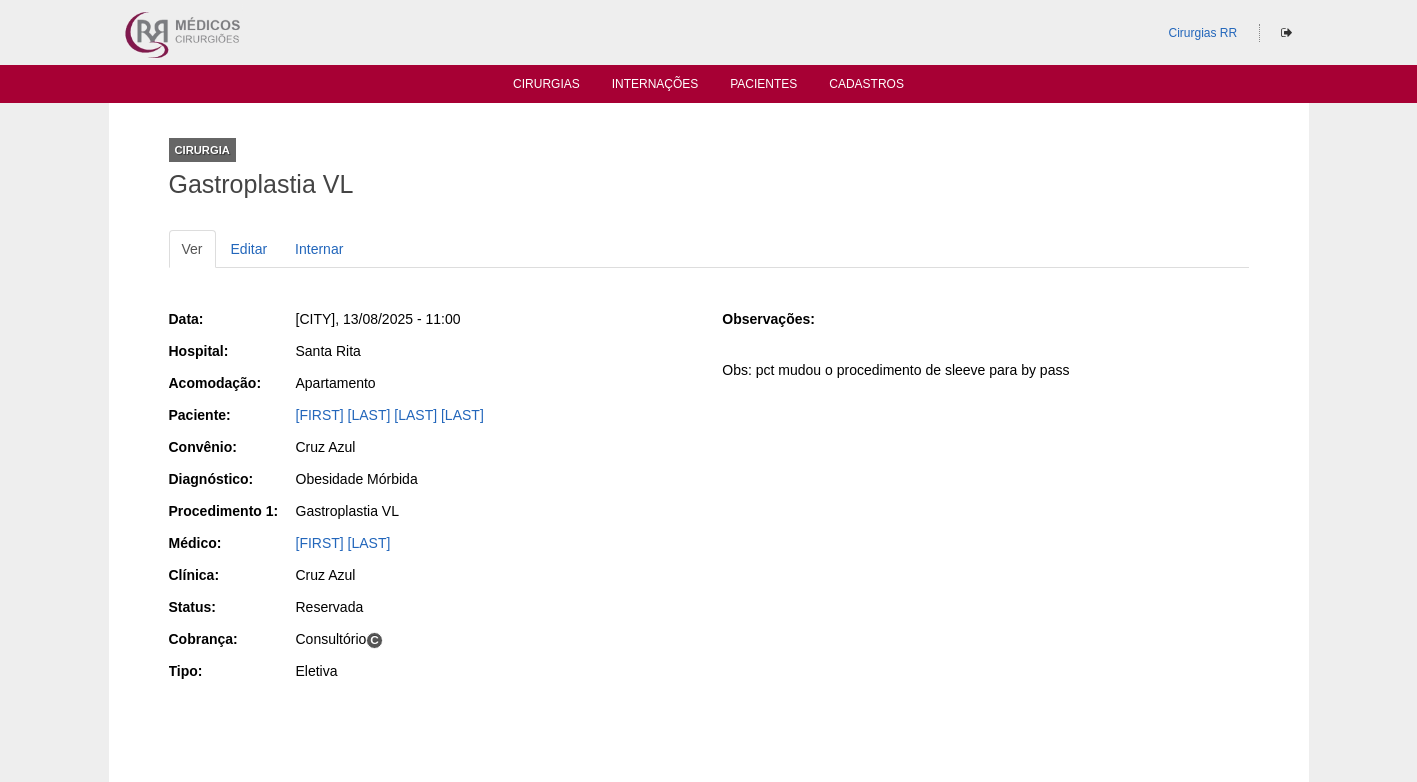 scroll, scrollTop: 0, scrollLeft: 0, axis: both 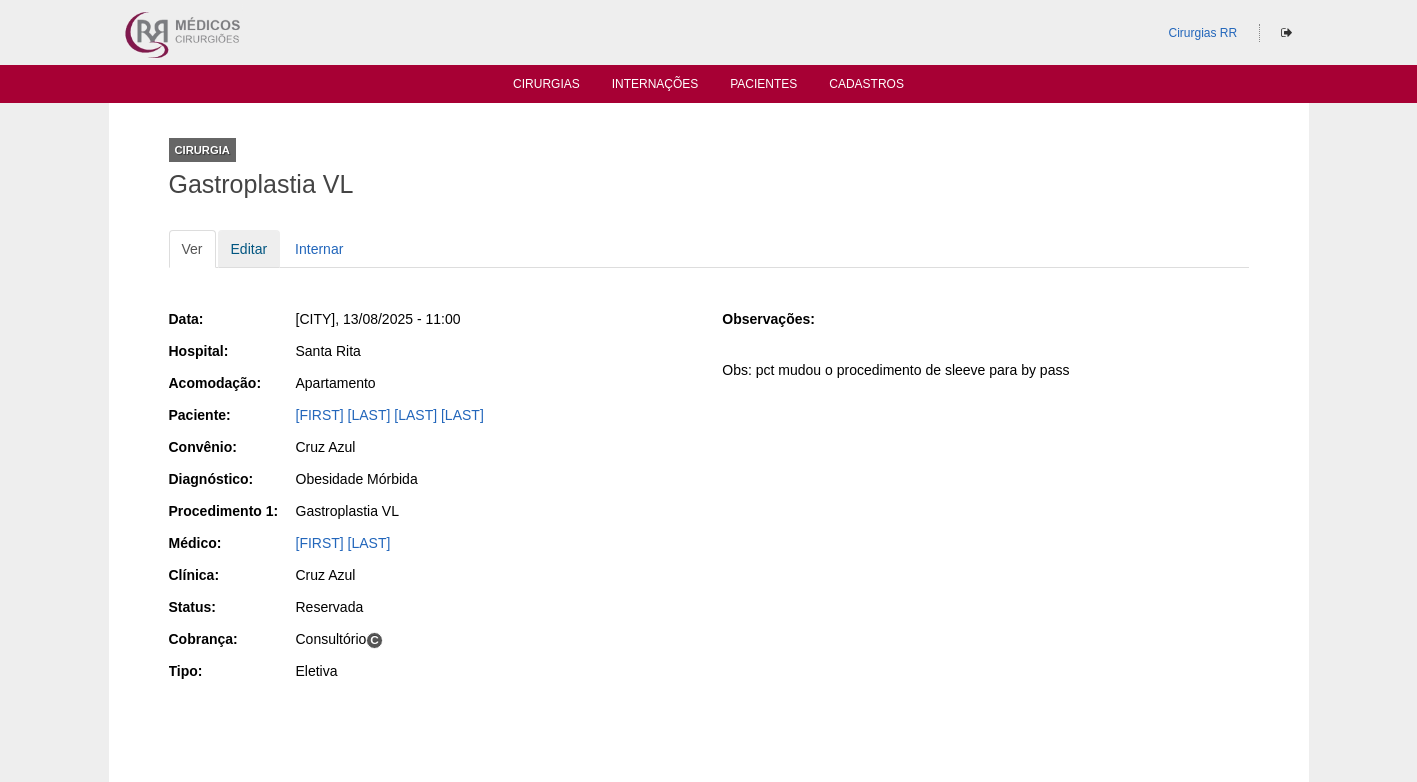 click on "Editar" at bounding box center [249, 249] 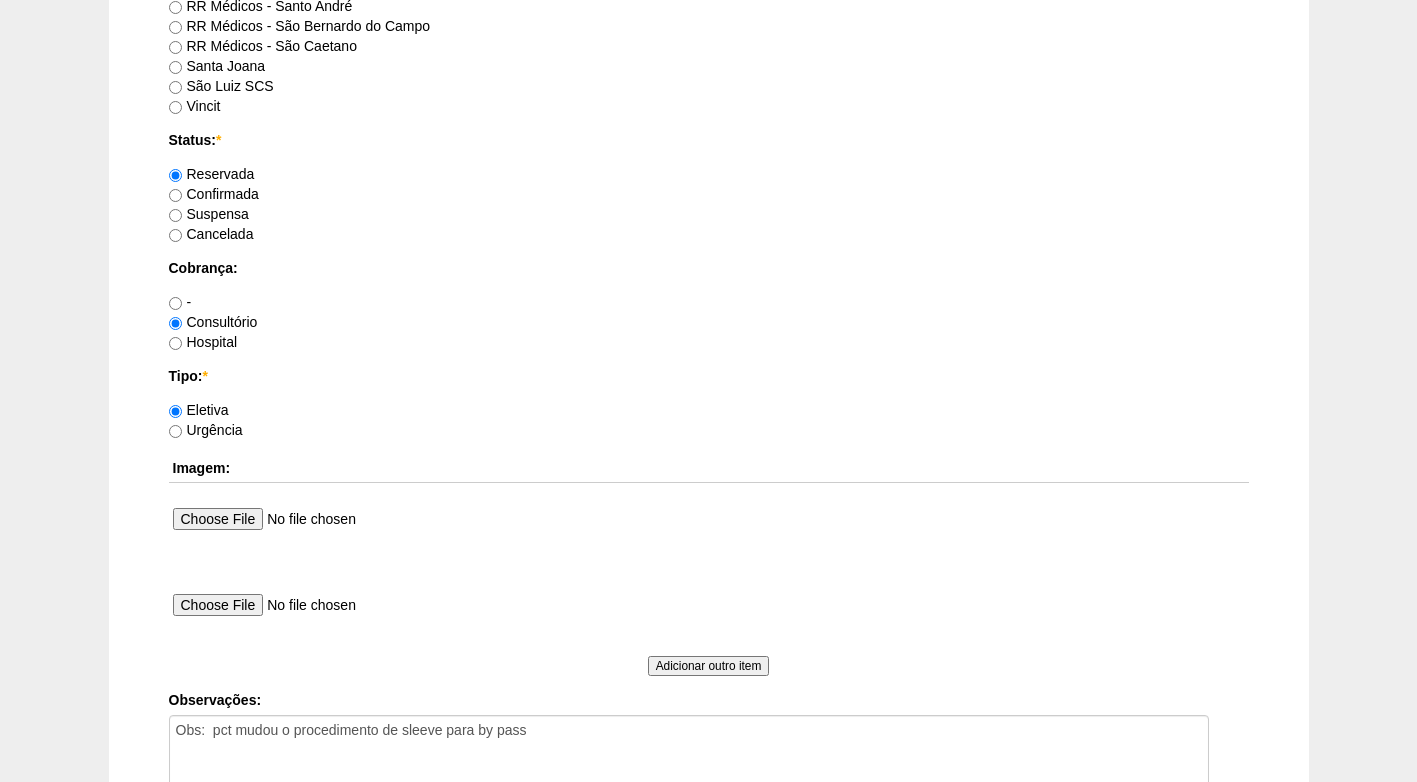 scroll, scrollTop: 1500, scrollLeft: 0, axis: vertical 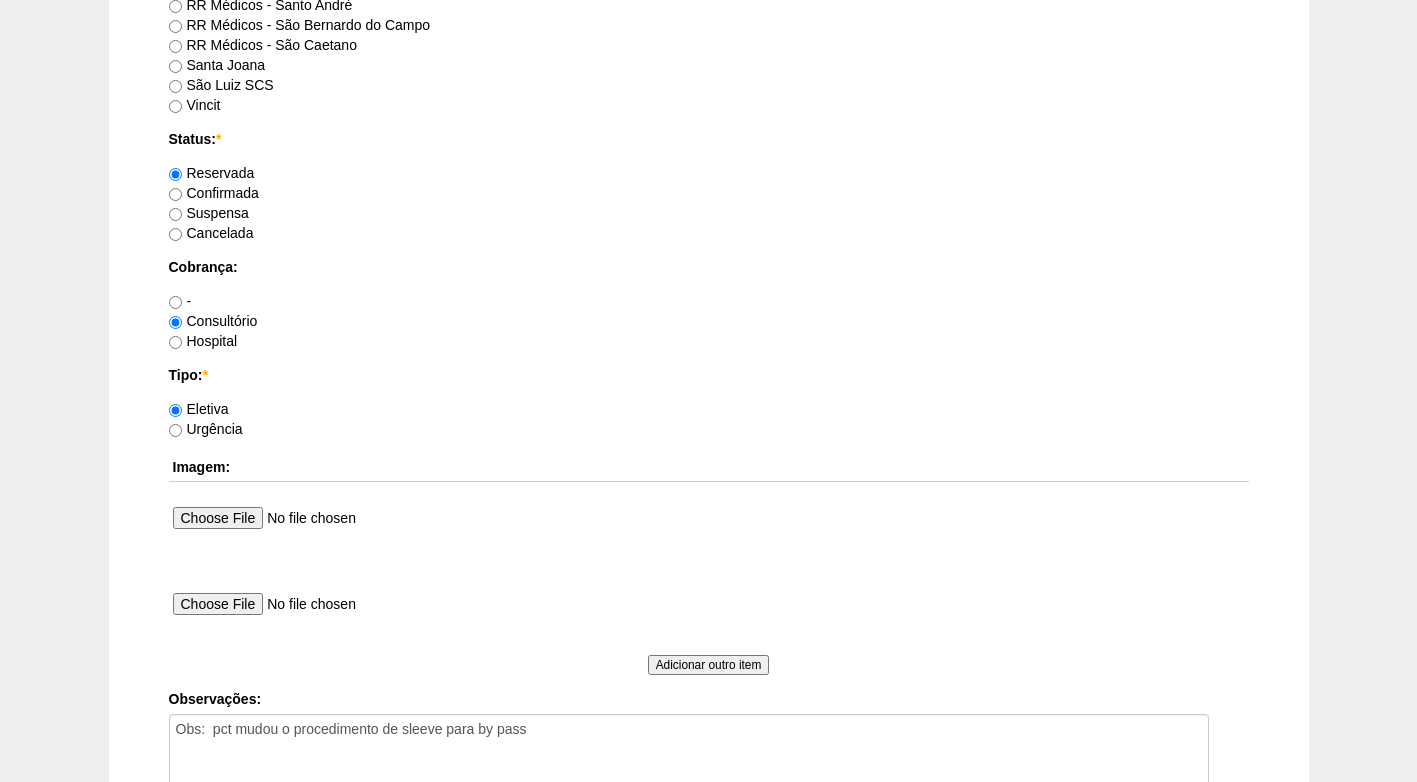 click on "Confirmada" at bounding box center (214, 193) 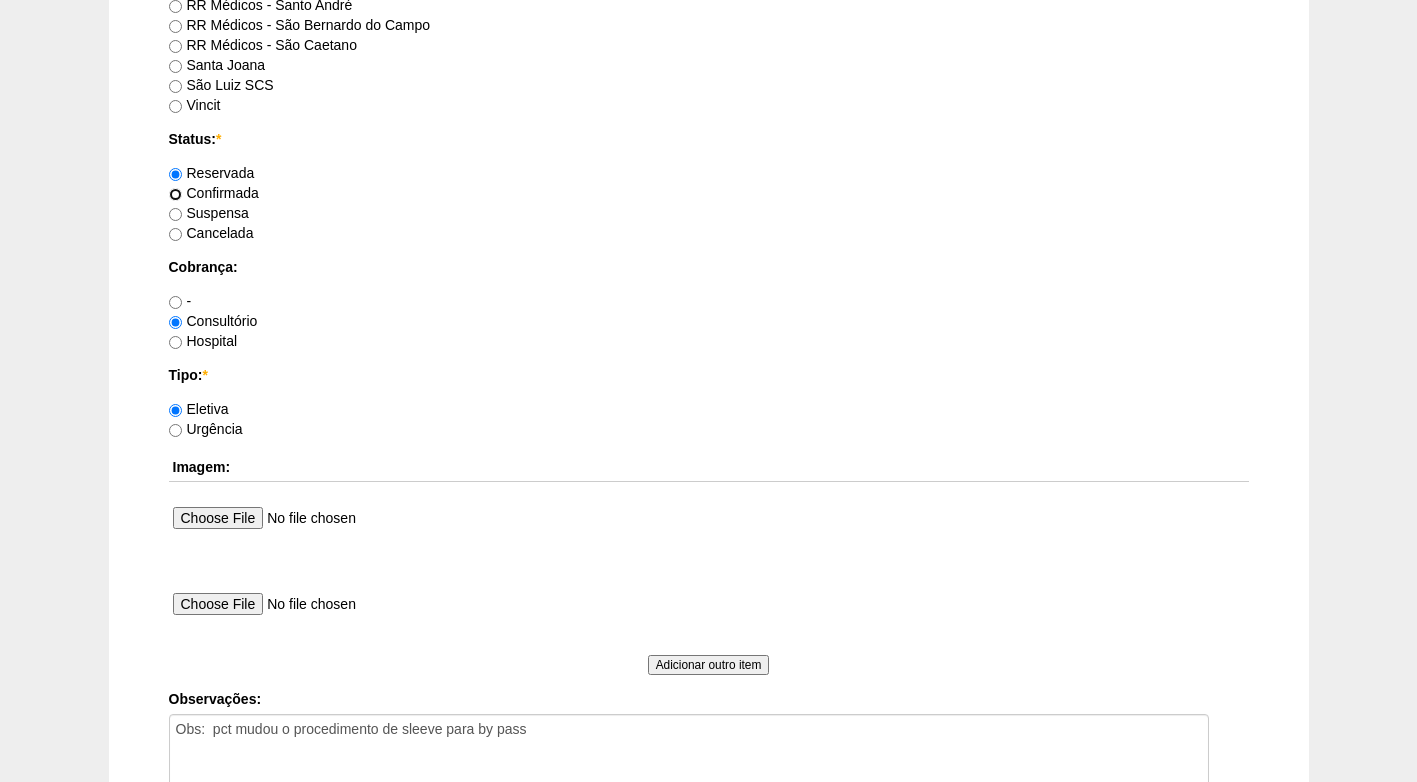 click on "Confirmada" at bounding box center [175, 194] 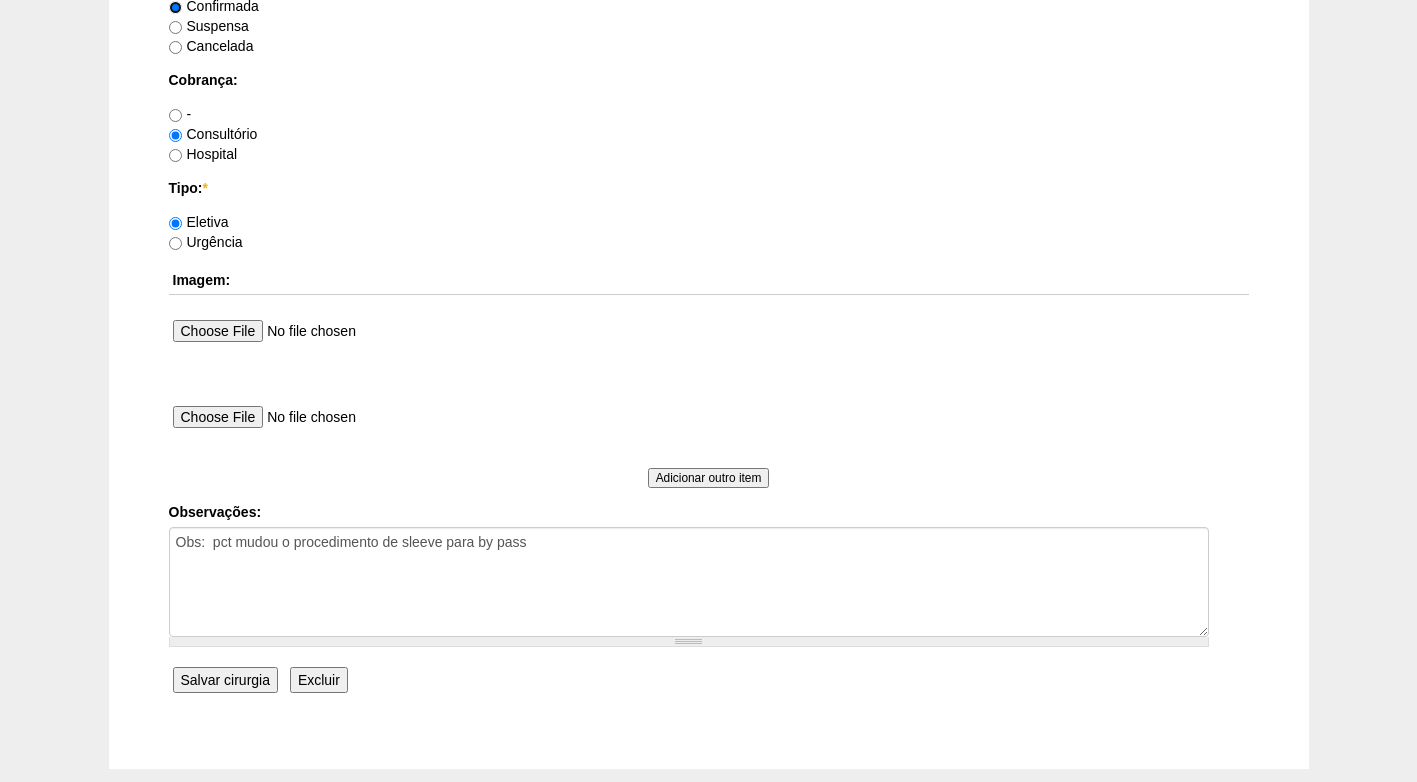 scroll, scrollTop: 1795, scrollLeft: 0, axis: vertical 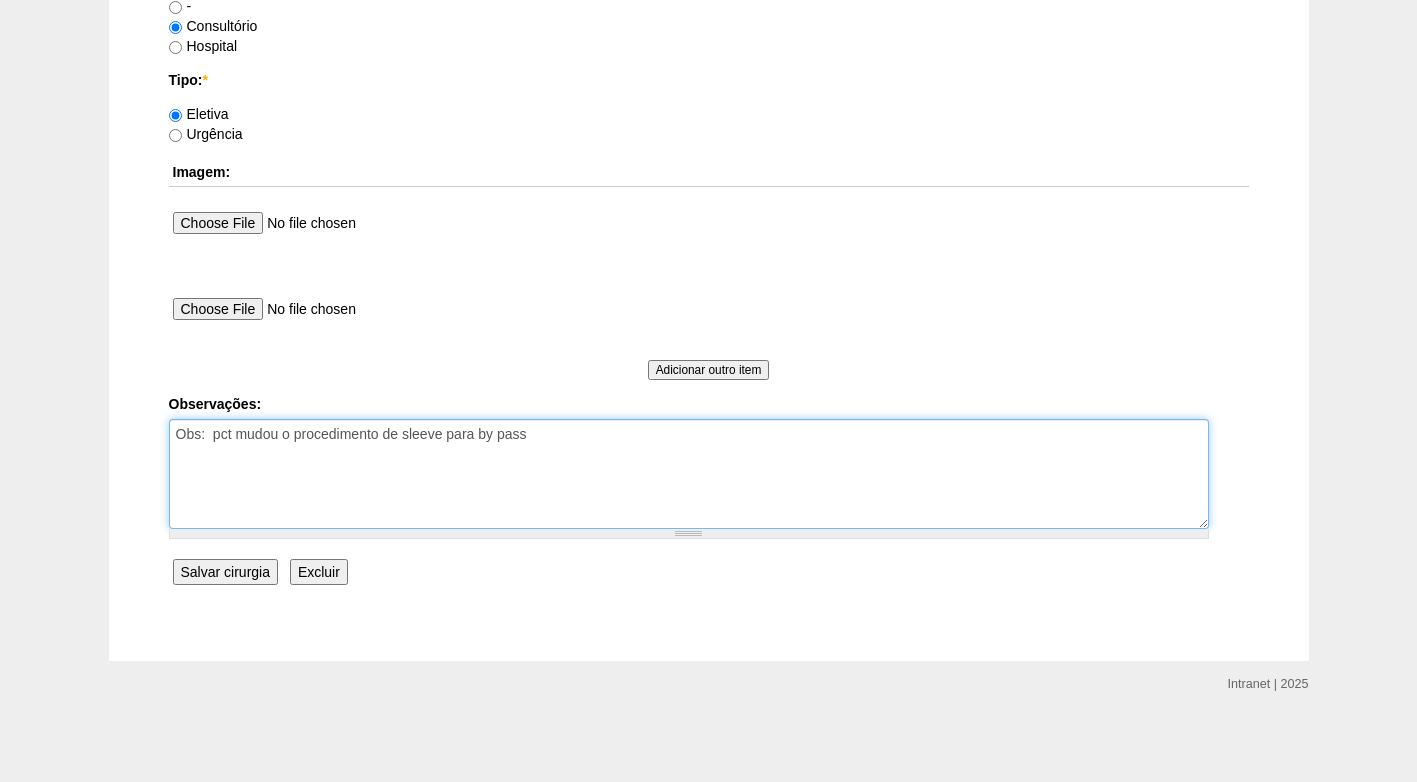 click on "Obs:  pct mudou o procedimento de sleeve para by pass" at bounding box center (689, 474) 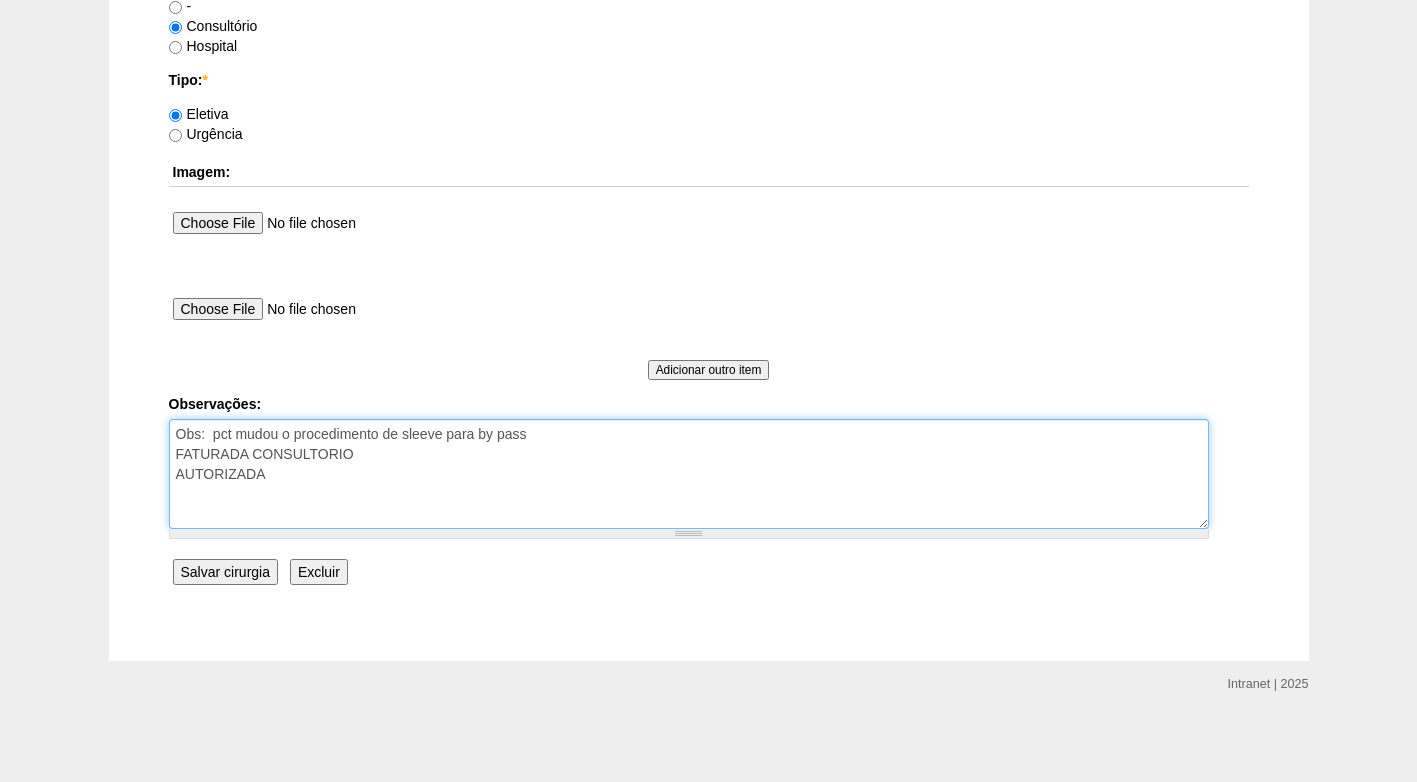 type on "Obs:  pct mudou o procedimento de sleeve para by pass
FATURADA CONSULTORIO
AUTORIZADA" 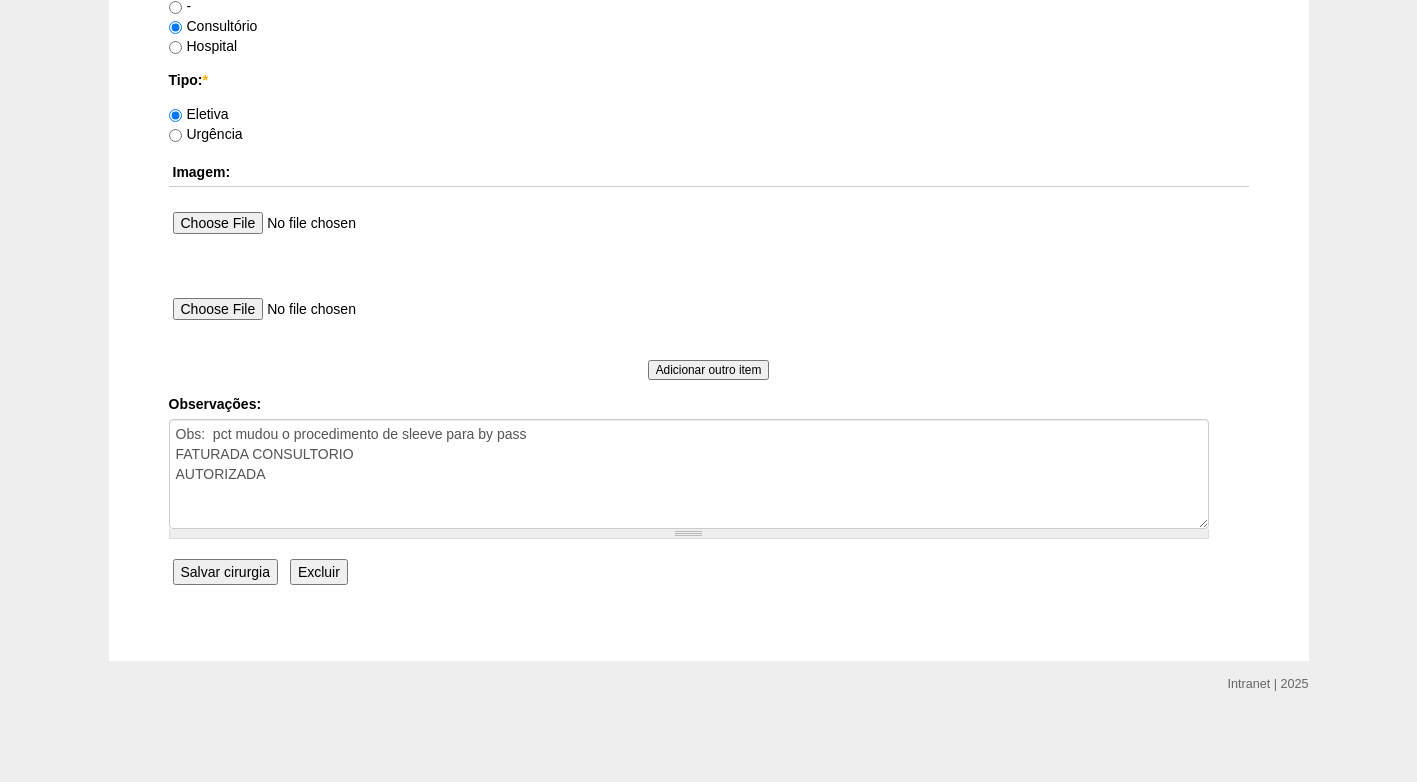 click on "Salvar cirurgia" at bounding box center [225, 572] 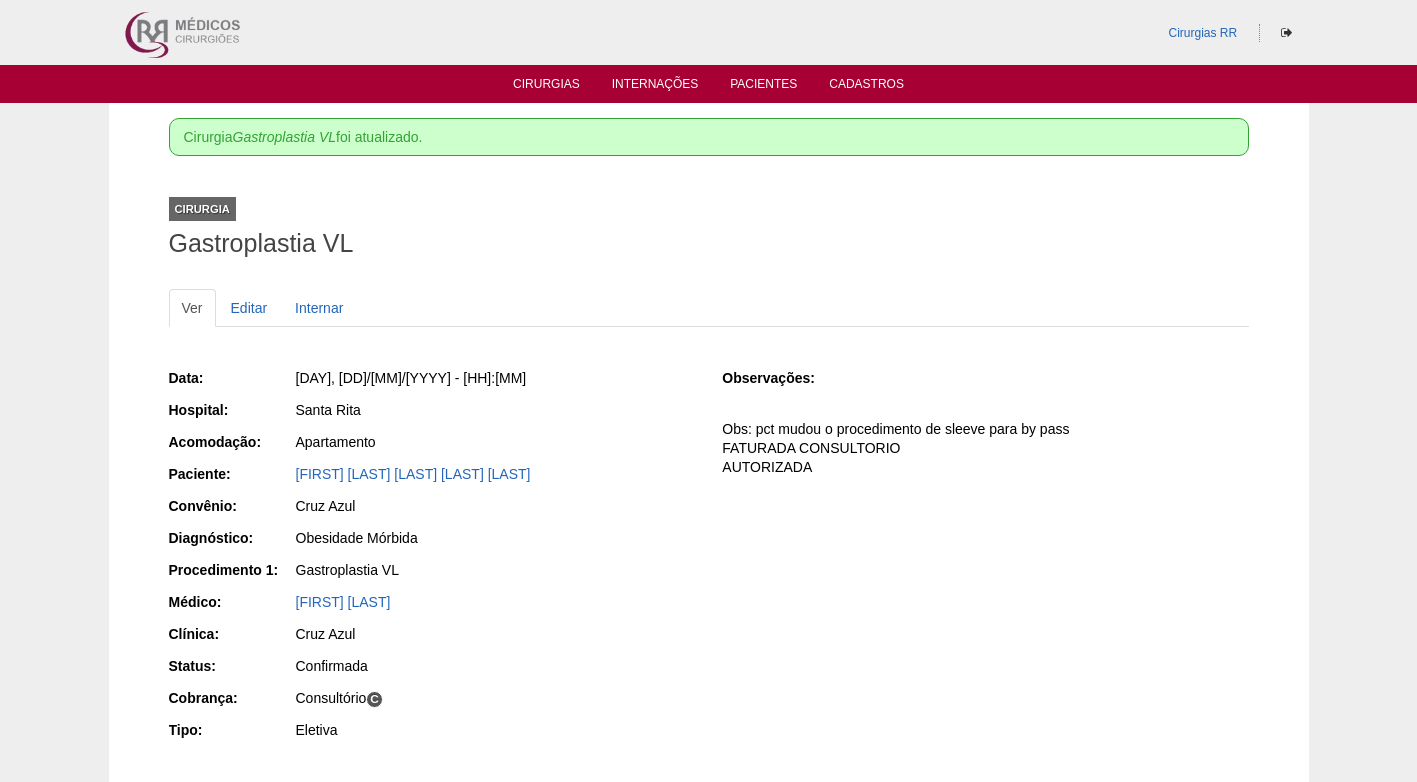 scroll, scrollTop: 0, scrollLeft: 0, axis: both 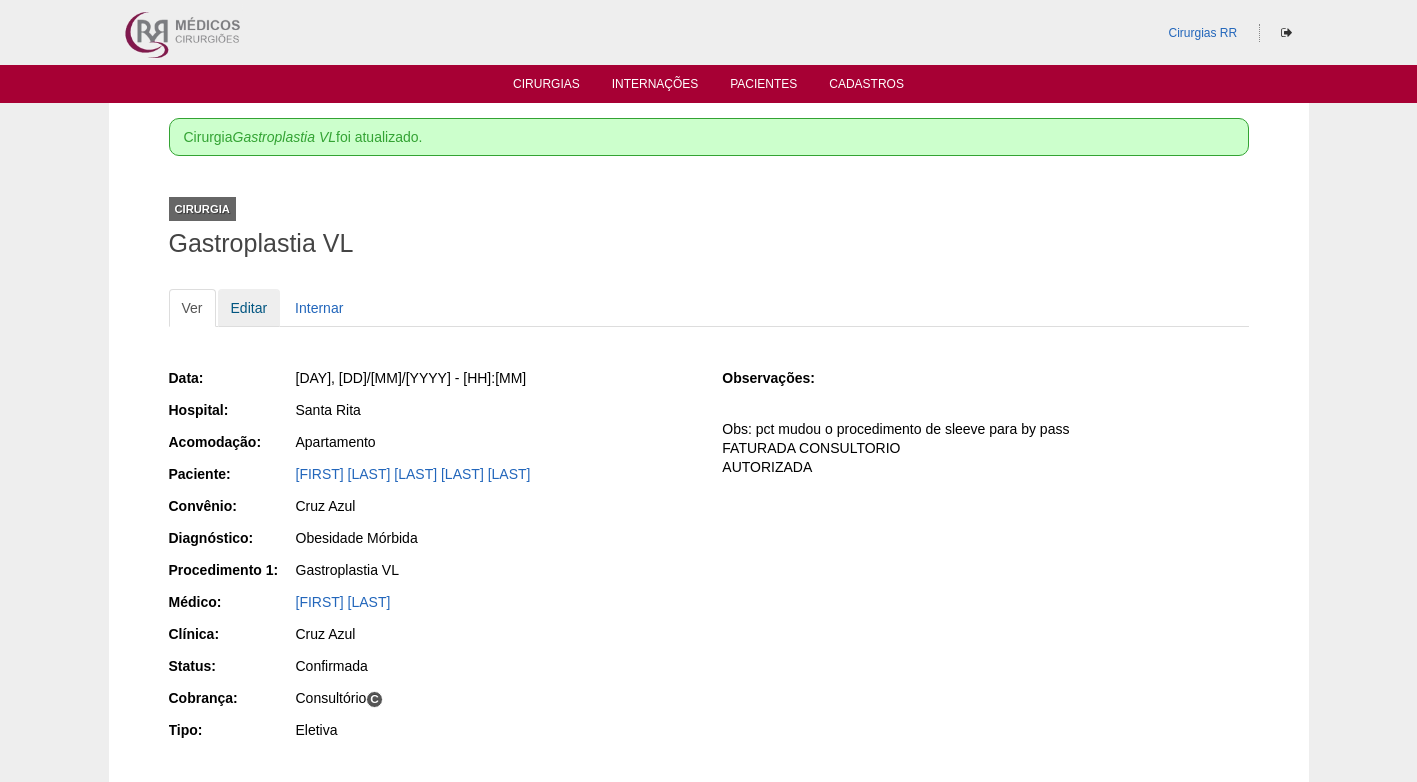 click on "Editar" at bounding box center (249, 308) 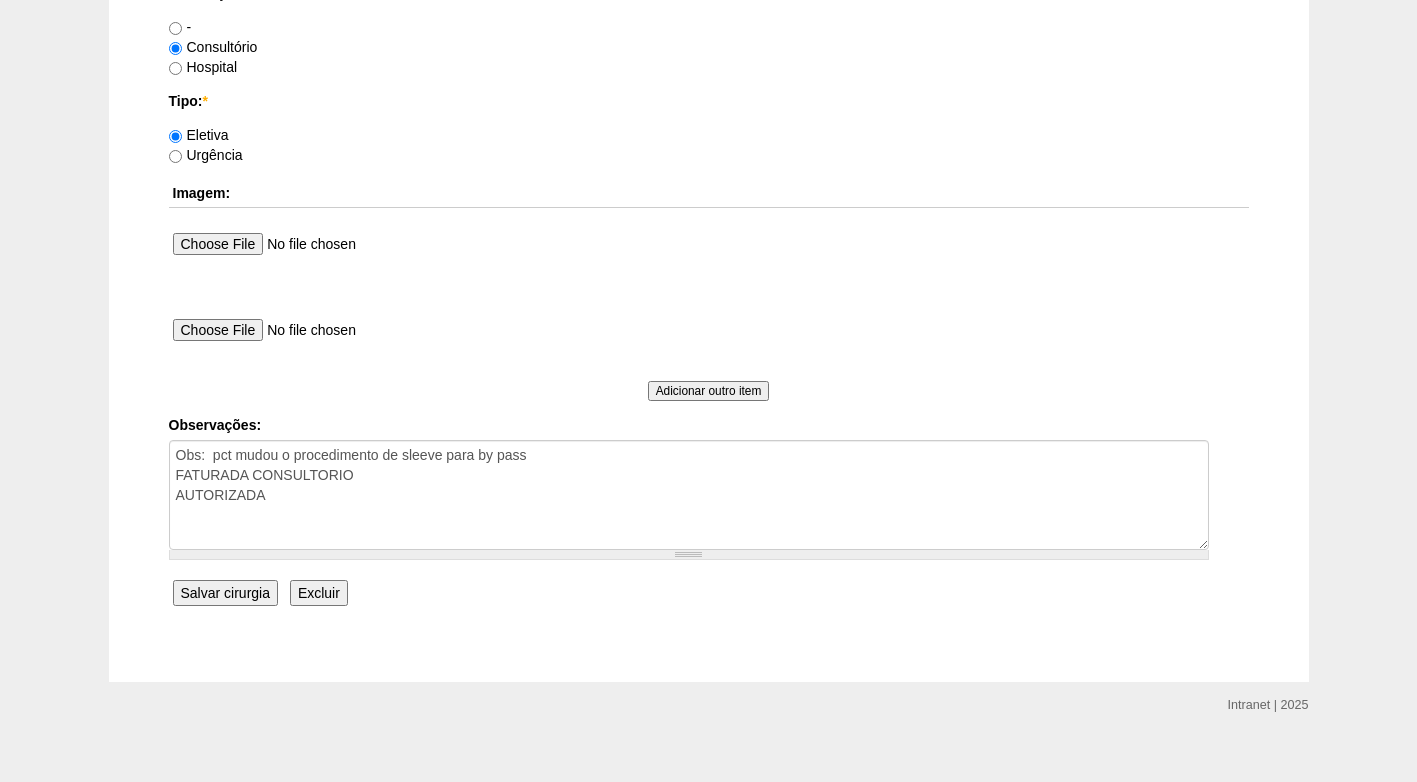 scroll, scrollTop: 1795, scrollLeft: 0, axis: vertical 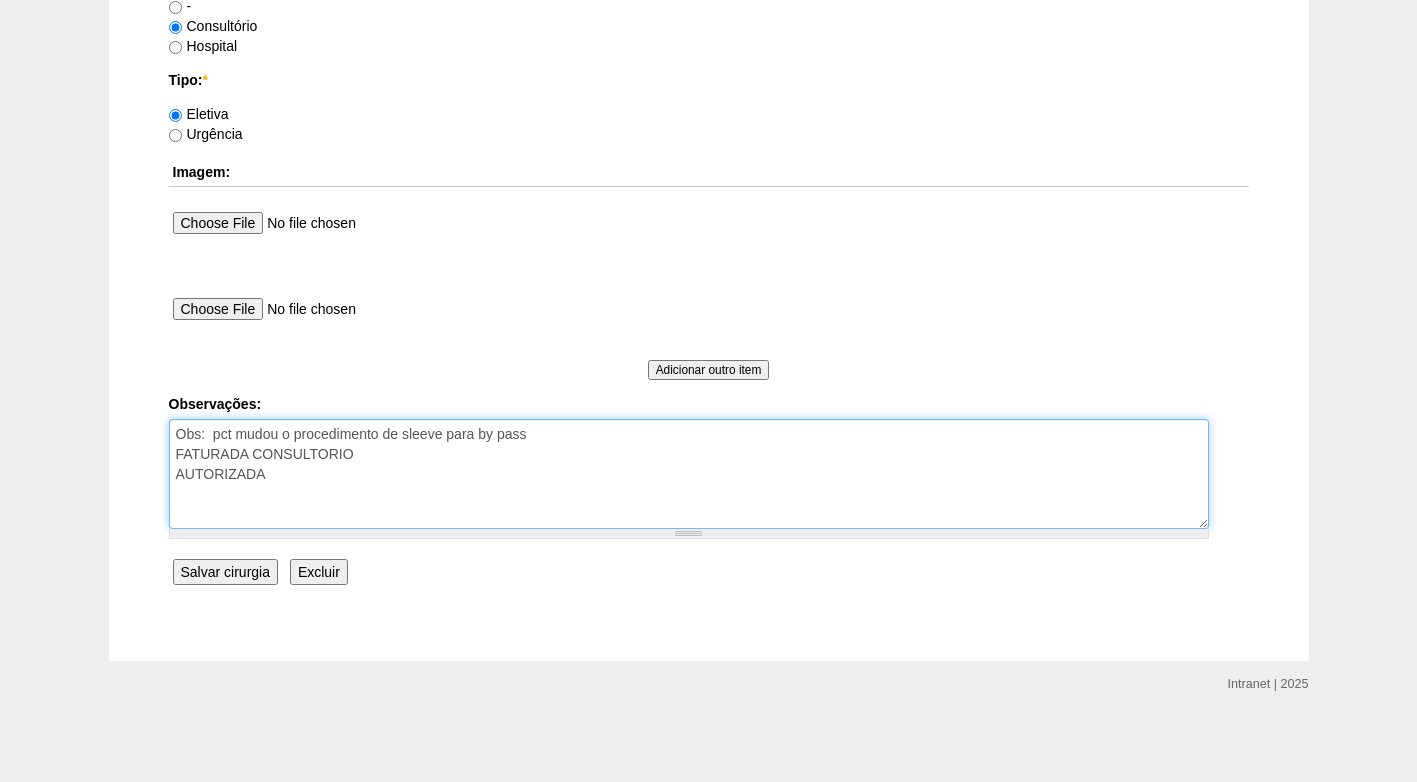 click on "Obs:  pct mudou o procedimento de sleeve para by pass
FATURADA CONSULTORIO
AUTORIZADA" at bounding box center (689, 474) 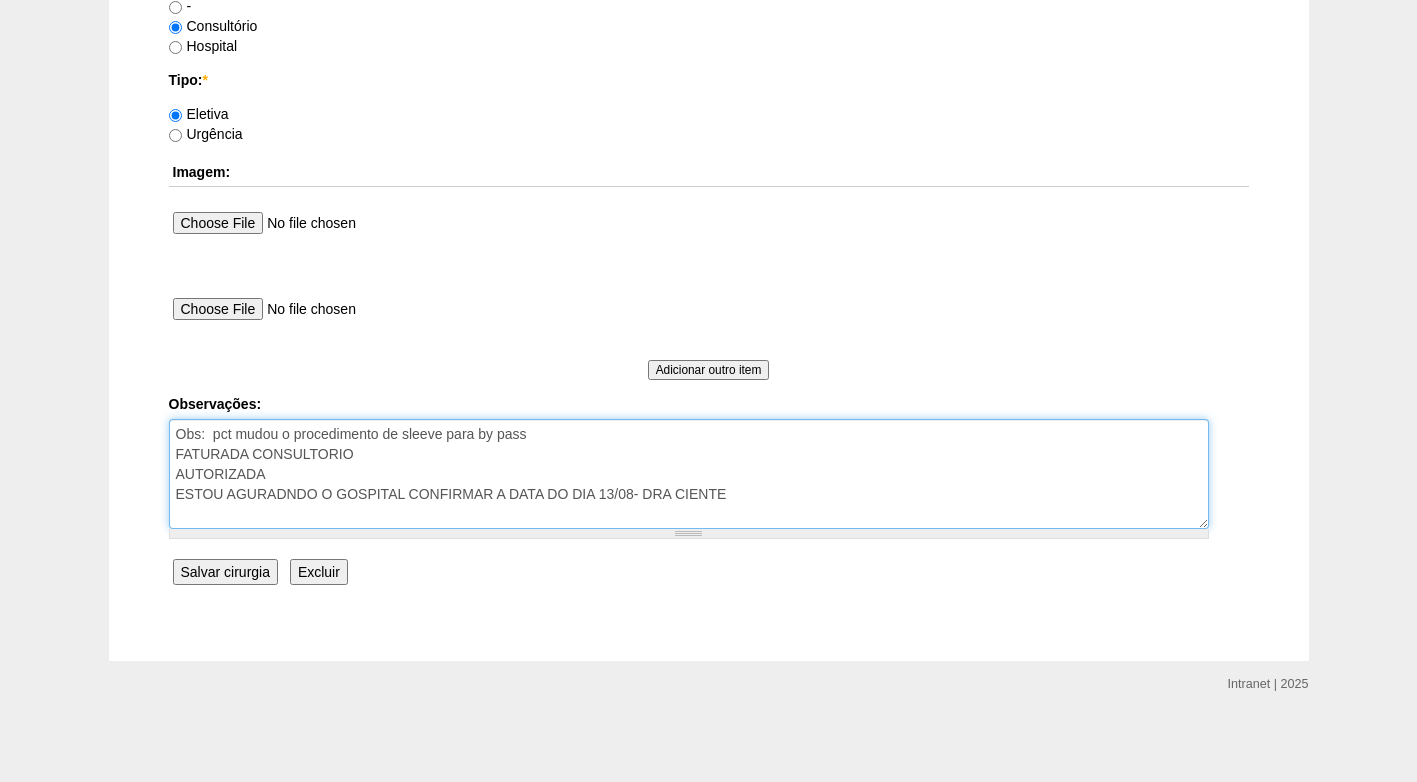 click on "Obs:  pct mudou o procedimento de sleeve para by pass
FATURADA CONSULTORIO
AUTORIZADA" at bounding box center [689, 474] 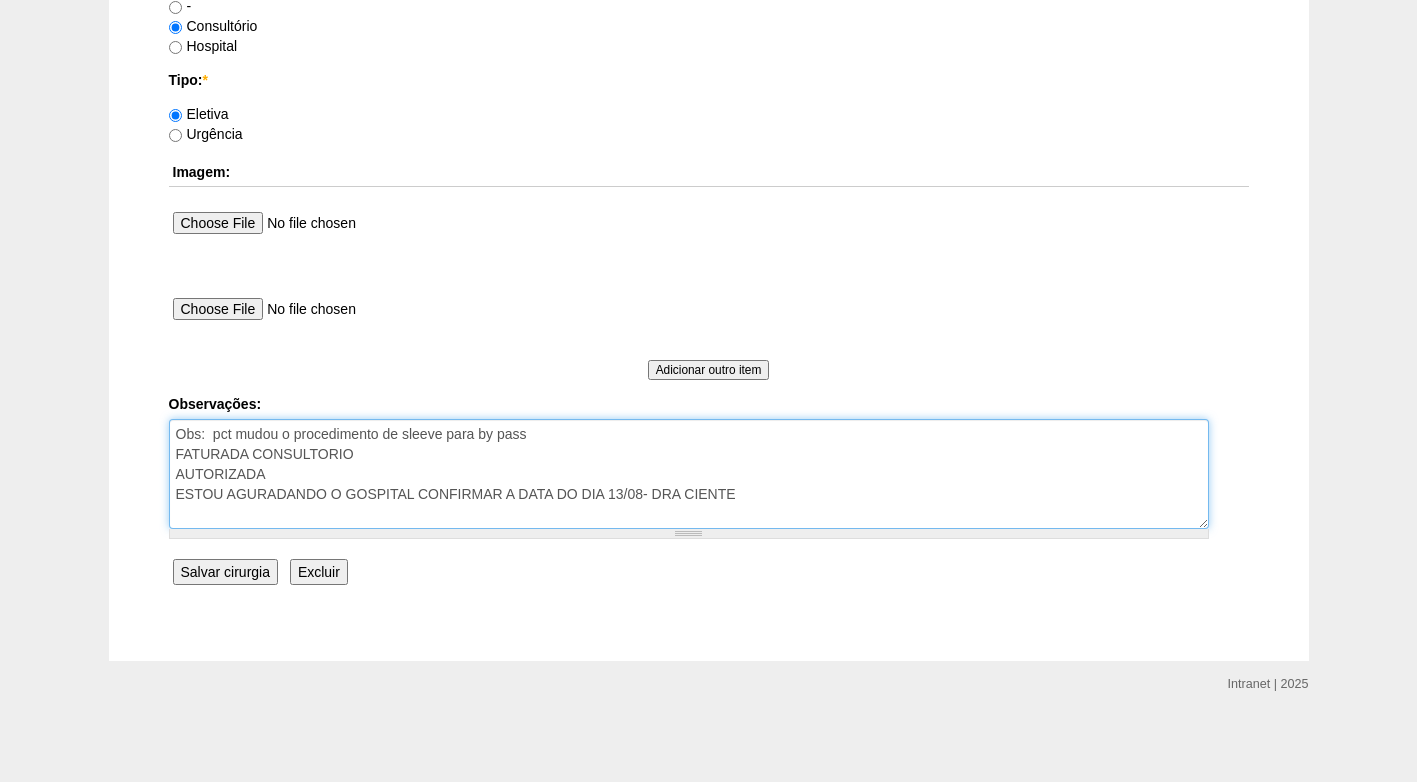 click on "Obs:  pct mudou o procedimento de sleeve para by pass
FATURADA CONSULTORIO
AUTORIZADA" at bounding box center [689, 474] 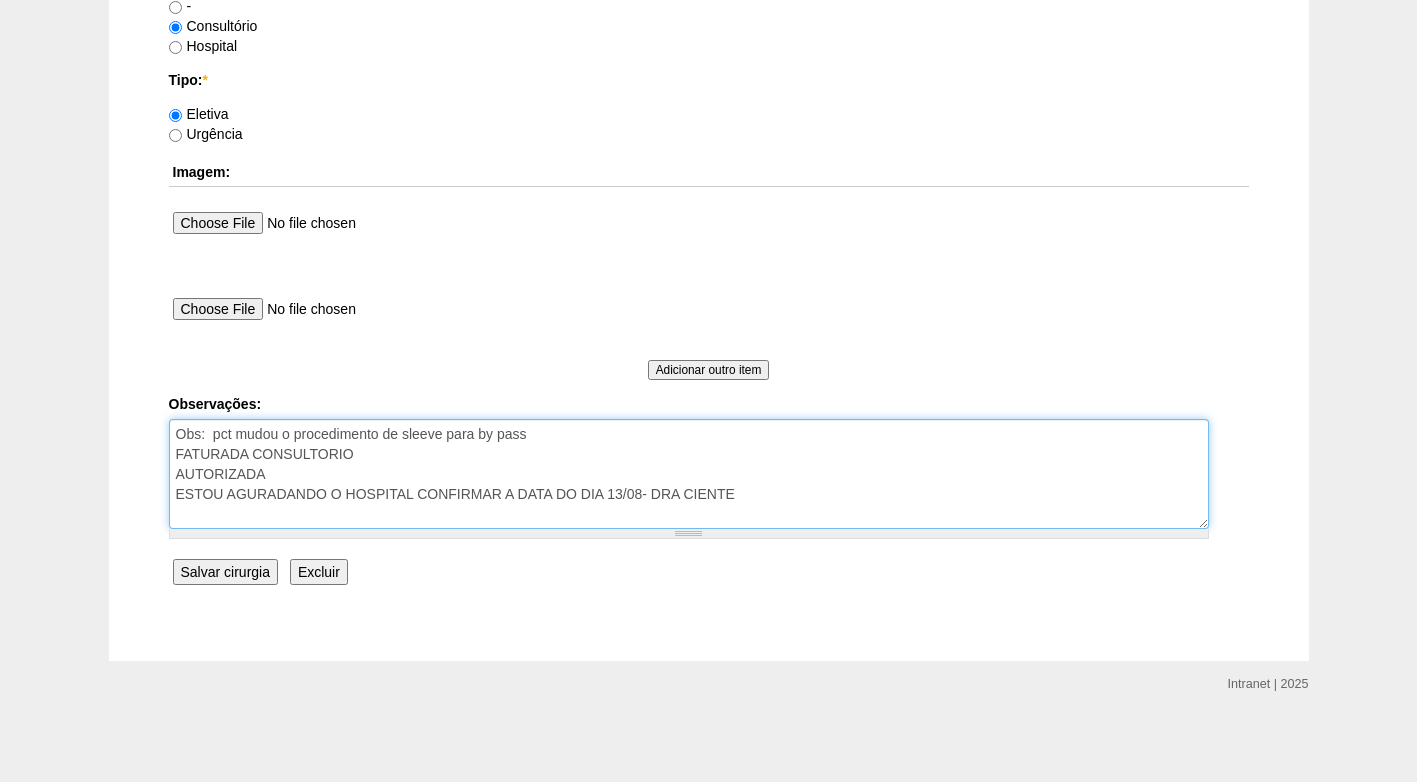 type on "Obs:  pct mudou o procedimento de sleeve para by pass
FATURADA CONSULTORIO
AUTORIZADA
ESTOU AGURADANDO O HOSPITAL CONFIRMAR A DATA DO DIA 13/08- DRA CIENTE" 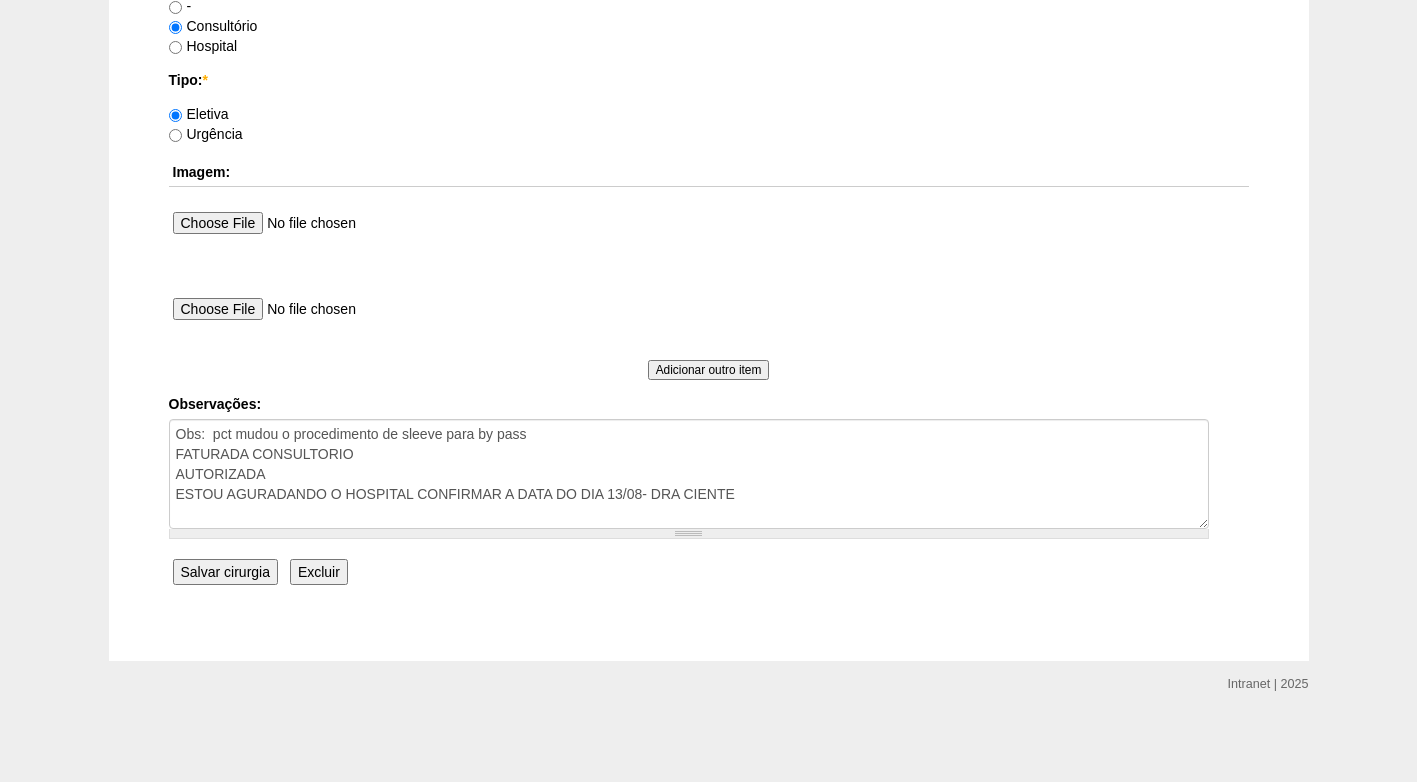 click on "Salvar cirurgia" at bounding box center (225, 572) 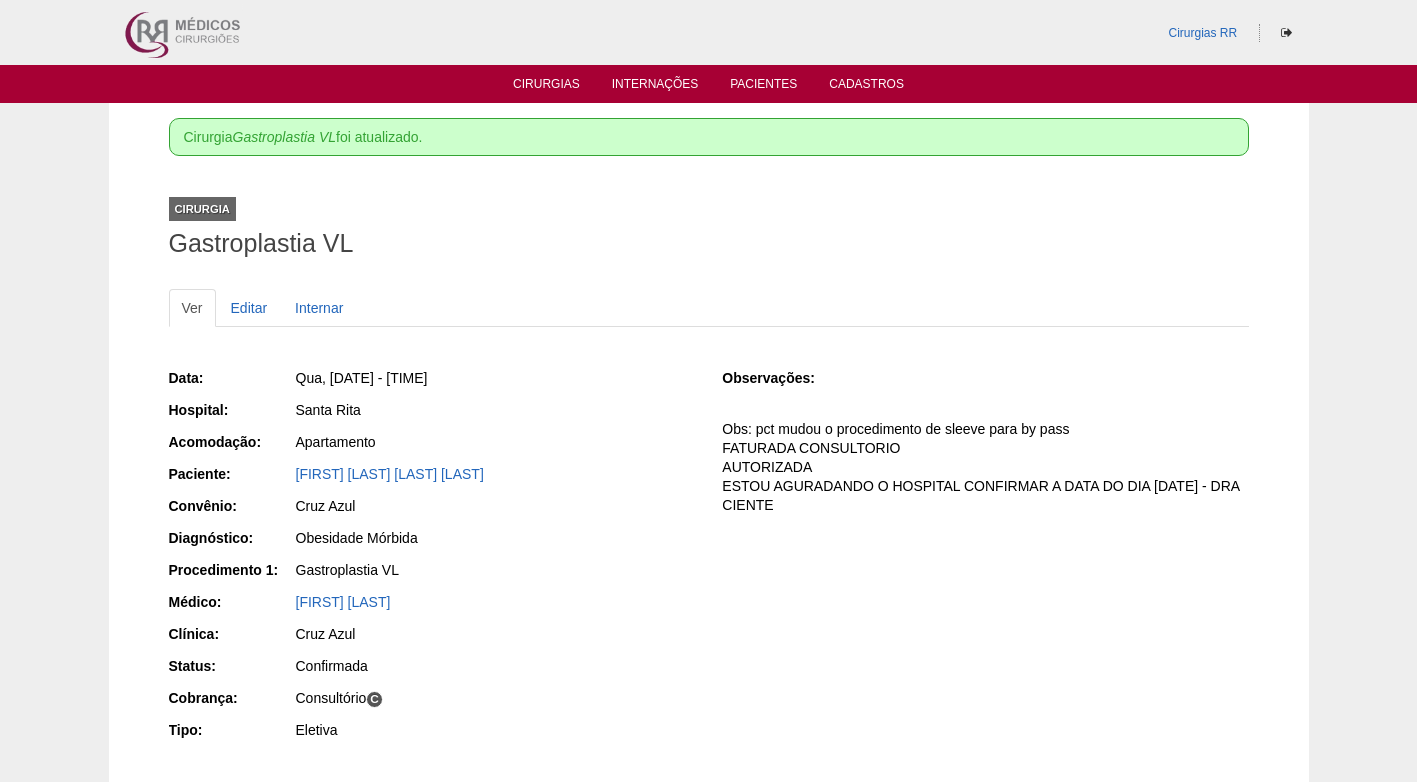 scroll, scrollTop: 0, scrollLeft: 0, axis: both 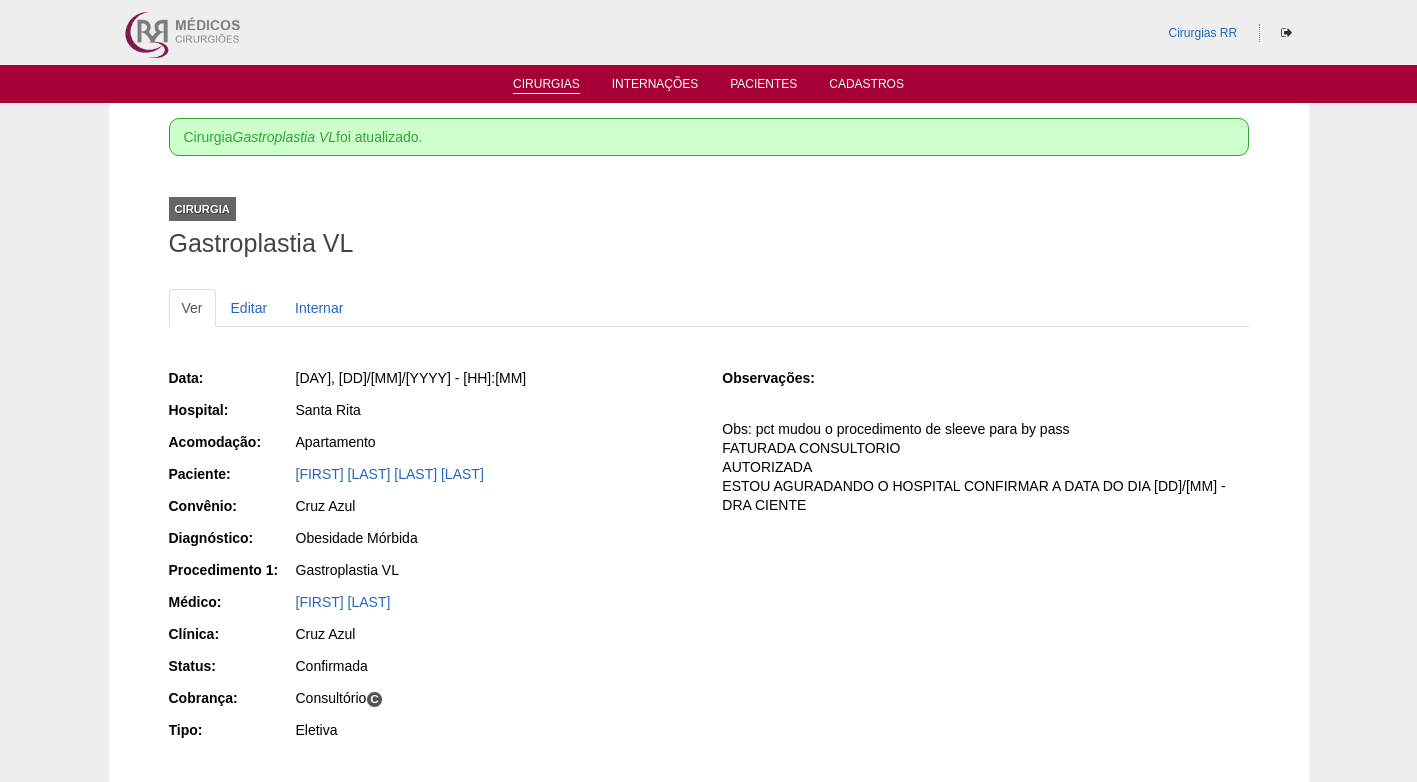 click on "Cirurgias" at bounding box center [546, 85] 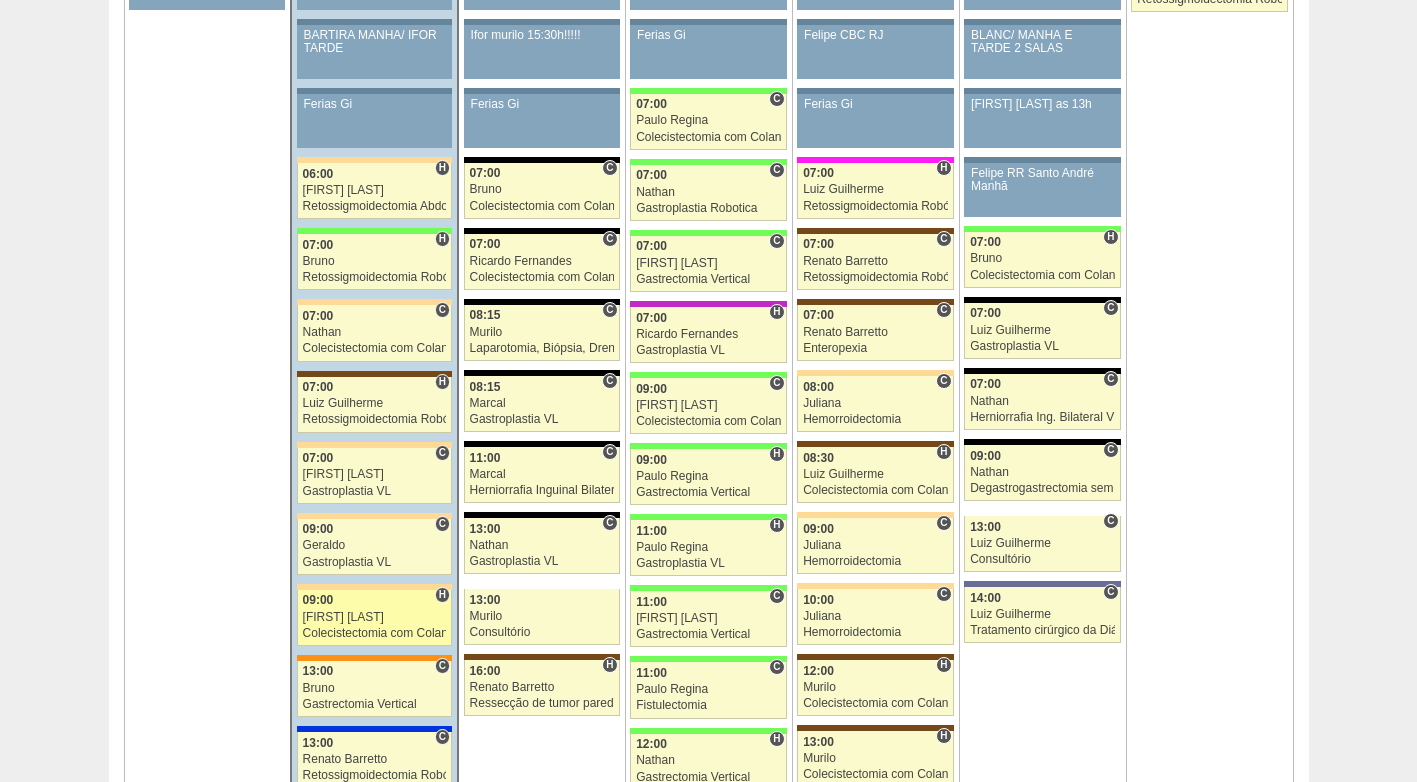 scroll, scrollTop: 1200, scrollLeft: 0, axis: vertical 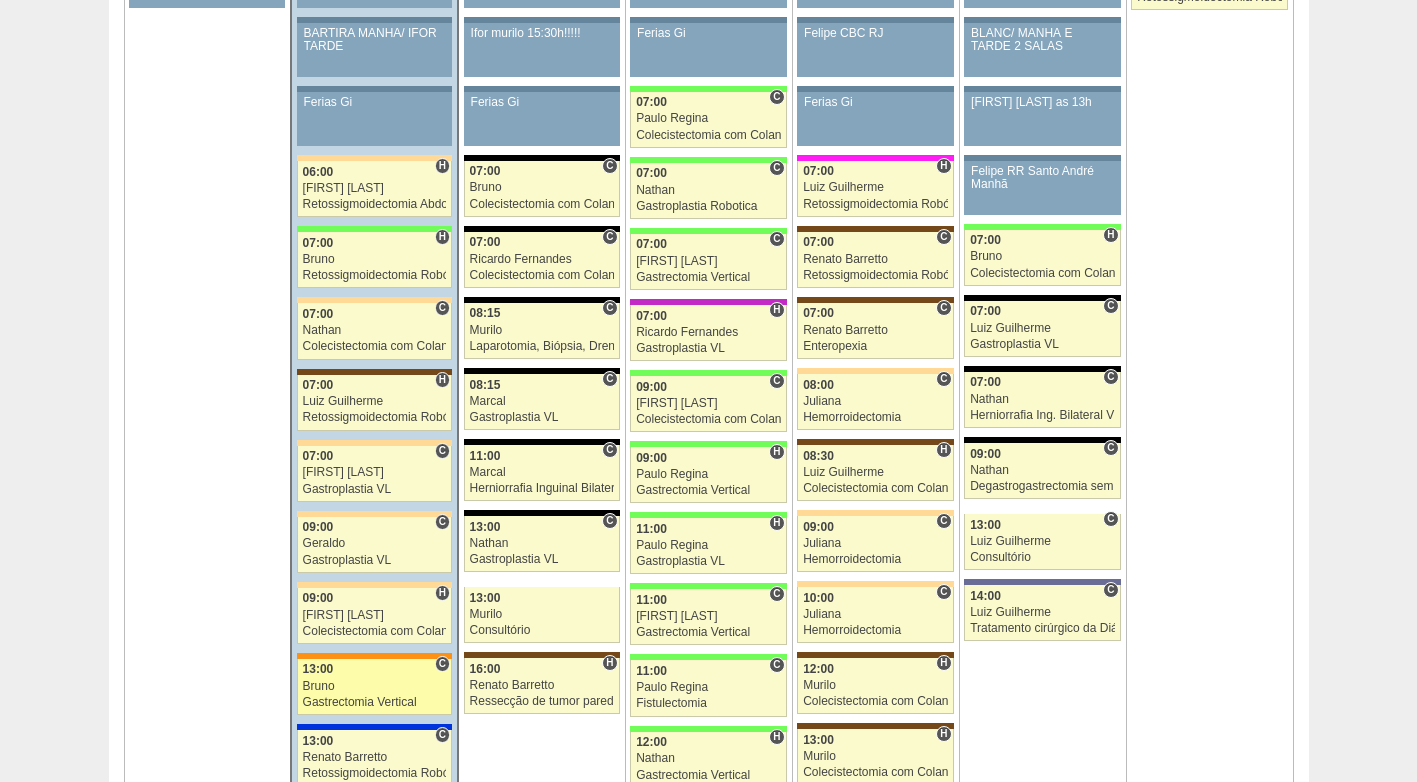 click on "Bruno" at bounding box center (375, 686) 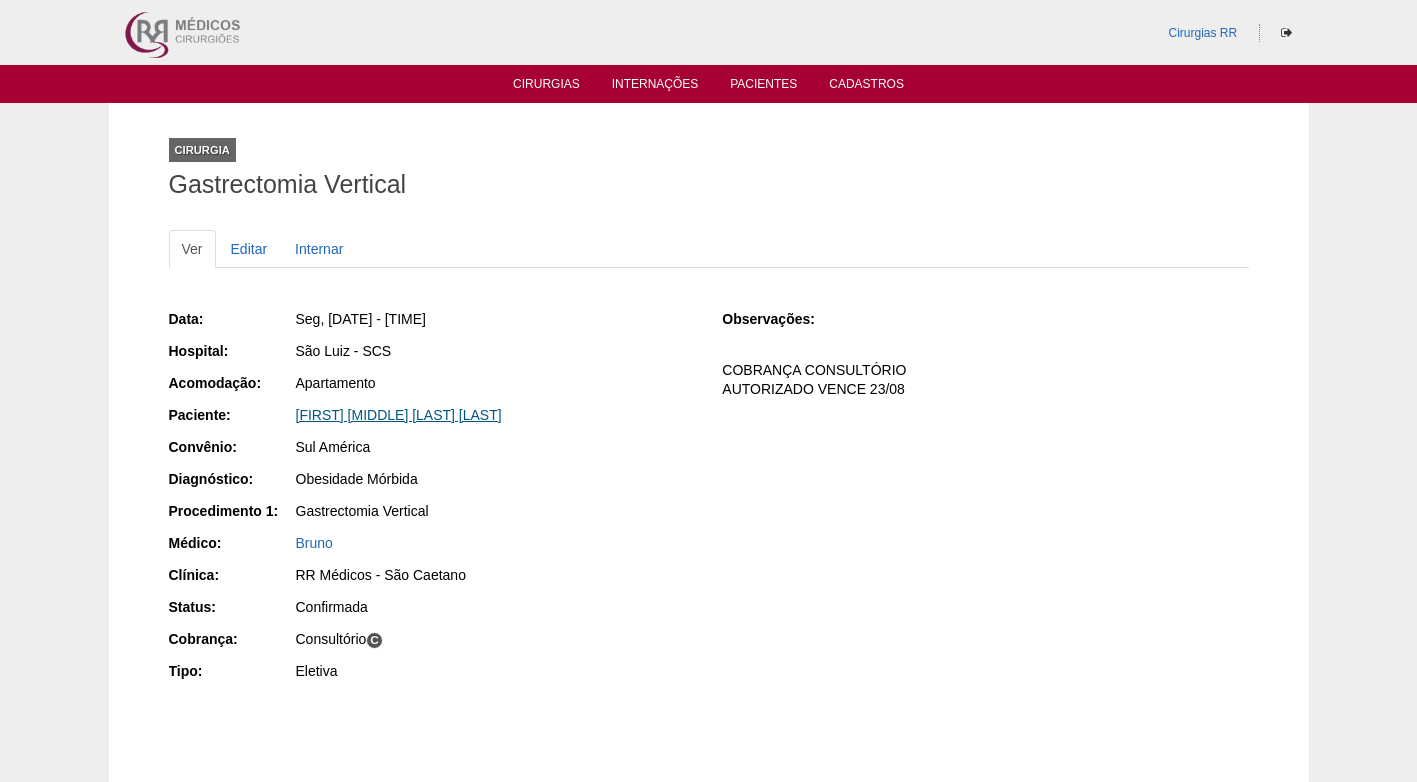 scroll, scrollTop: 0, scrollLeft: 0, axis: both 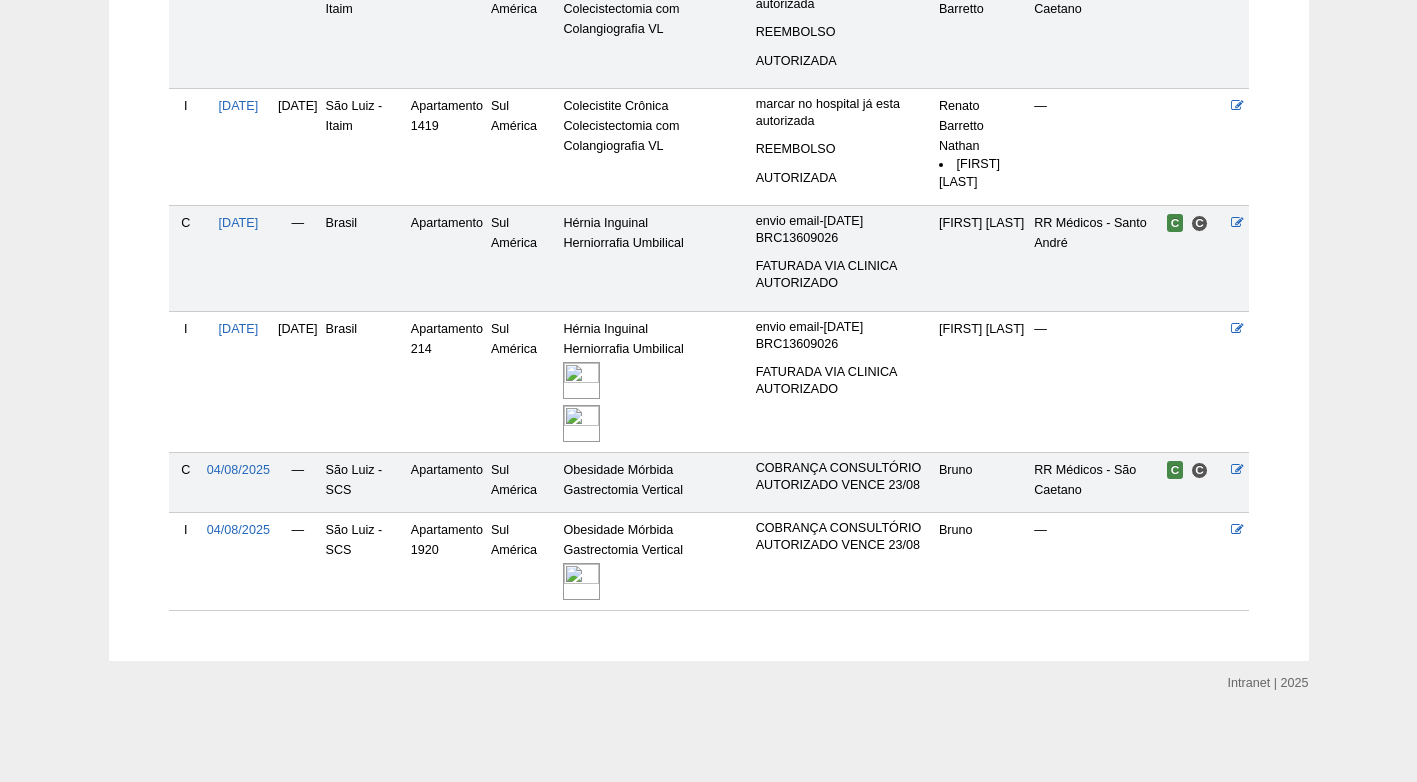 click at bounding box center (581, 581) 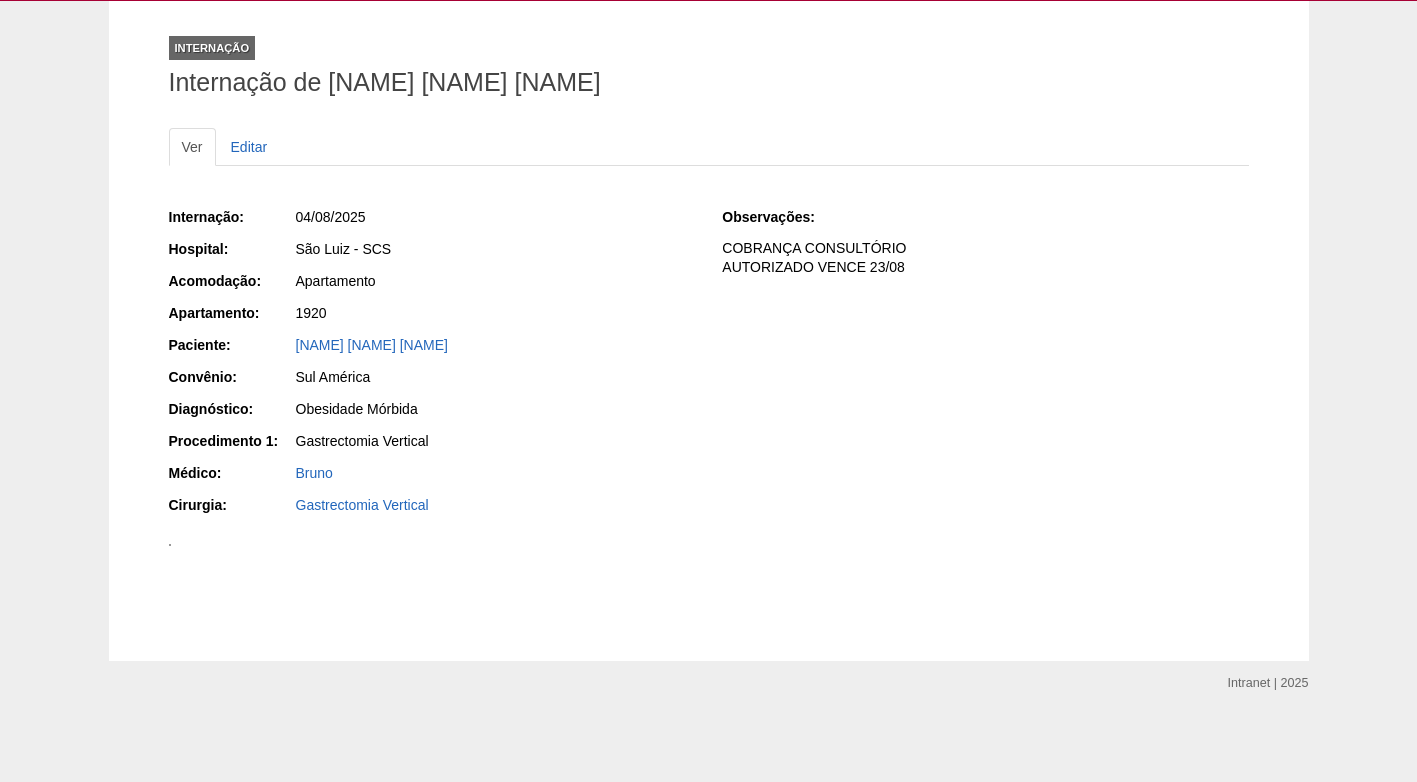 scroll, scrollTop: 300, scrollLeft: 0, axis: vertical 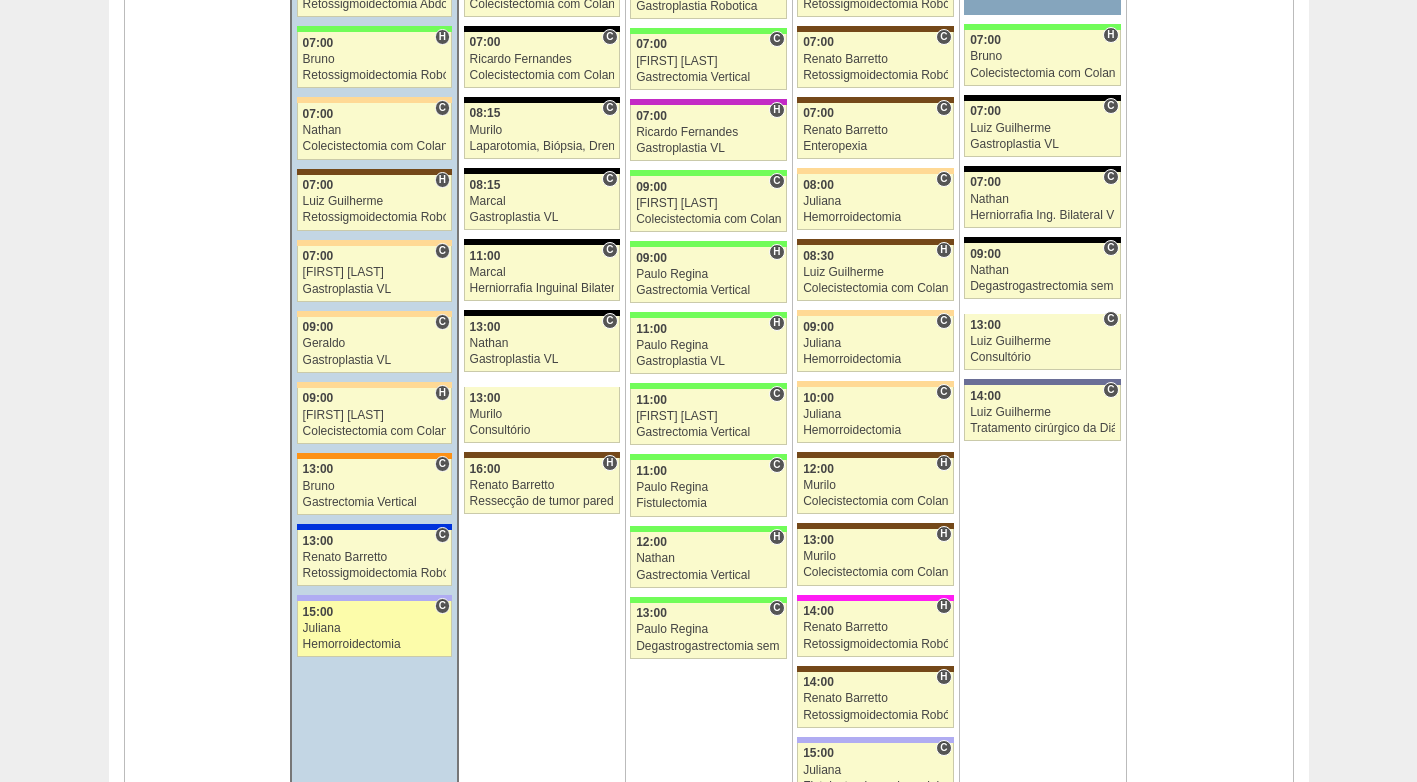 click on "Juliana" at bounding box center (375, 628) 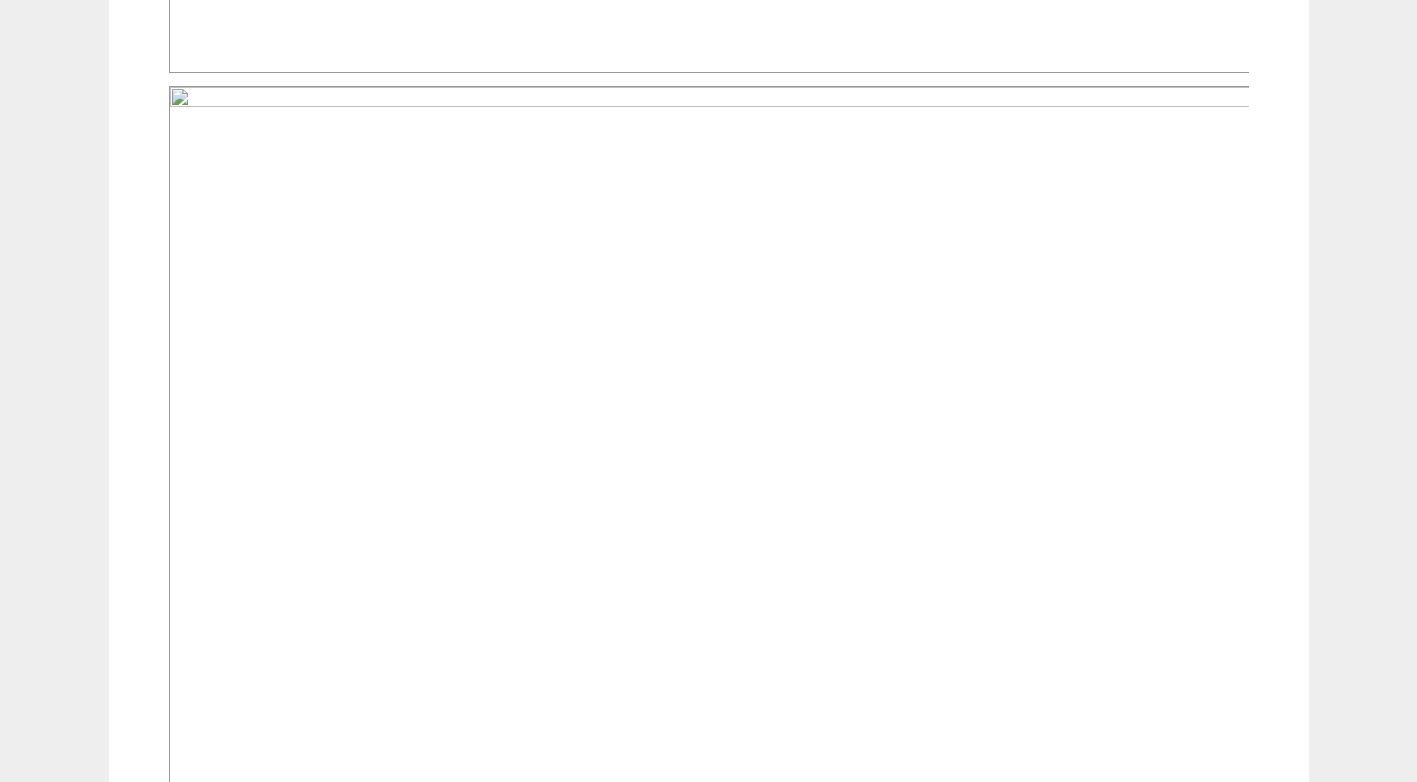 scroll, scrollTop: 3100, scrollLeft: 0, axis: vertical 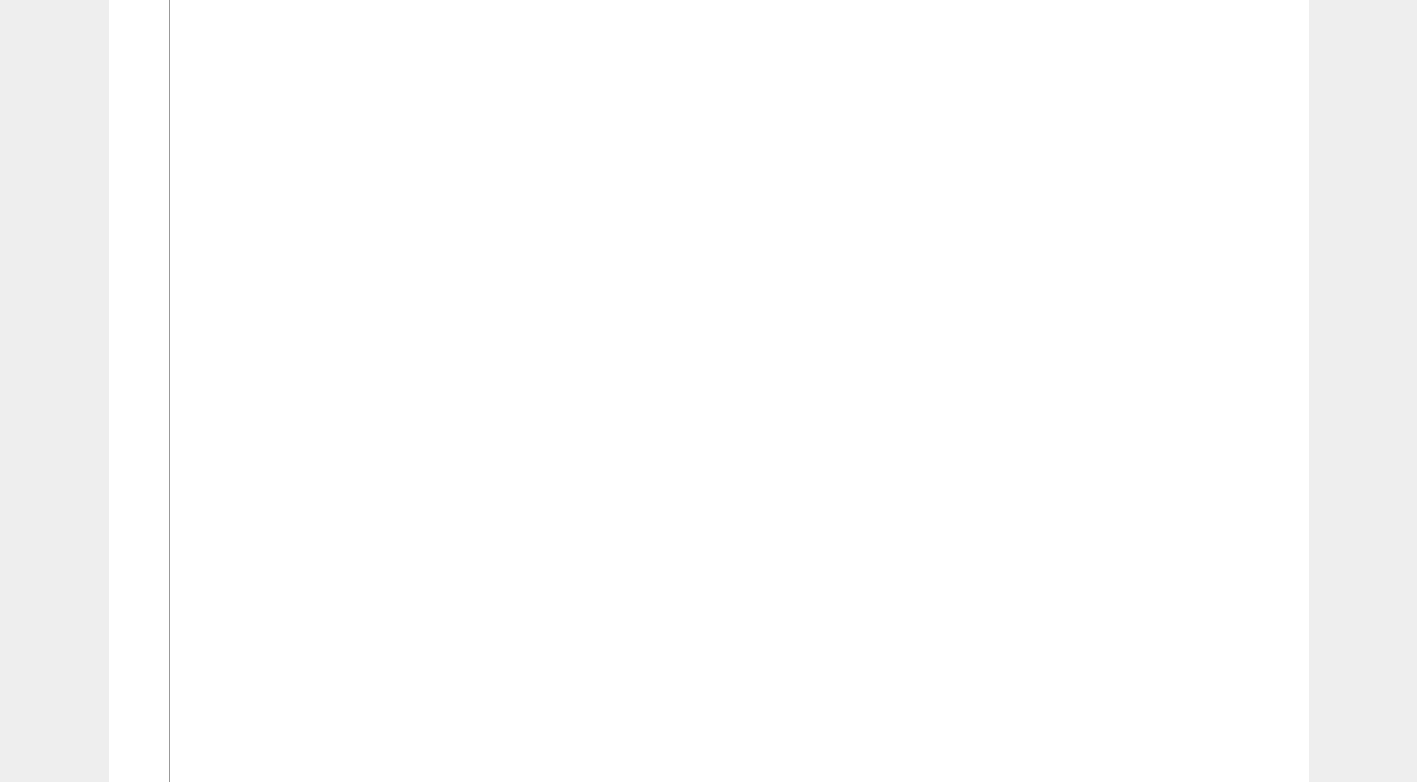 click at bounding box center (710, 1097) 